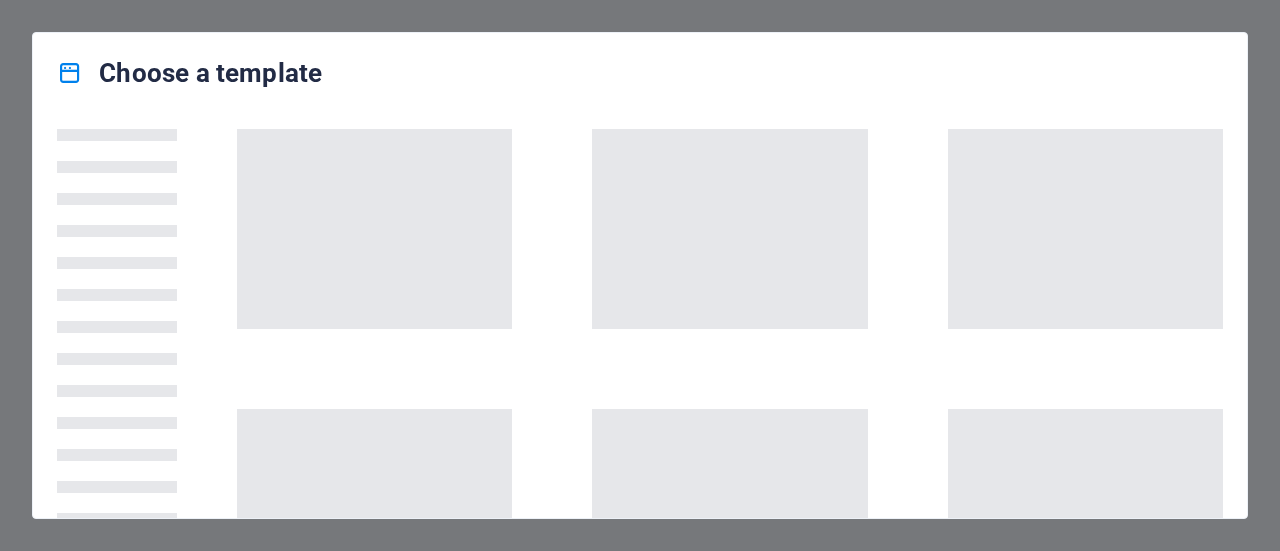 scroll, scrollTop: 0, scrollLeft: 0, axis: both 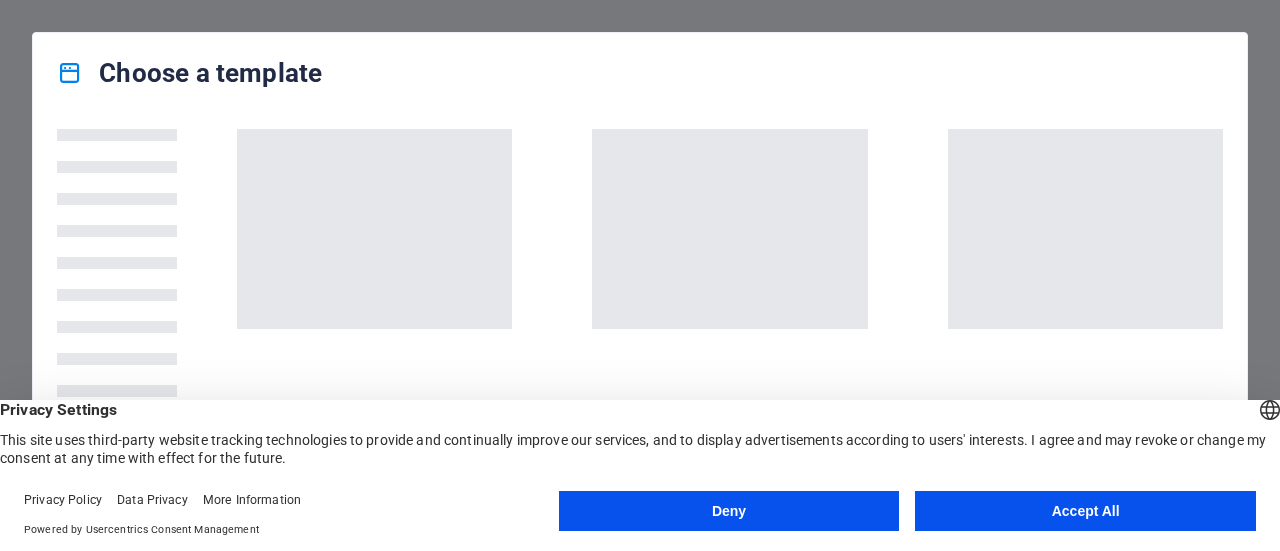 click on "Accept All" at bounding box center [1085, 511] 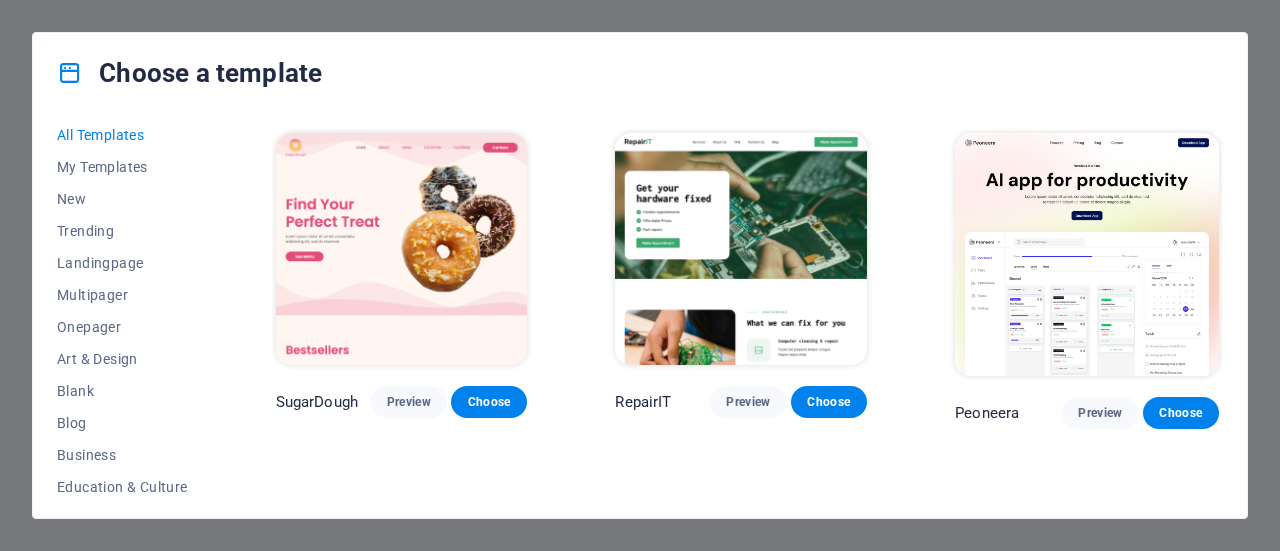 scroll, scrollTop: 0, scrollLeft: 0, axis: both 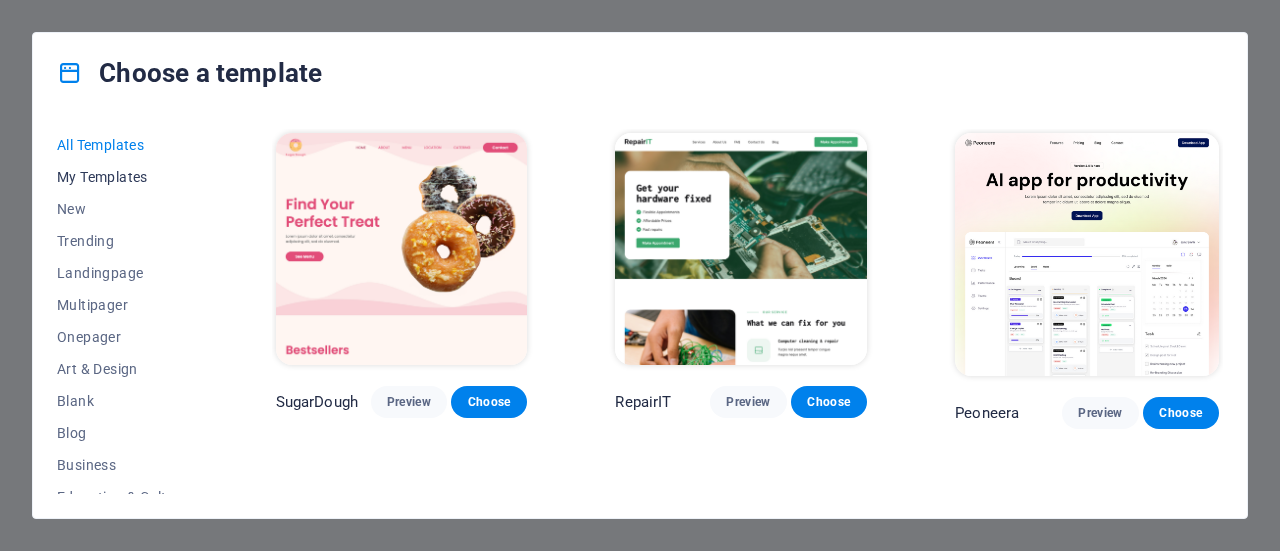 click on "My Templates" at bounding box center (122, 177) 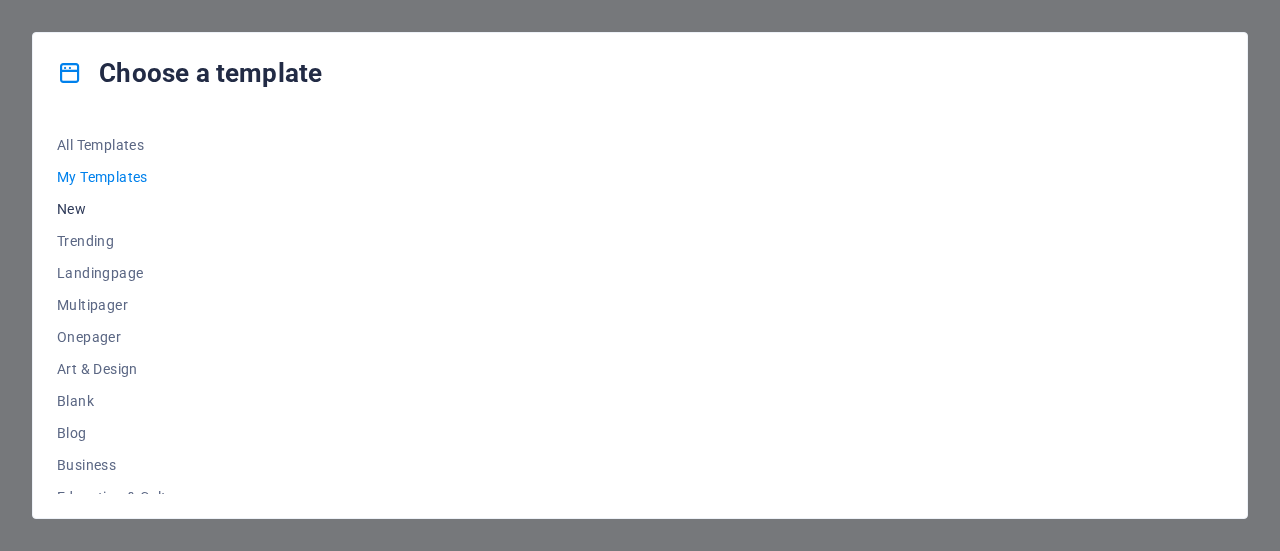 click on "New" at bounding box center (122, 209) 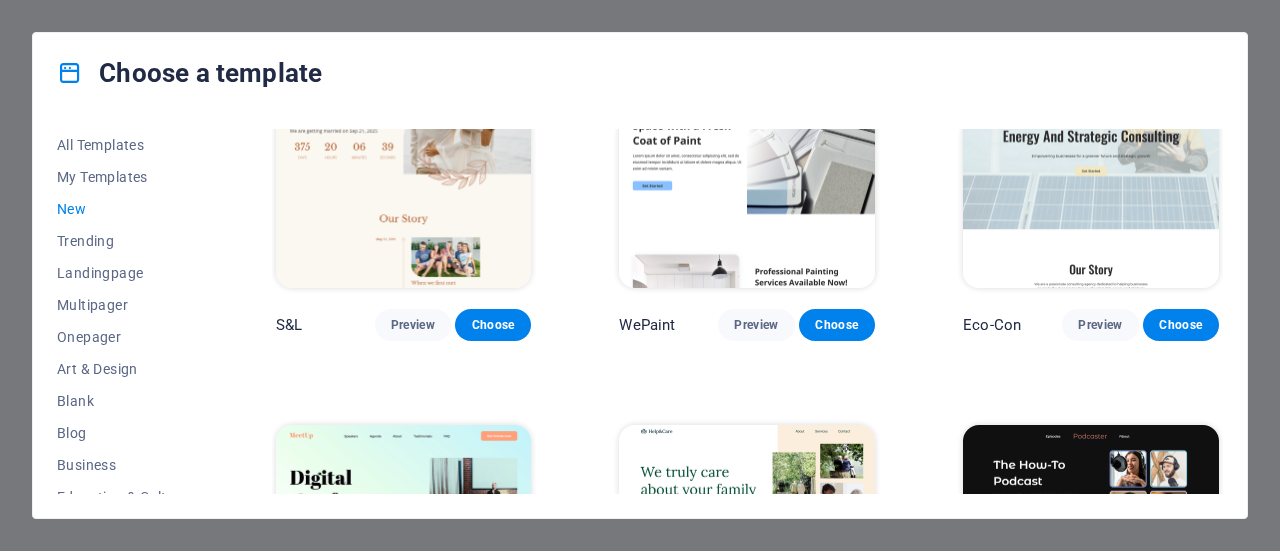 scroll, scrollTop: 848, scrollLeft: 0, axis: vertical 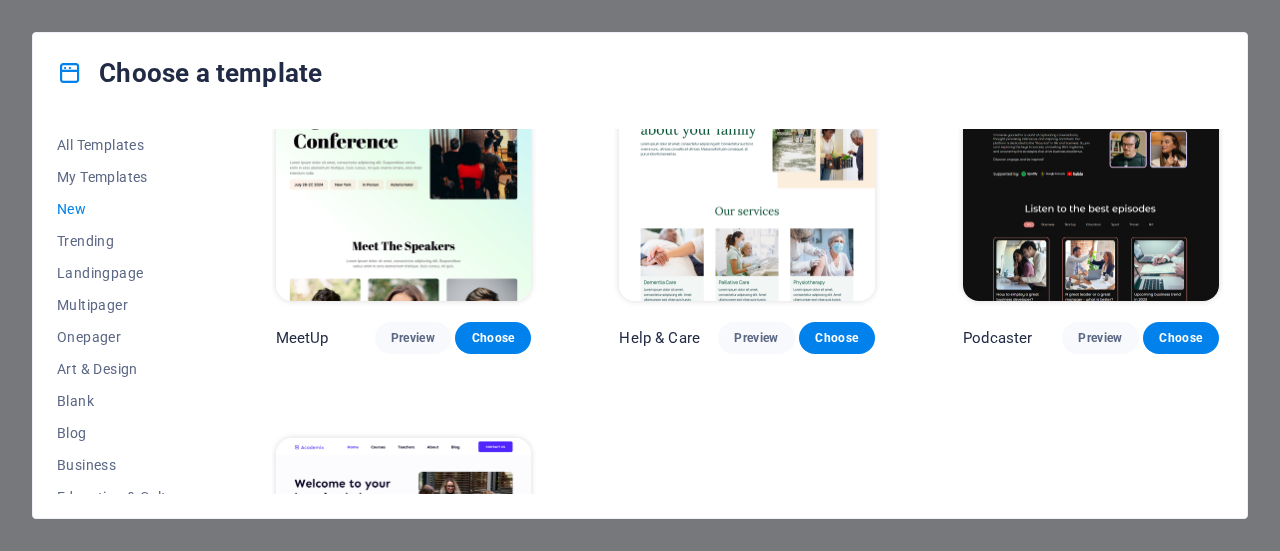 drag, startPoint x: 1216, startPoint y: 427, endPoint x: 1215, endPoint y: 405, distance: 22.022715 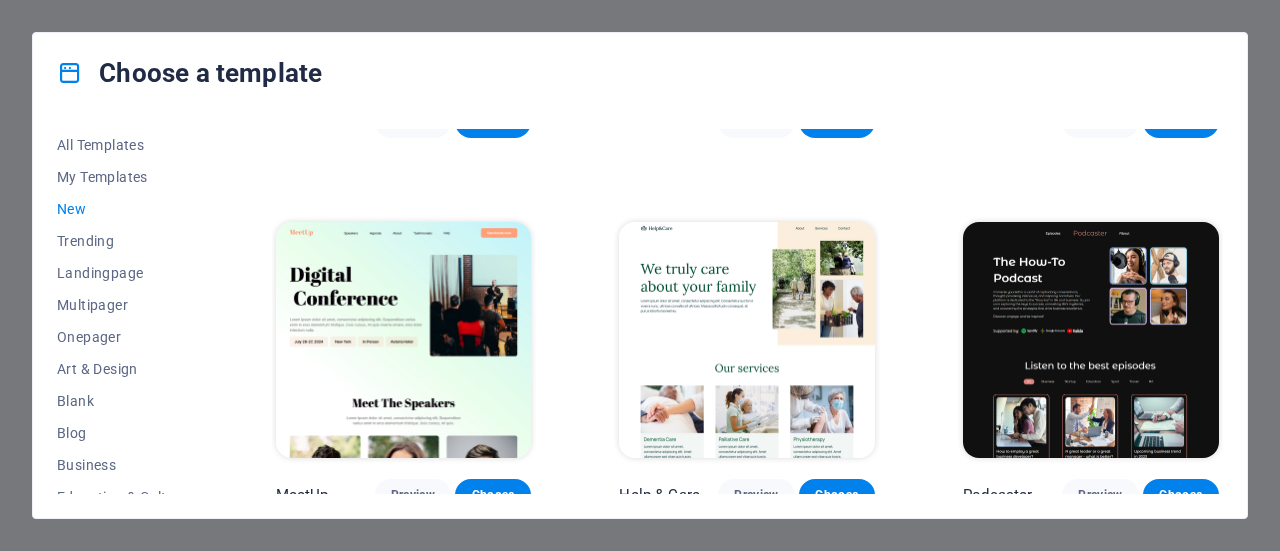 scroll, scrollTop: 1413, scrollLeft: 0, axis: vertical 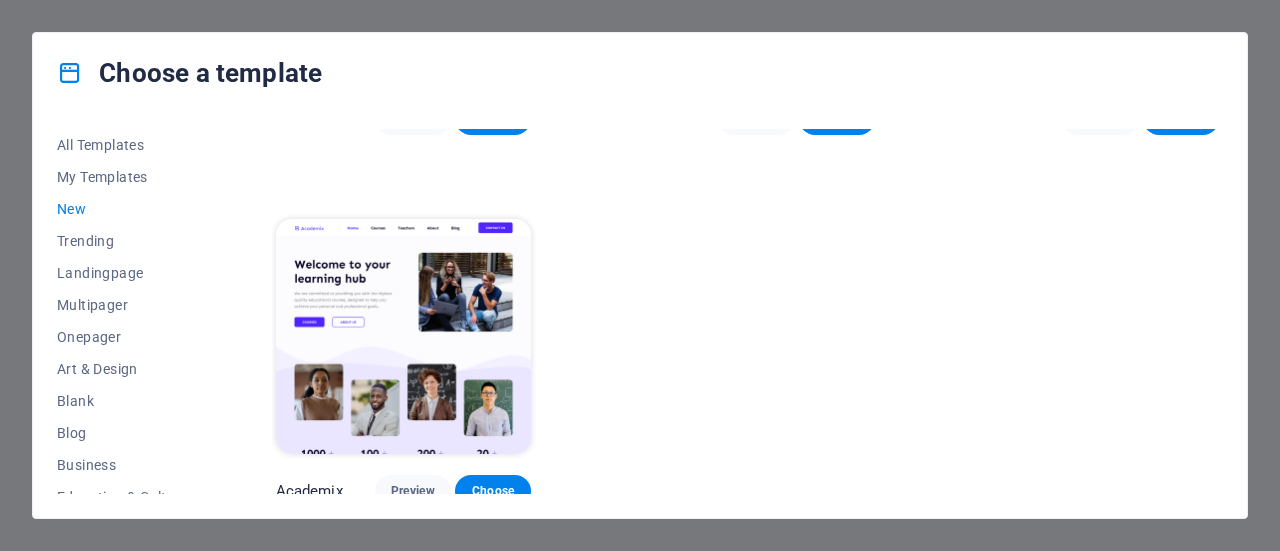 click on "Choose a template All Templates My Templates New Trending Landingpage Multipager Onepager Art & Design Blank Blog Business Education & Culture Event Gastronomy Health IT & Media Legal & Finance Non-Profit Performance Portfolio Services Sports & Beauty Trades Travel Wireframe SugarDough Preview Choose RepairIT Preview Choose Peoneera Preview Choose Art Museum Preview Choose Wonder Planner Preview Choose Transportable Preview Choose S&L Preview Choose WePaint Preview Choose Eco-Con Preview Choose MeetUp Preview Choose Help & Care Preview Choose Podcaster Preview Choose Academix Preview Choose" at bounding box center (640, 275) 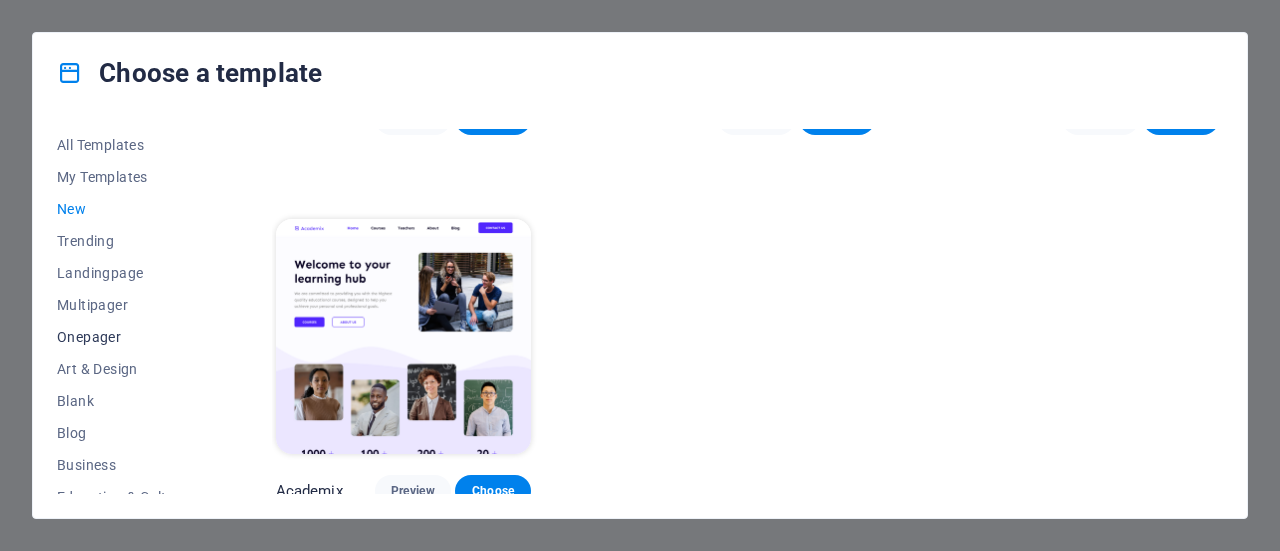click on "Onepager" at bounding box center (122, 337) 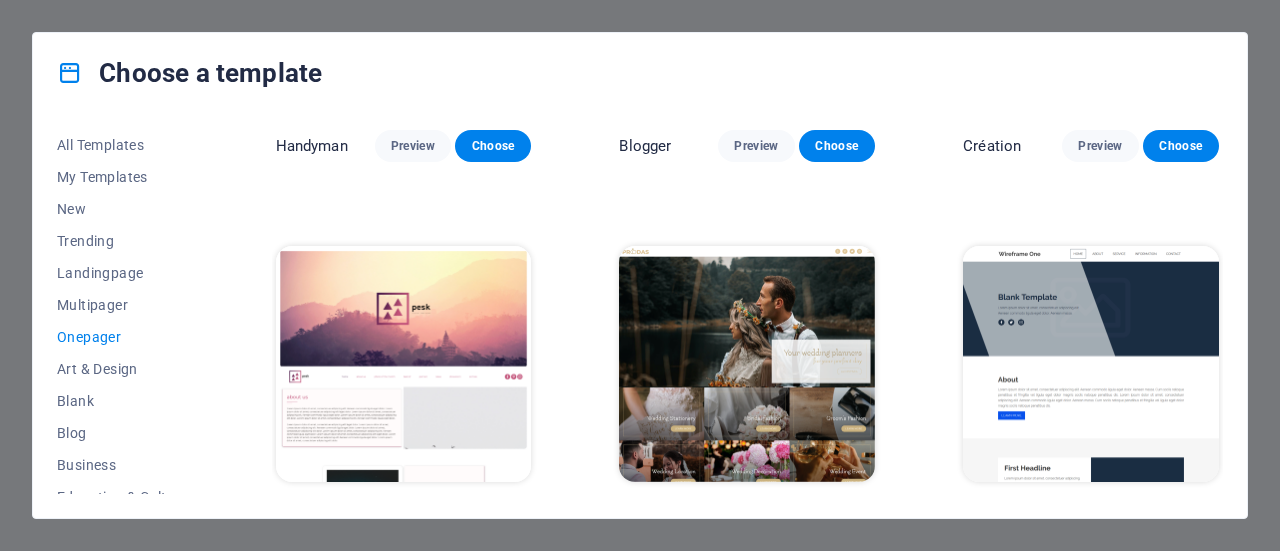 scroll, scrollTop: 2202, scrollLeft: 0, axis: vertical 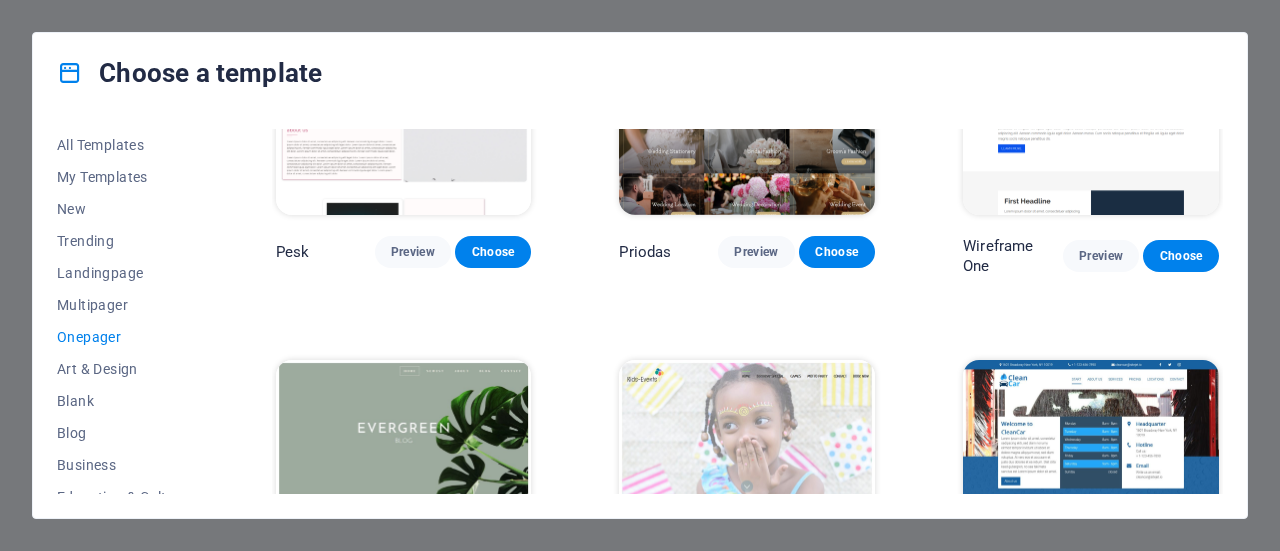 drag, startPoint x: 1218, startPoint y: 307, endPoint x: 1227, endPoint y: 344, distance: 38.078865 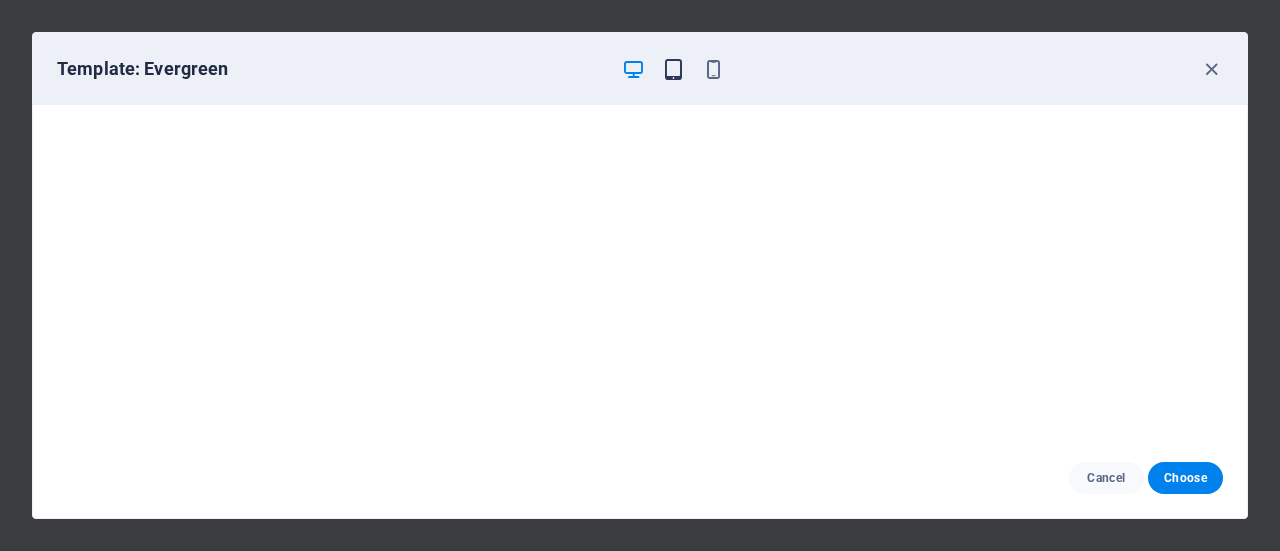 click at bounding box center [673, 69] 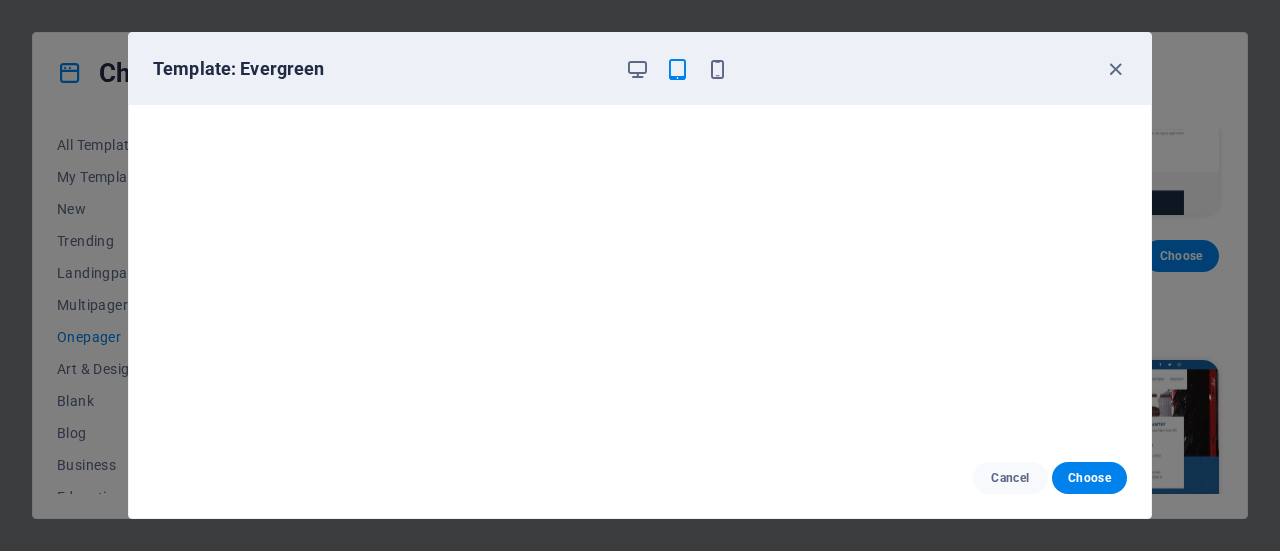 click at bounding box center (677, 69) 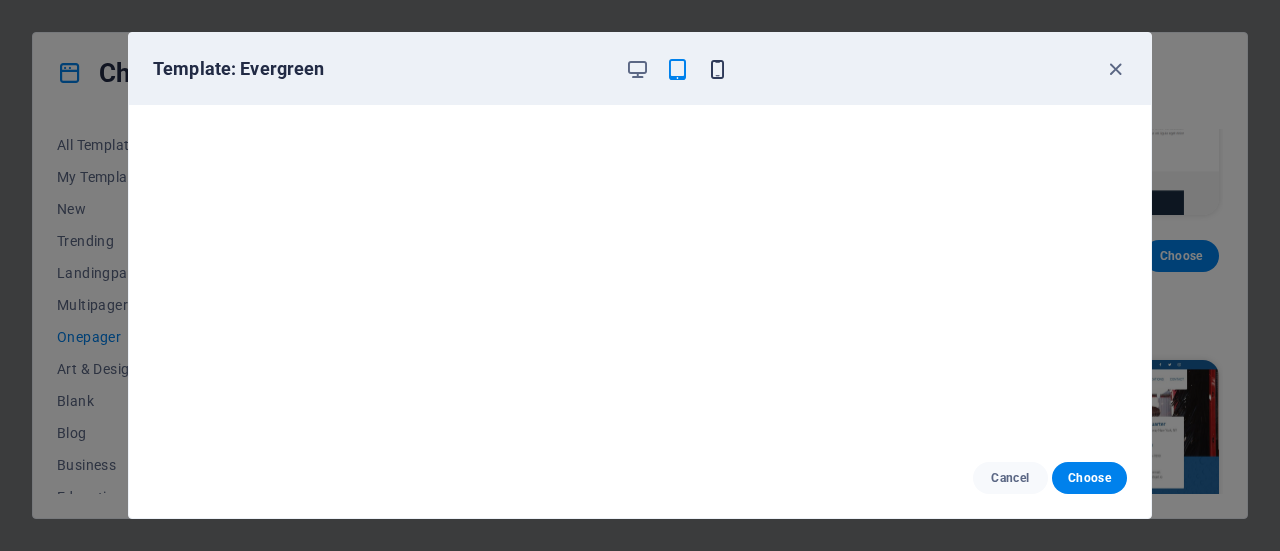 click at bounding box center (717, 69) 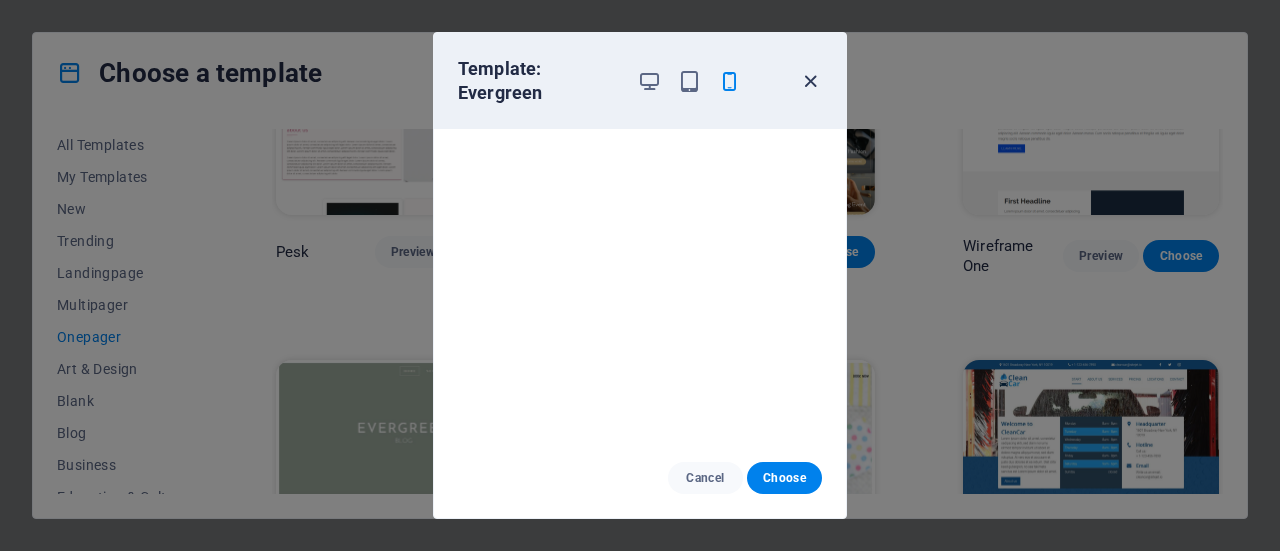 click at bounding box center [810, 81] 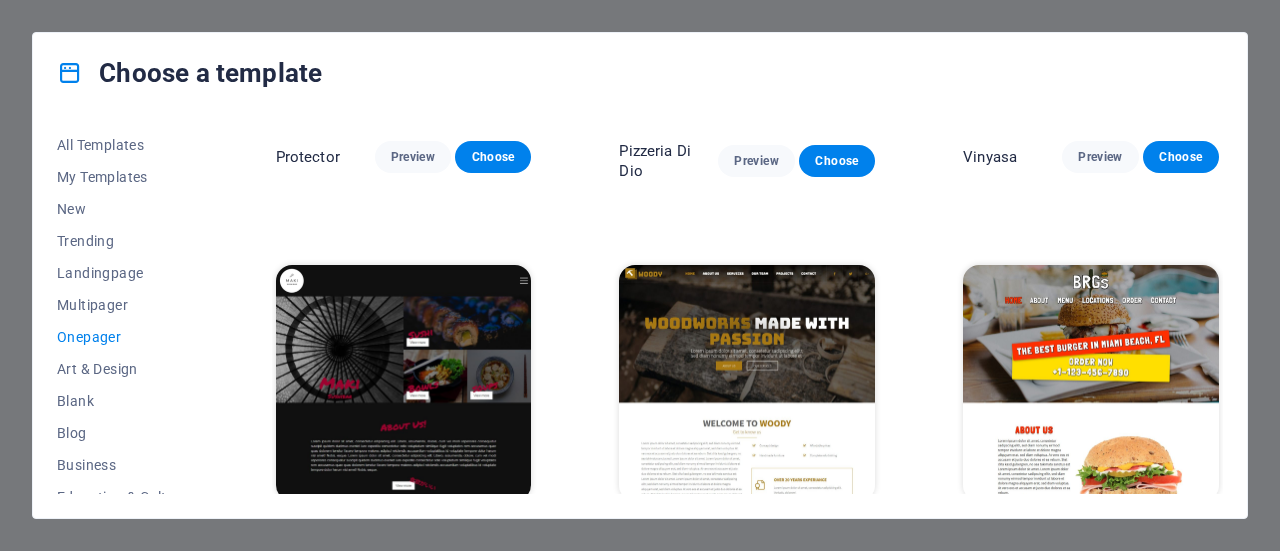 scroll, scrollTop: 3204, scrollLeft: 0, axis: vertical 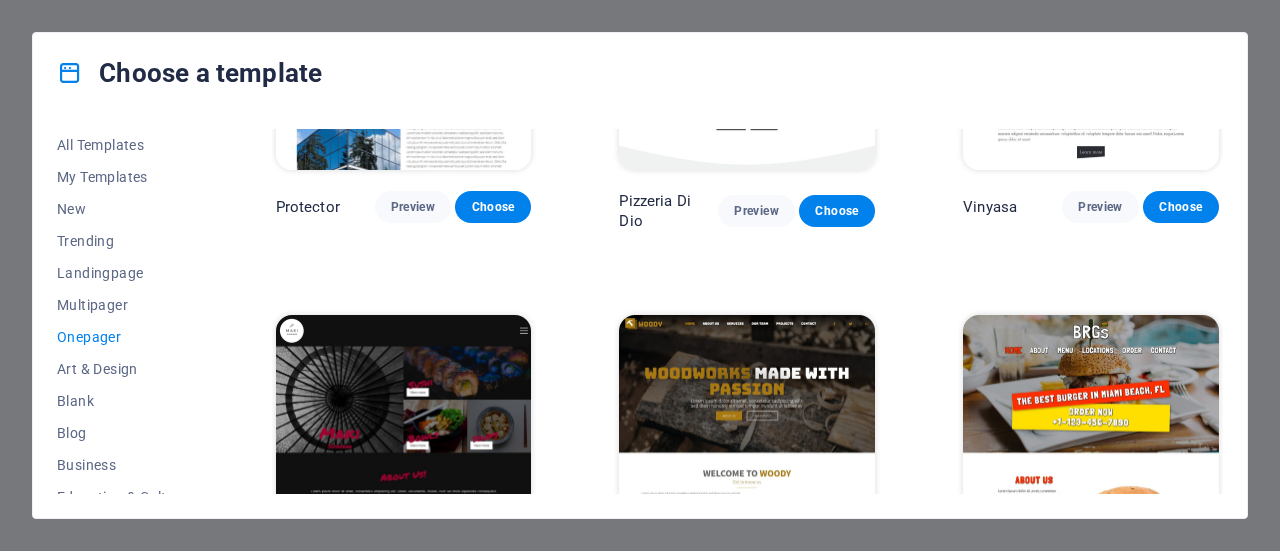 click on "All Templates My Templates New Trending Landingpage Multipager Onepager Art & Design Blank Blog Business Education & Culture Event Gastronomy Health IT & Media Legal & Finance Non-Profit Performance Portfolio Services Sports & Beauty Trades Travel Wireframe Transportable Preview Choose S&L Preview Choose WePaint Preview Choose Eco-Con Preview Choose MeetUp Preview Choose Podcaster Preview Choose UrbanNest Interiors Preview Choose Green Change Preview Choose Cleaner Preview Choose Johanna James Preview Choose Drive Preview Choose Wanderlust Preview Choose BERLIN Preview Choose Gadgets Preview Choose Max Hatzy Preview Choose Handyman Preview Choose Blogger Preview Choose Création Preview Choose Pesk Preview Choose Priodas Preview Choose Wireframe One Preview Choose Evergreen Preview Choose Kids-Events Preview Choose CleanCar Preview Choose Protector Preview Choose Pizzeria Di Dio Preview Choose Vinyasa Preview Choose Maki Preview Choose Woody Preview Choose BRGs Preview Choose Genius Preview Choose Volare Opus" at bounding box center [640, 315] 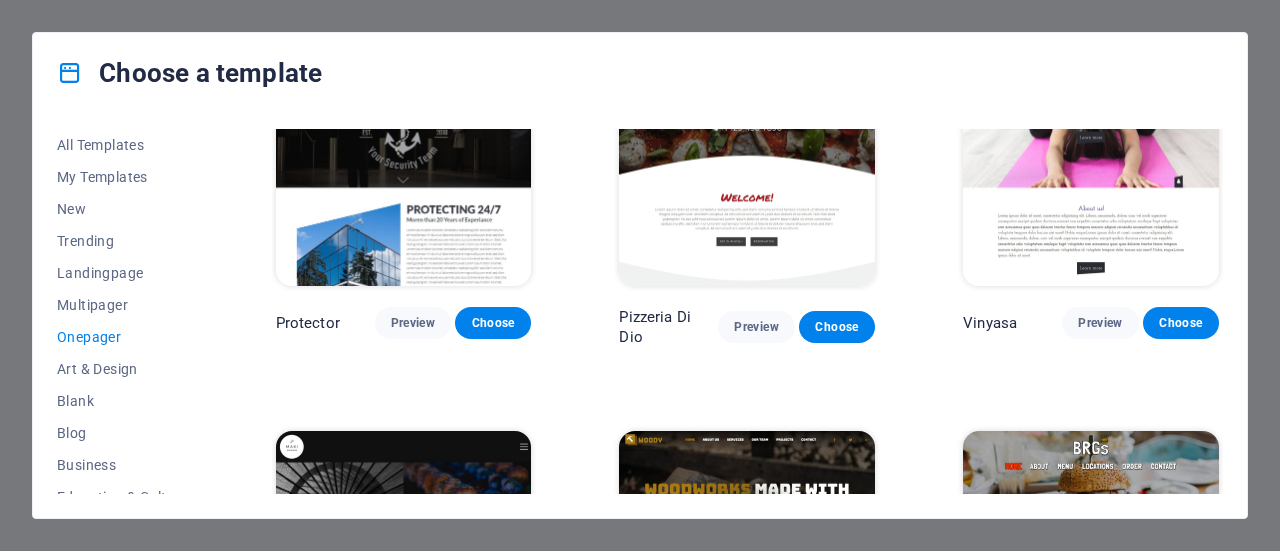scroll, scrollTop: 3098, scrollLeft: 0, axis: vertical 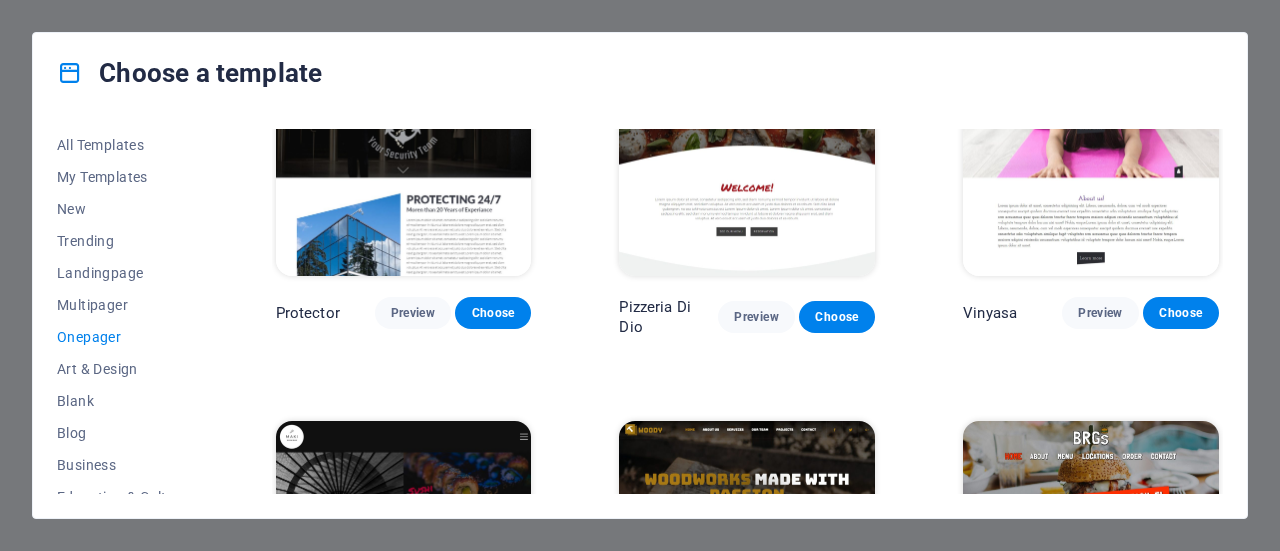 click on "Preview" at bounding box center [756, 694] 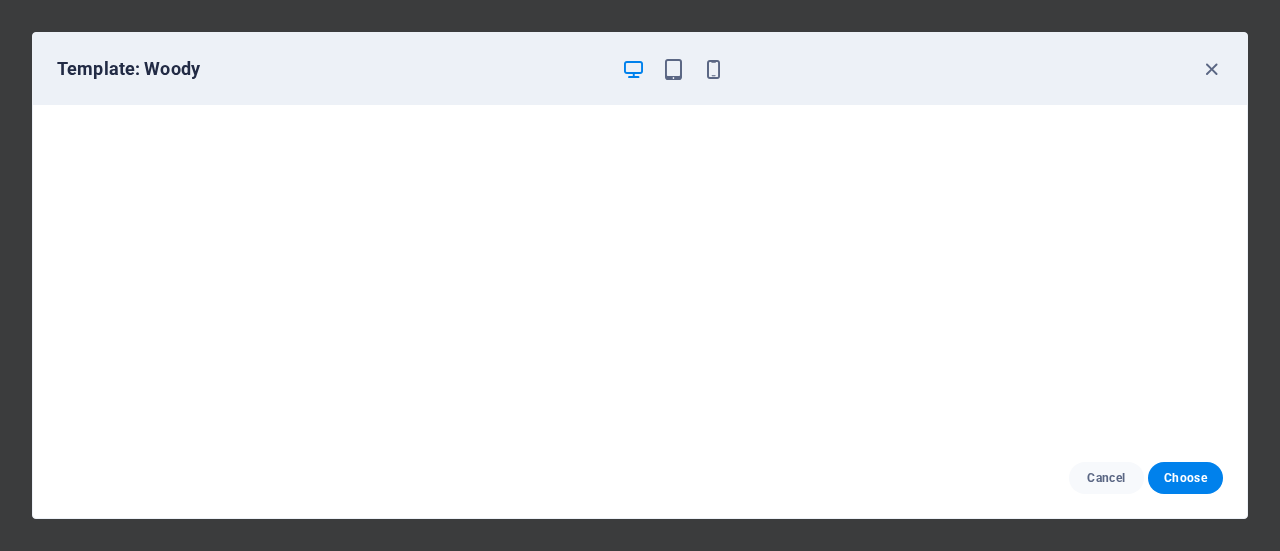 scroll, scrollTop: 3106, scrollLeft: 0, axis: vertical 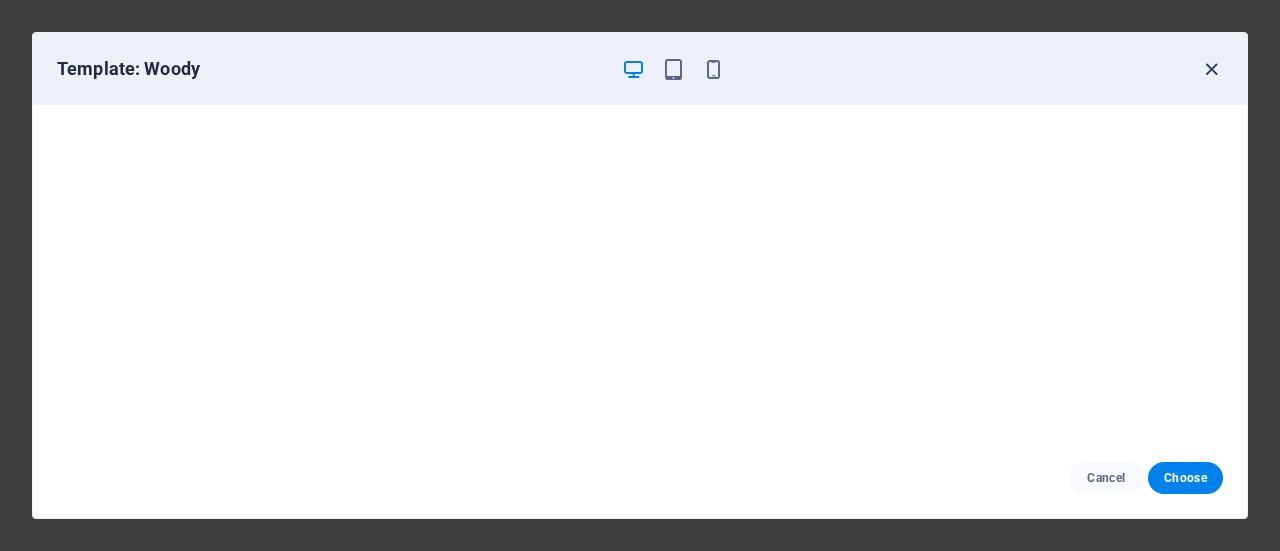 click at bounding box center [1211, 69] 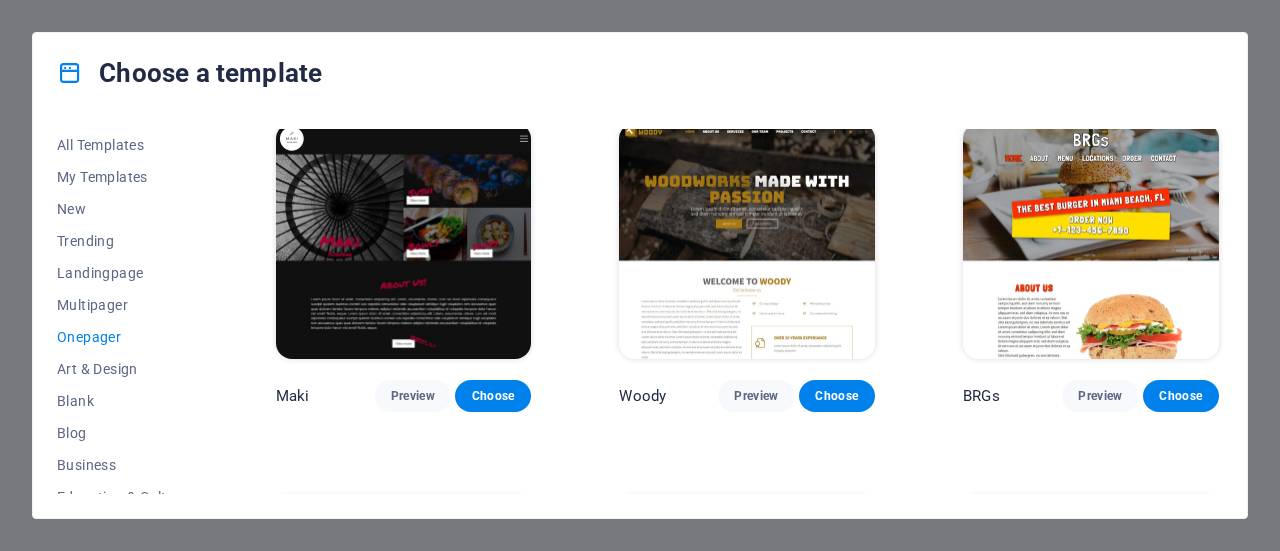 scroll, scrollTop: 3414, scrollLeft: 0, axis: vertical 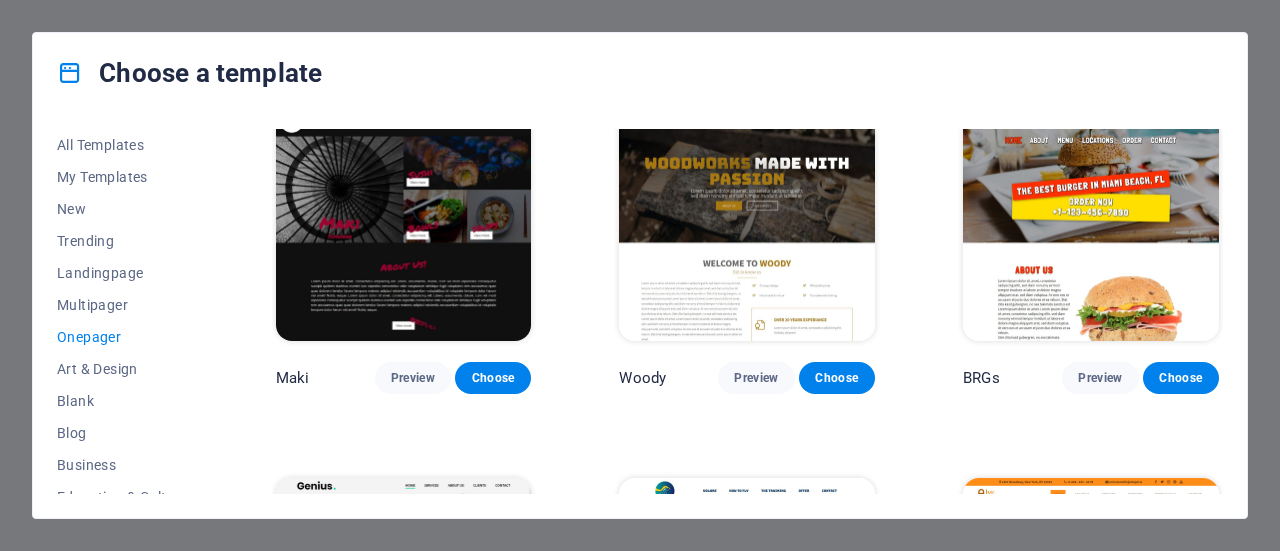 click on "Preview" at bounding box center [1100, 1123] 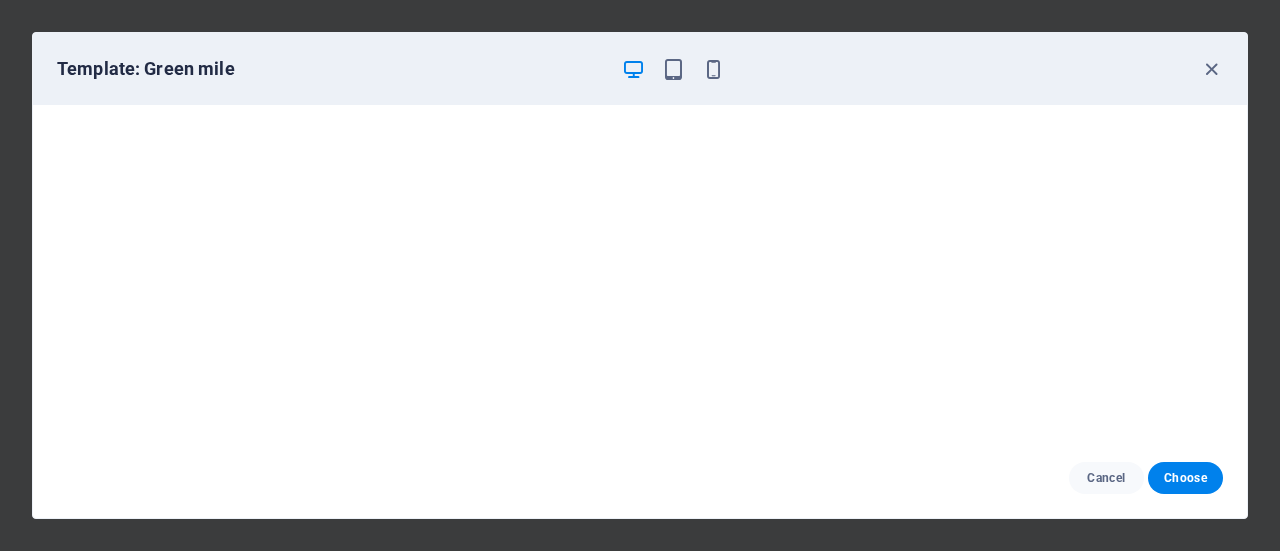 scroll, scrollTop: 2976, scrollLeft: 0, axis: vertical 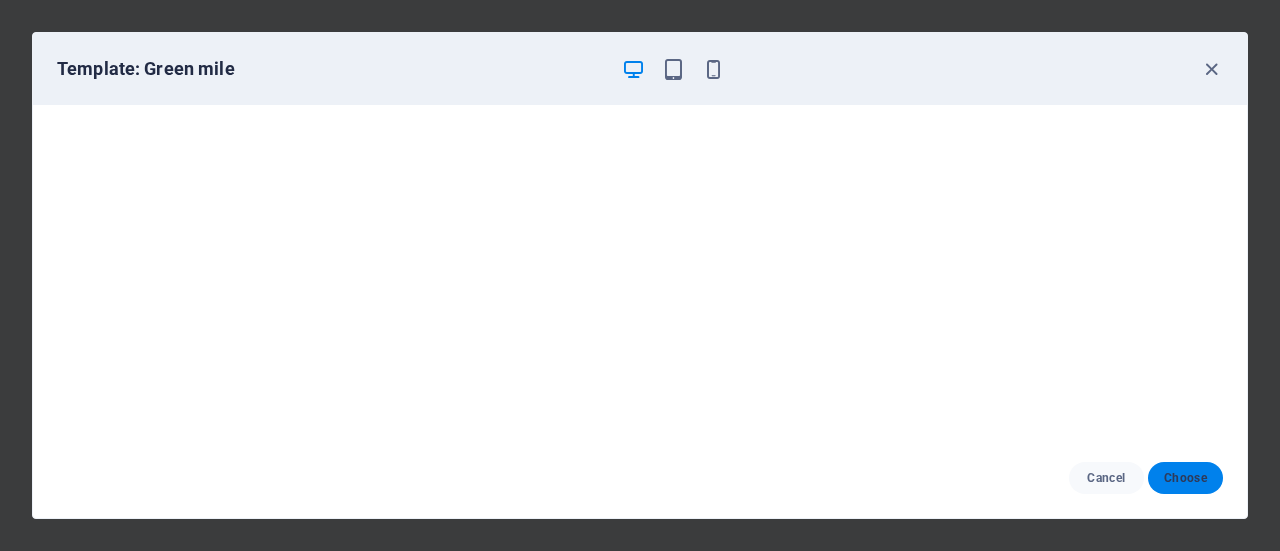 click on "Choose" at bounding box center (1185, 478) 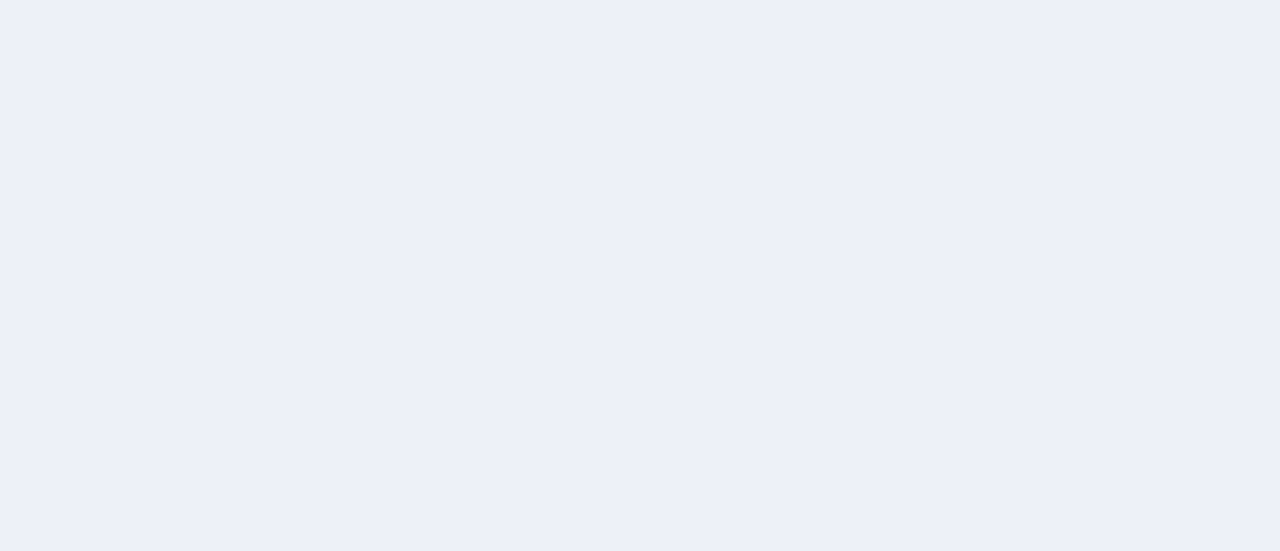 scroll, scrollTop: 0, scrollLeft: 0, axis: both 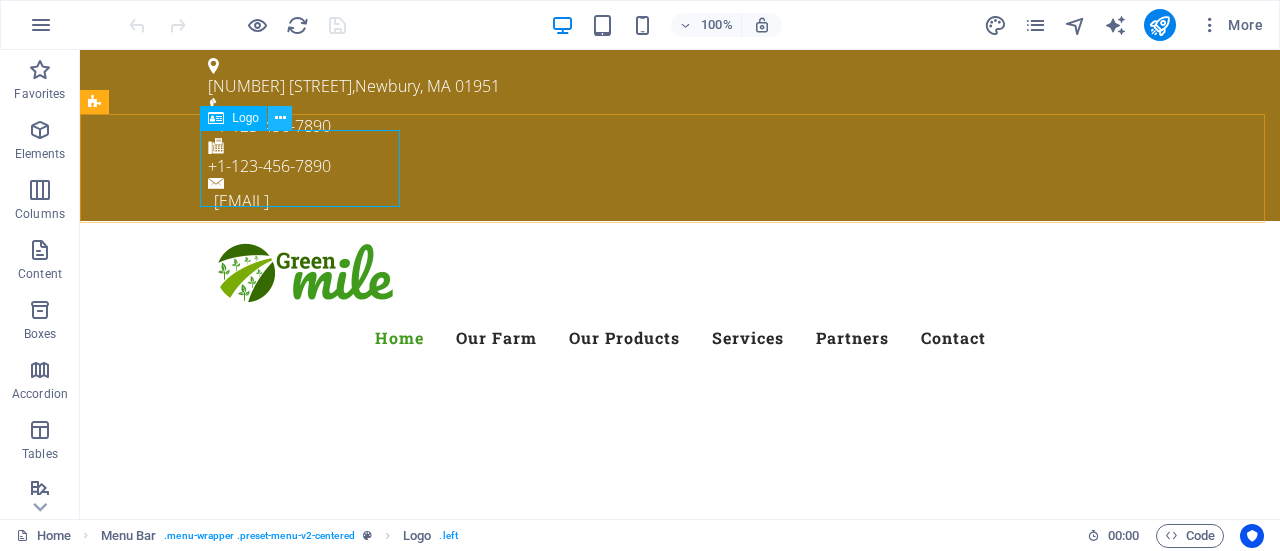 click at bounding box center (280, 118) 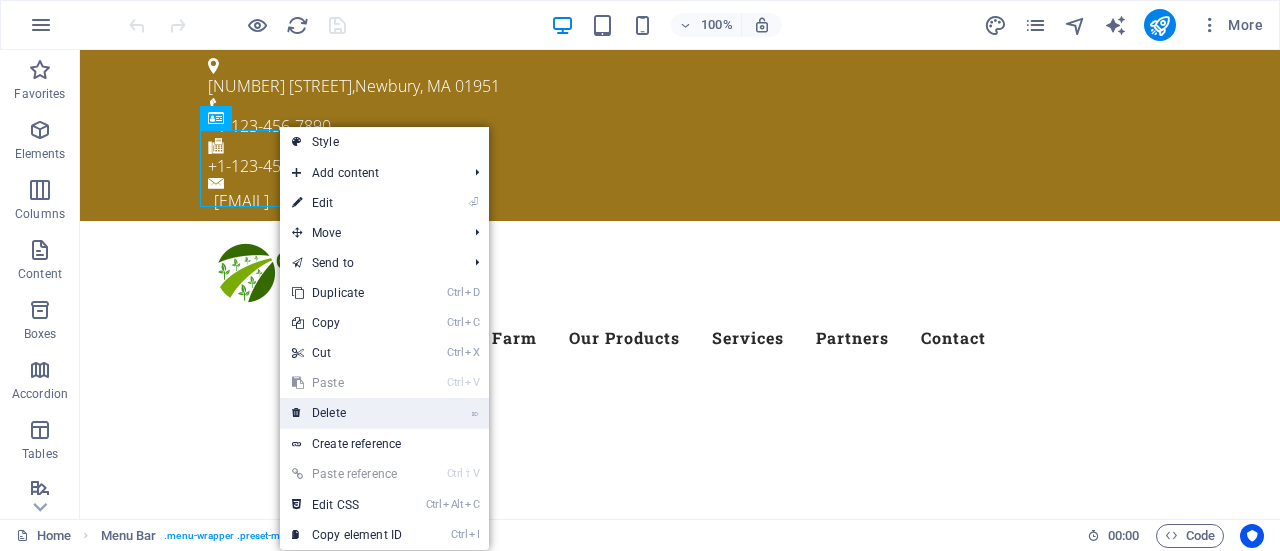 click on "⌦  Delete" at bounding box center (347, 413) 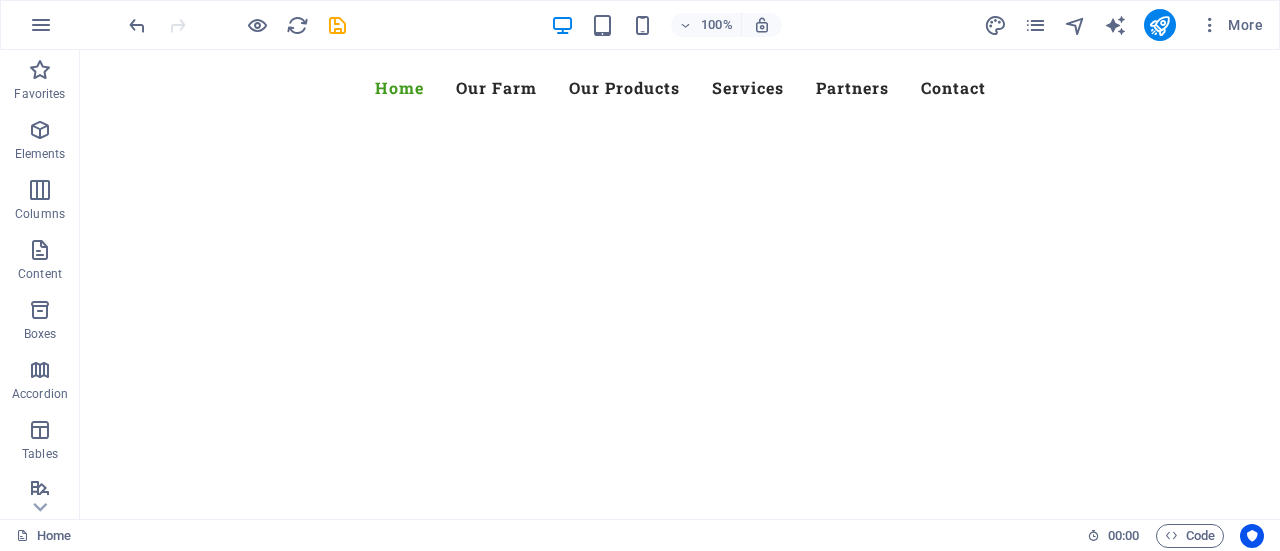 scroll, scrollTop: 240, scrollLeft: 0, axis: vertical 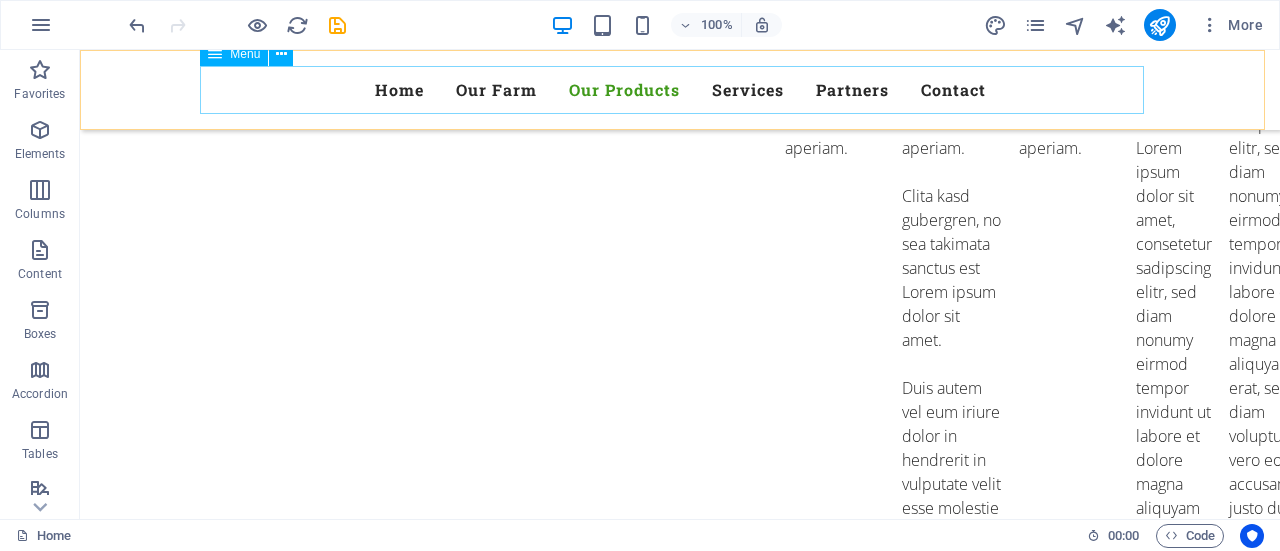 click on "Home Our Farm Our Products Services Partners Contact" at bounding box center (680, 90) 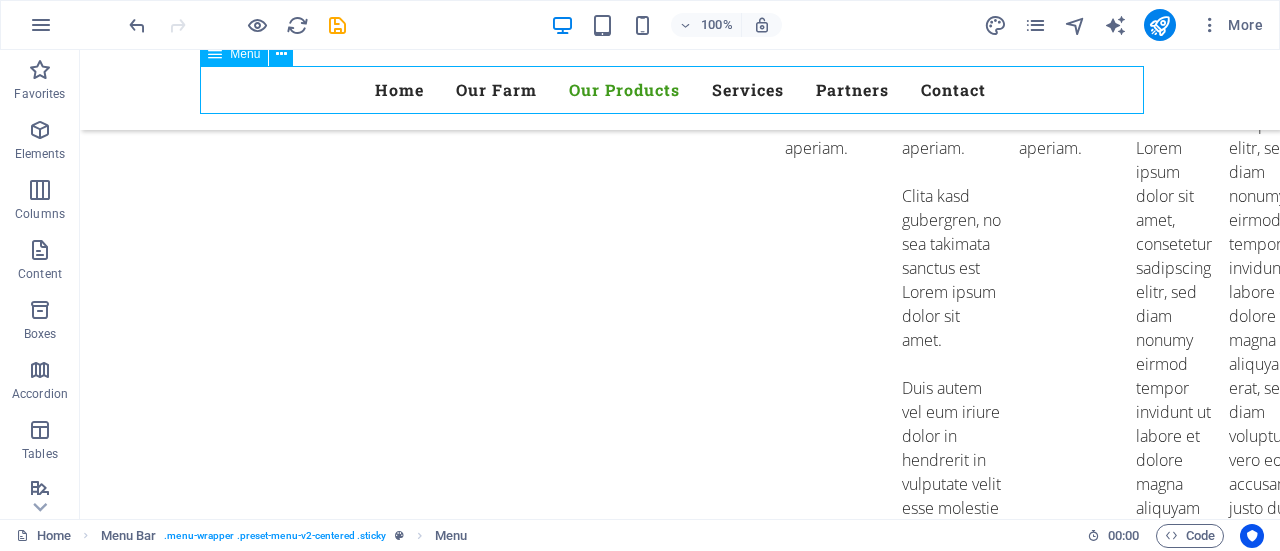 click on "Home Our Farm Our Products Services Partners Contact" at bounding box center [680, 90] 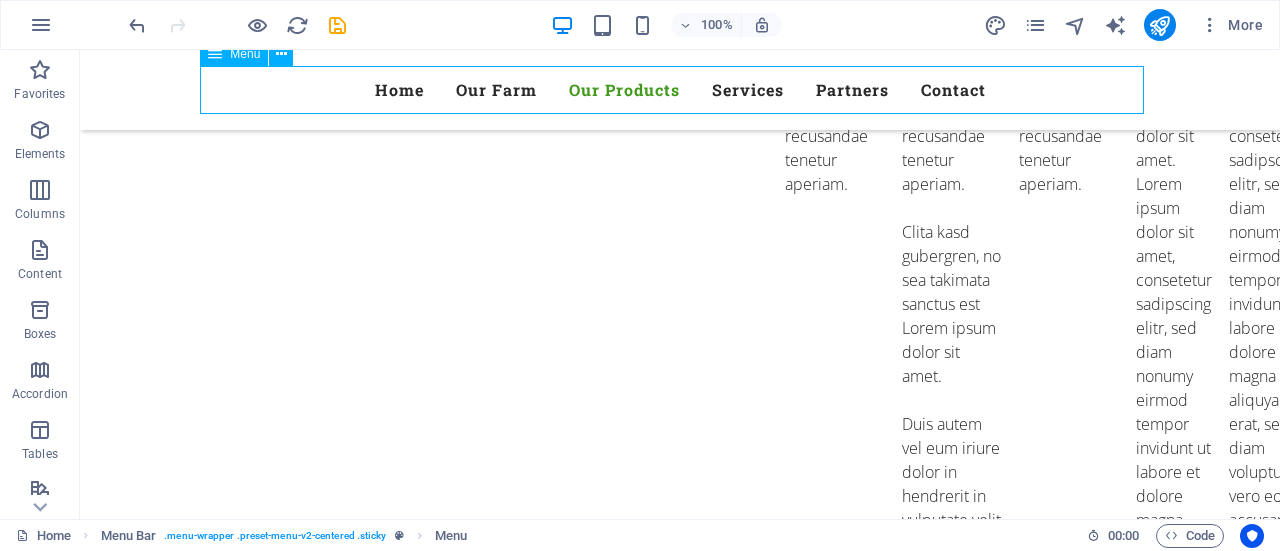 select 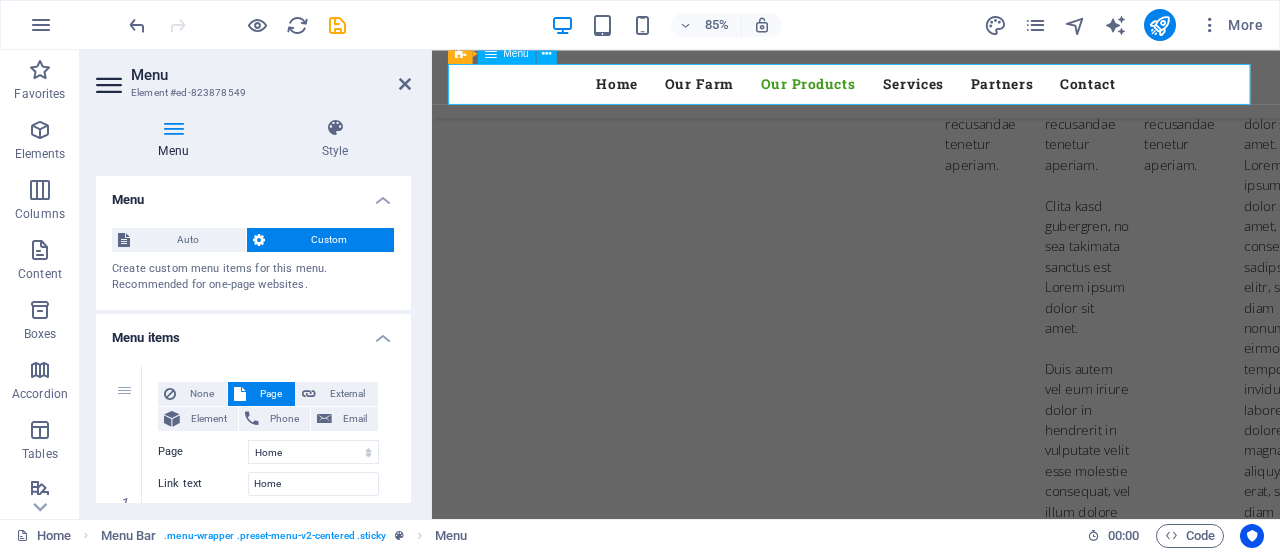 scroll, scrollTop: 5431, scrollLeft: 0, axis: vertical 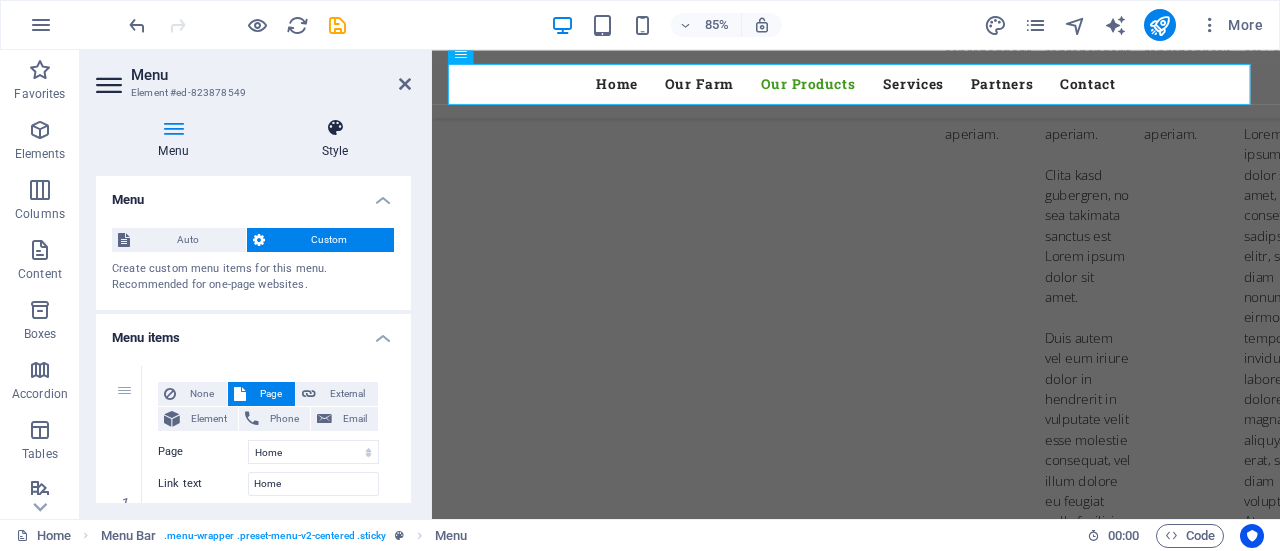 click at bounding box center [335, 128] 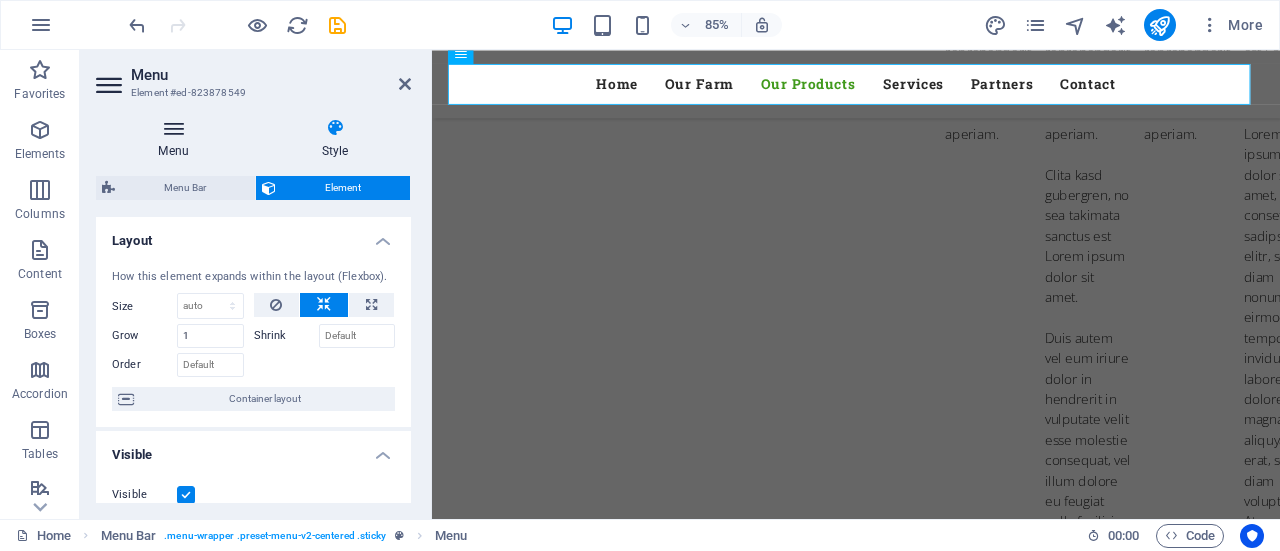 click at bounding box center (173, 128) 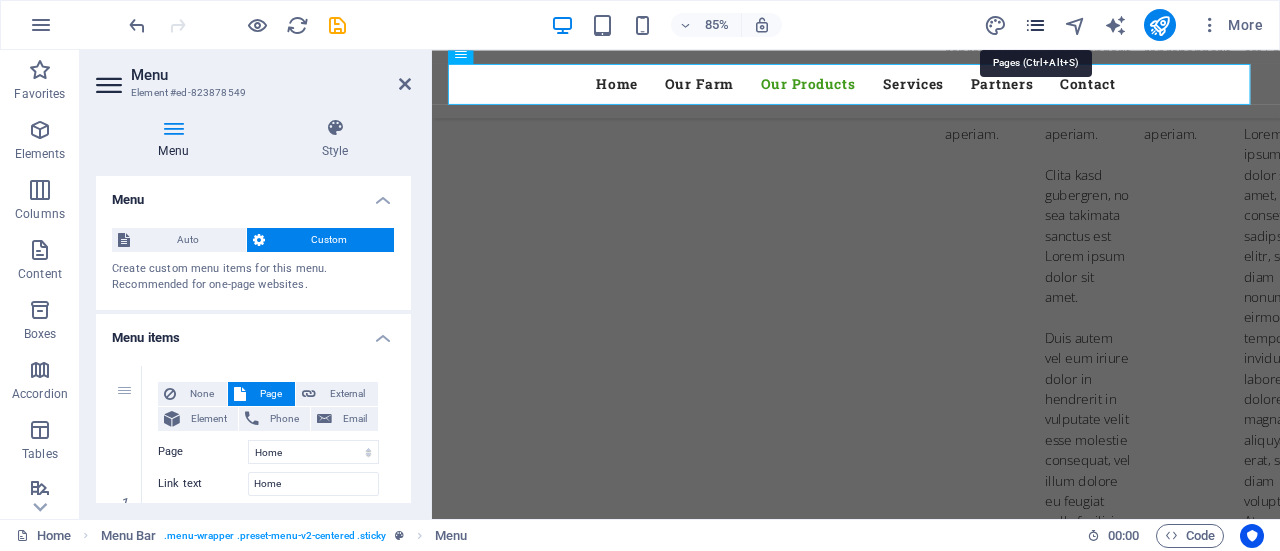 click at bounding box center (1035, 25) 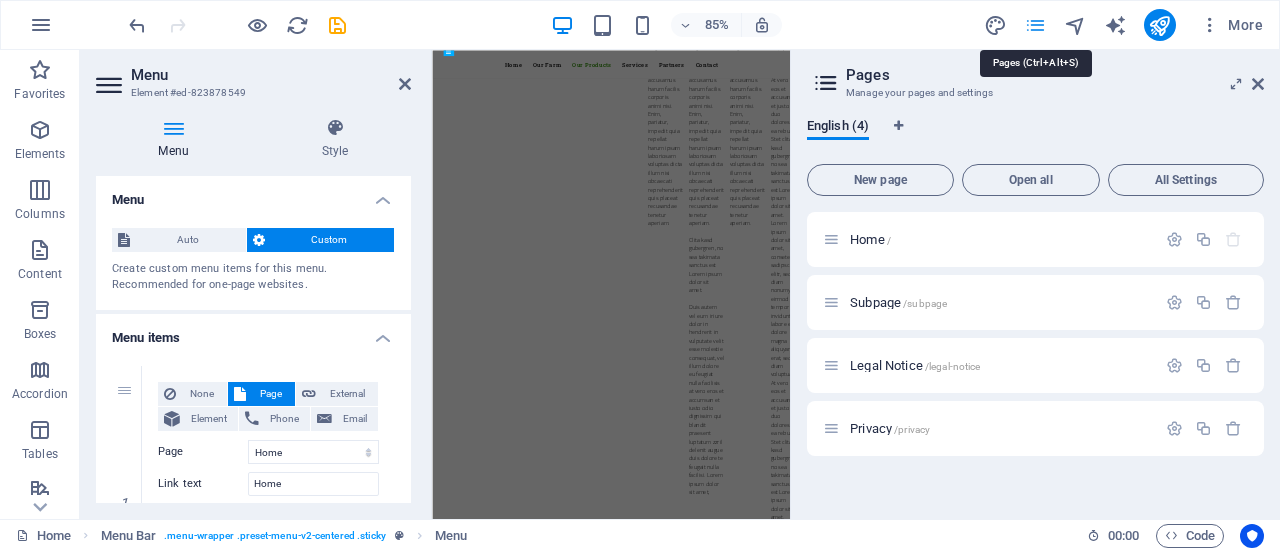 scroll, scrollTop: 5825, scrollLeft: 0, axis: vertical 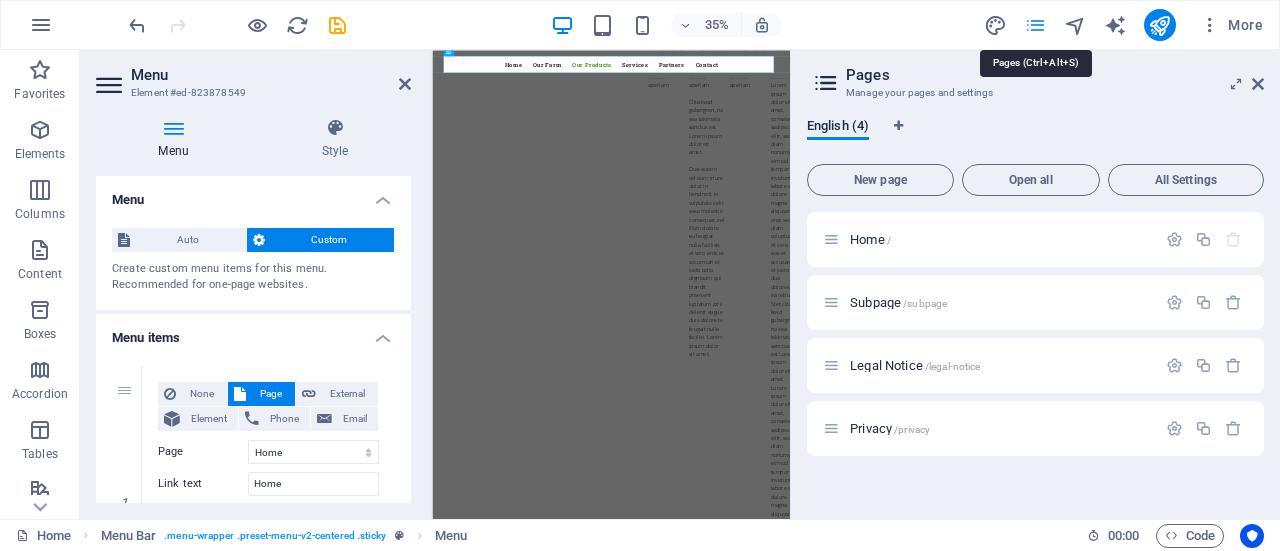 click at bounding box center [1035, 25] 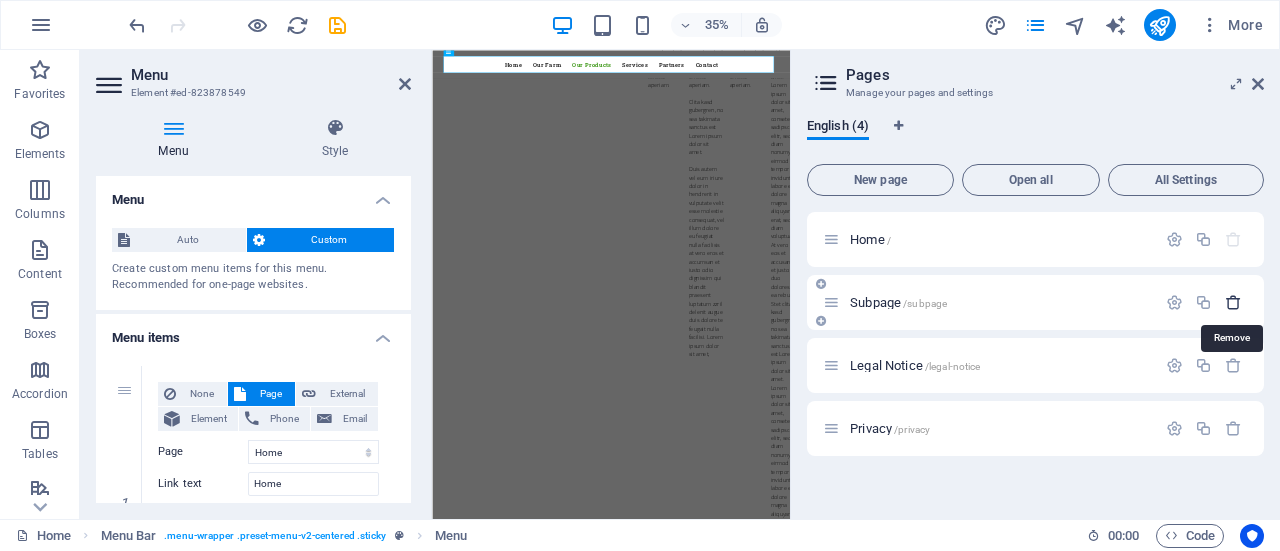 click at bounding box center [1233, 302] 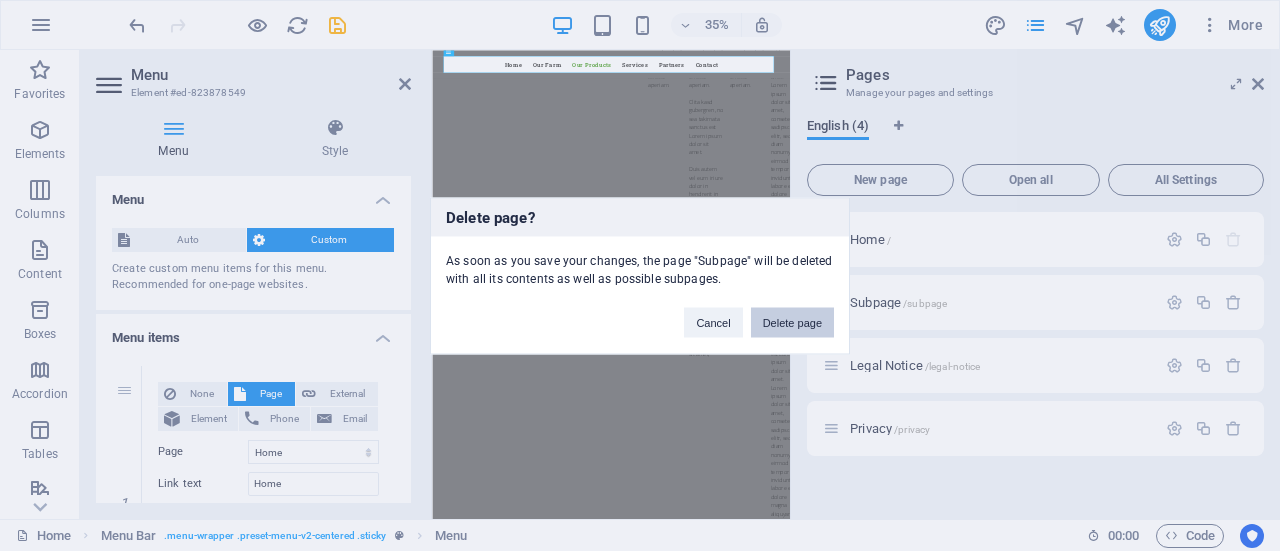 click on "Delete page" at bounding box center (792, 322) 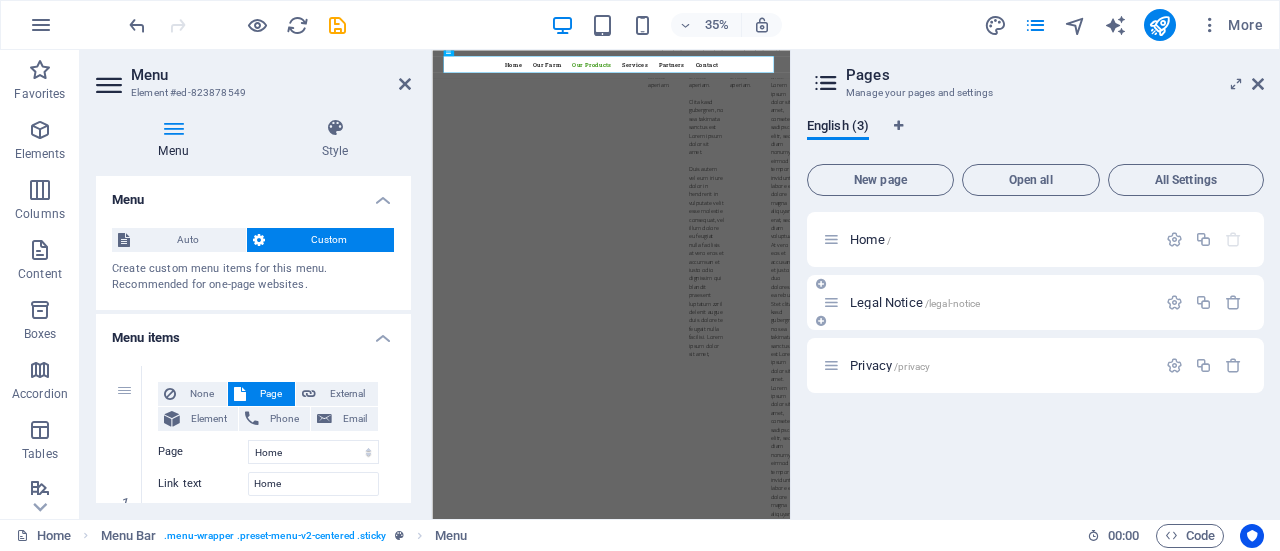 click at bounding box center [1204, 303] 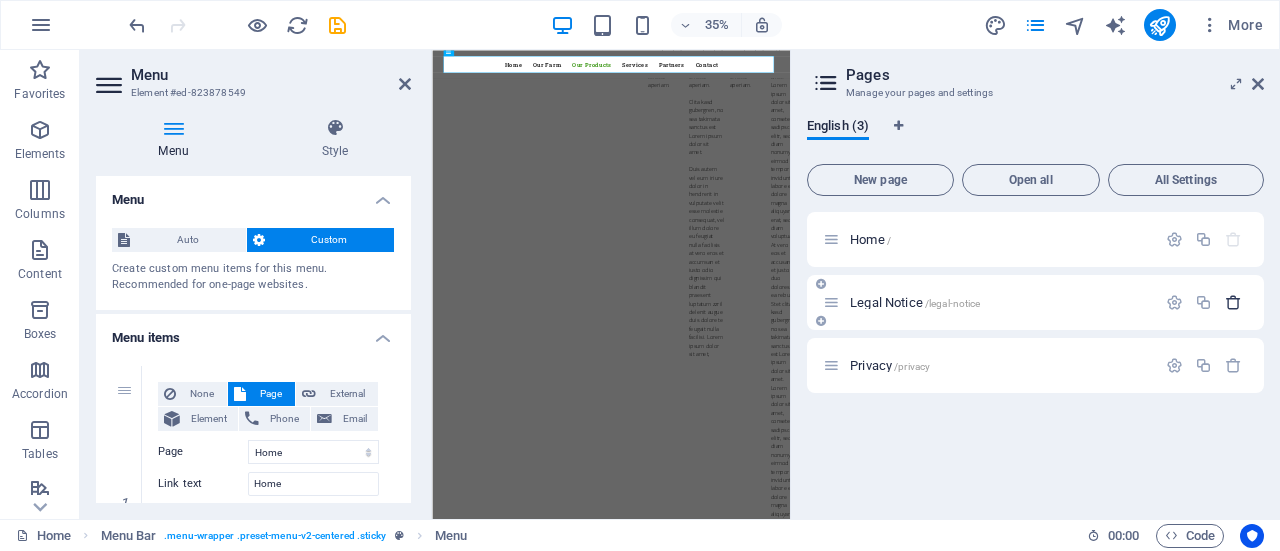 click at bounding box center (1233, 302) 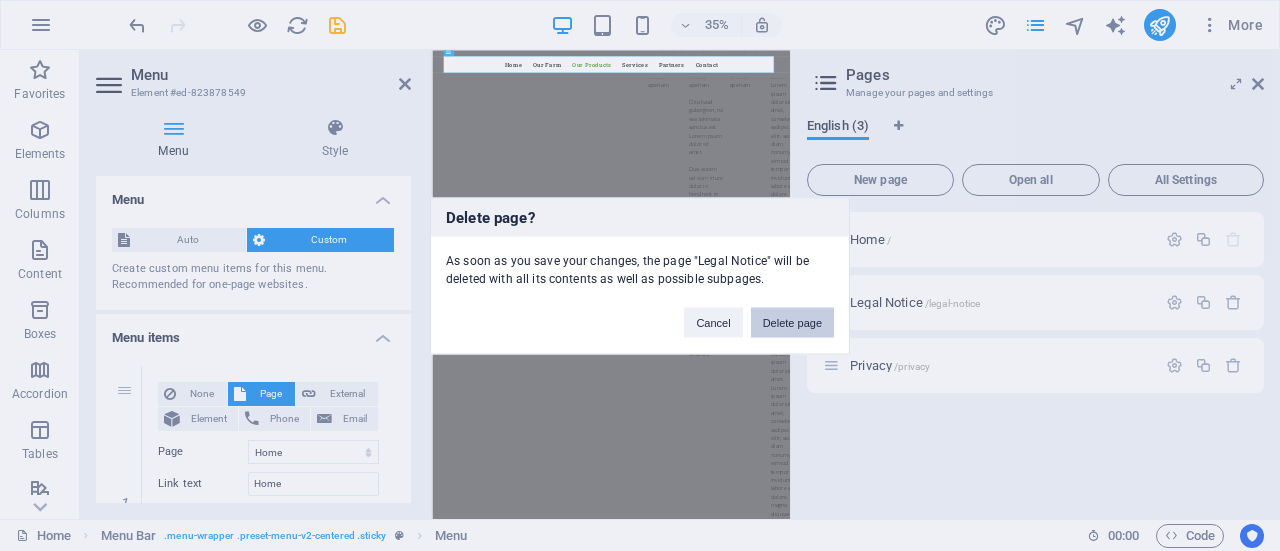 click on "Delete page" at bounding box center [792, 322] 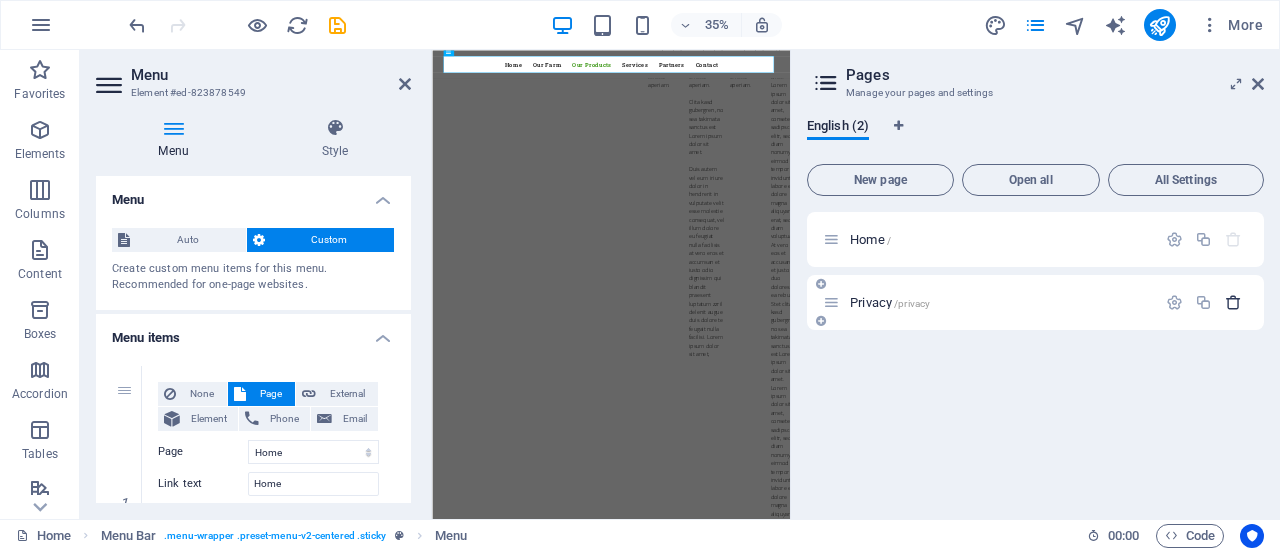 click at bounding box center [1233, 302] 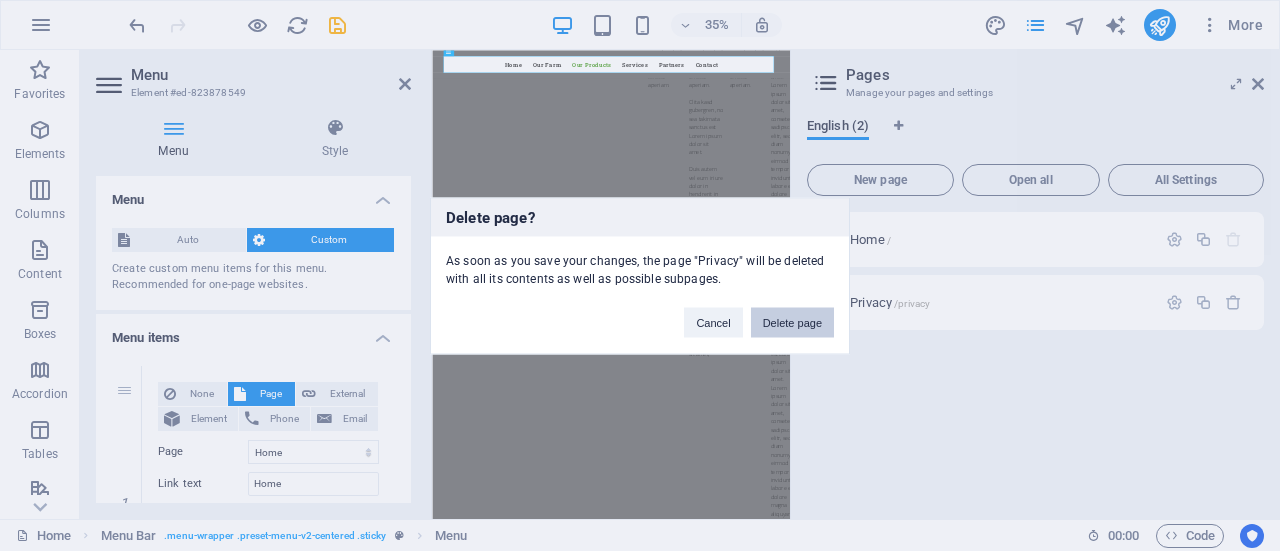 click on "Delete page" at bounding box center [792, 322] 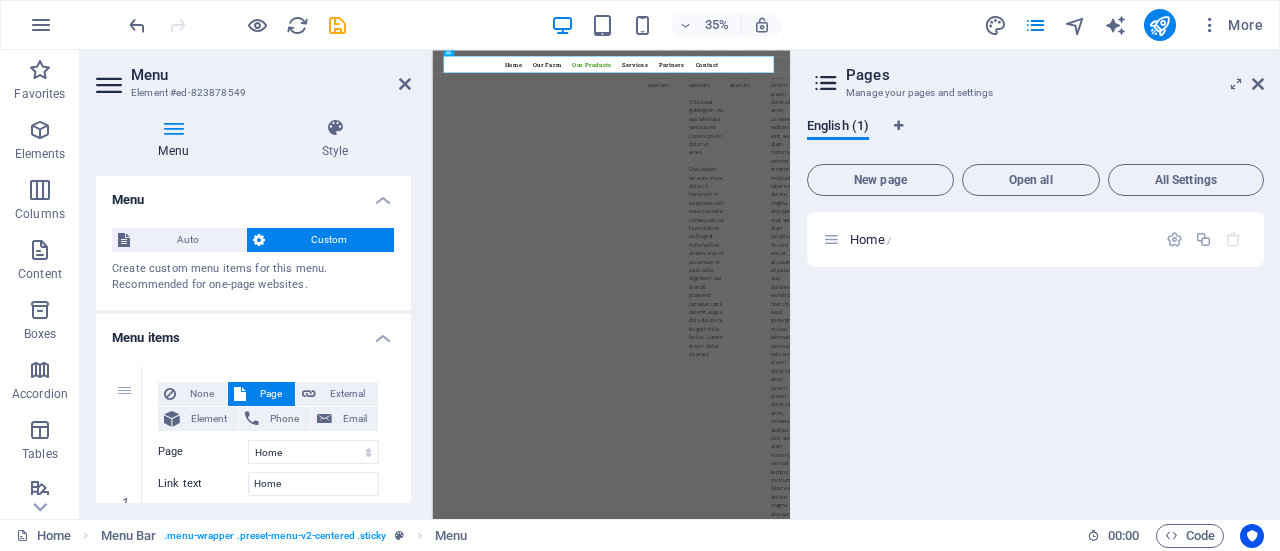 click on "Home /" at bounding box center [1035, 357] 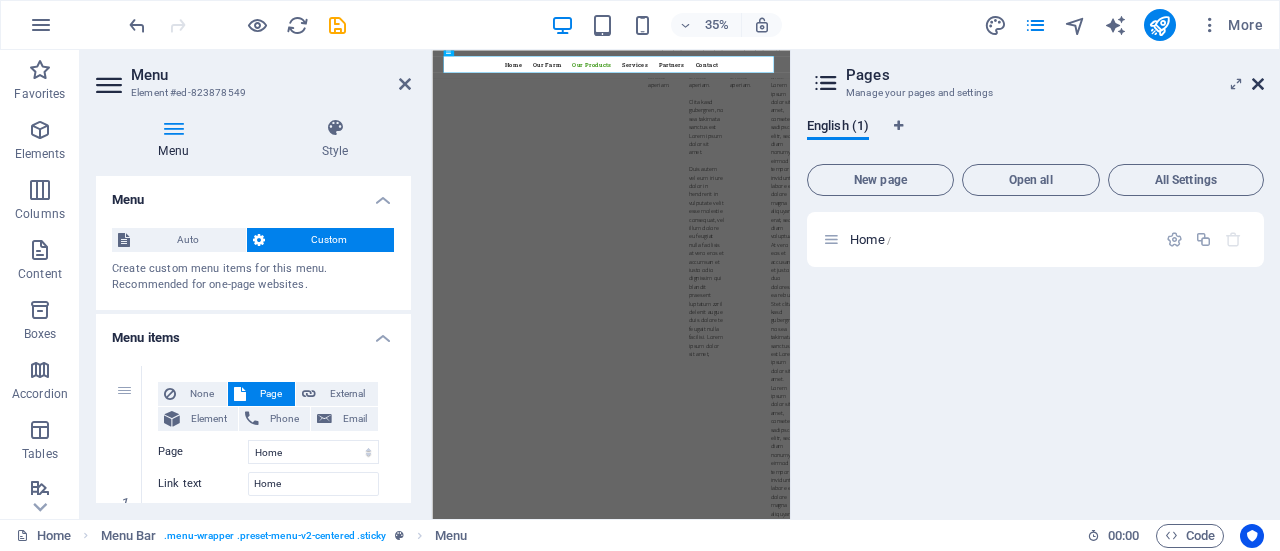 click at bounding box center (1258, 84) 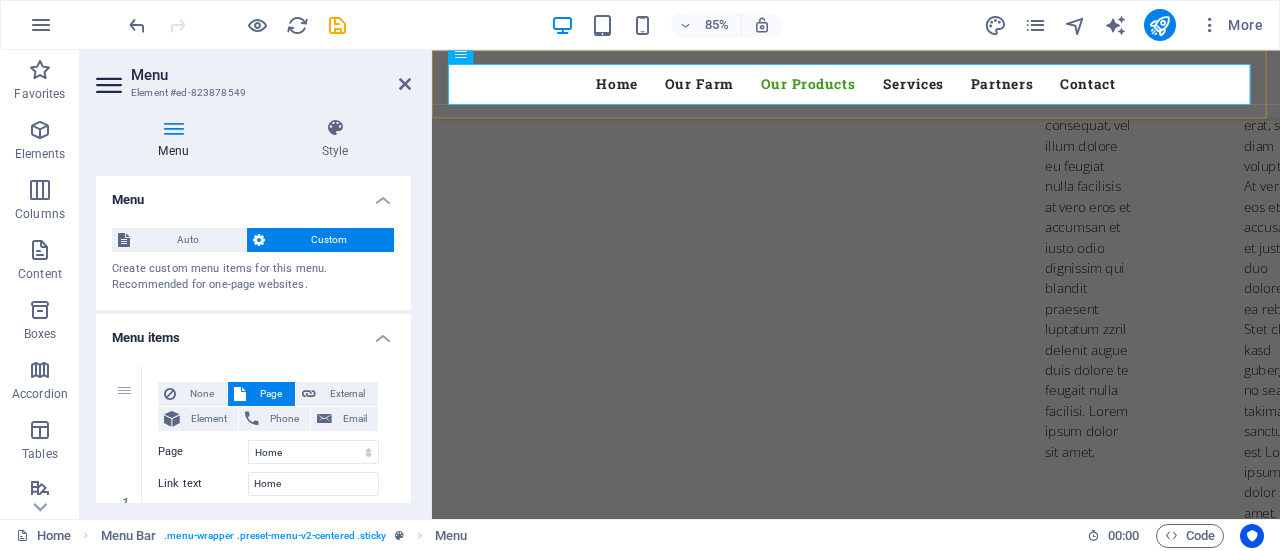 scroll, scrollTop: 5431, scrollLeft: 0, axis: vertical 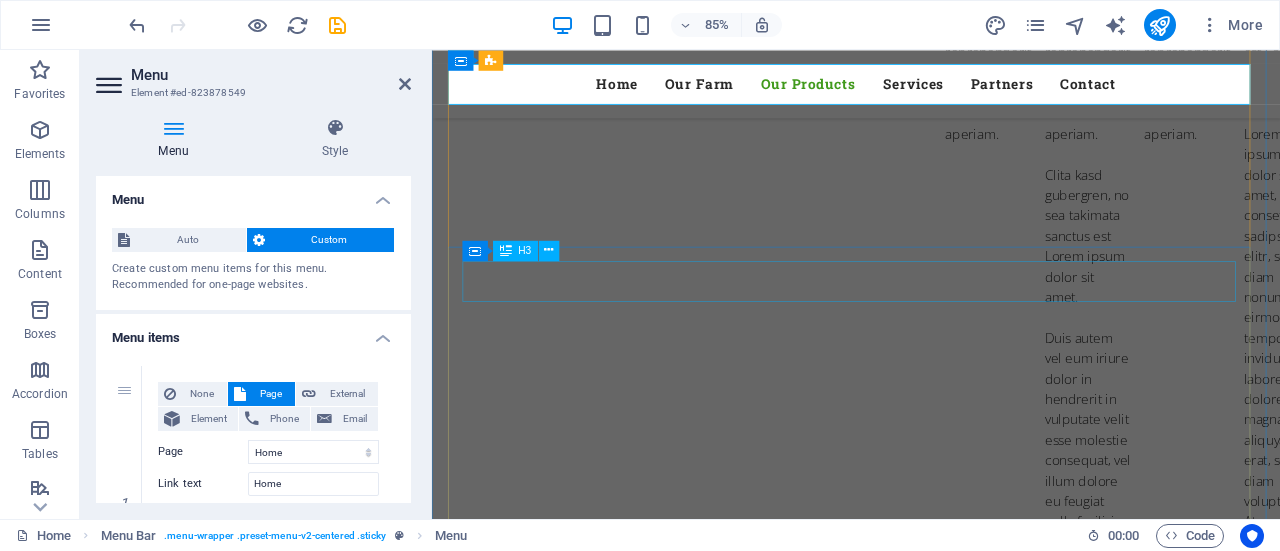 click on "Veggie Box" at bounding box center (931, 6494) 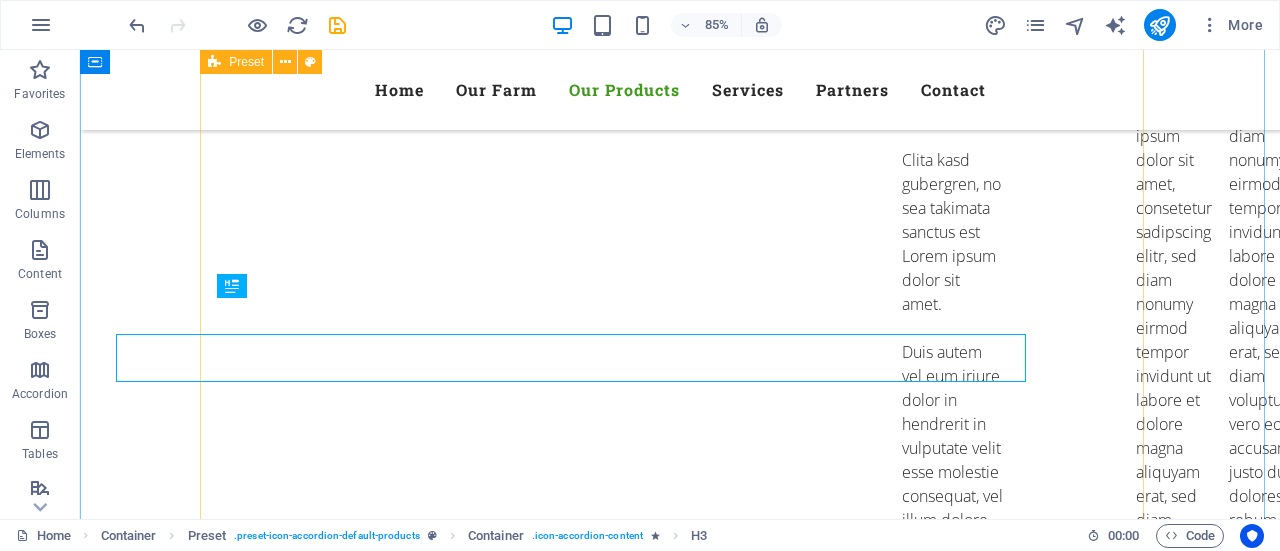 scroll, scrollTop: 5395, scrollLeft: 0, axis: vertical 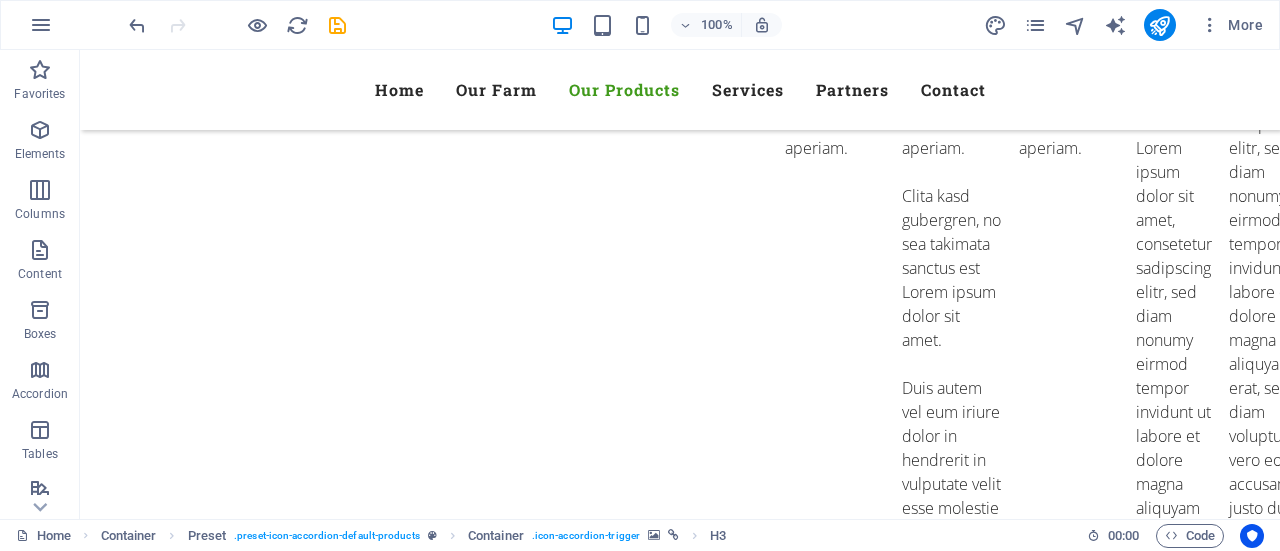 click on "Home Container Preset . preset-icon-accordion-default-products Container . icon-accordion-trigger H3 00 : 00 Code" at bounding box center (640, 535) 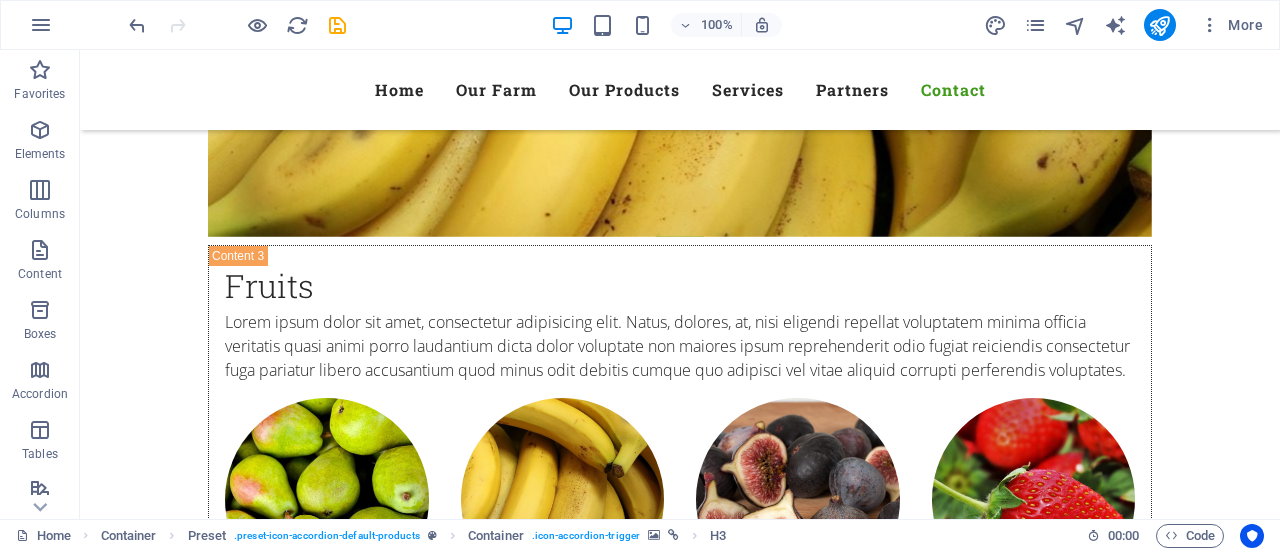 scroll, scrollTop: 10252, scrollLeft: 0, axis: vertical 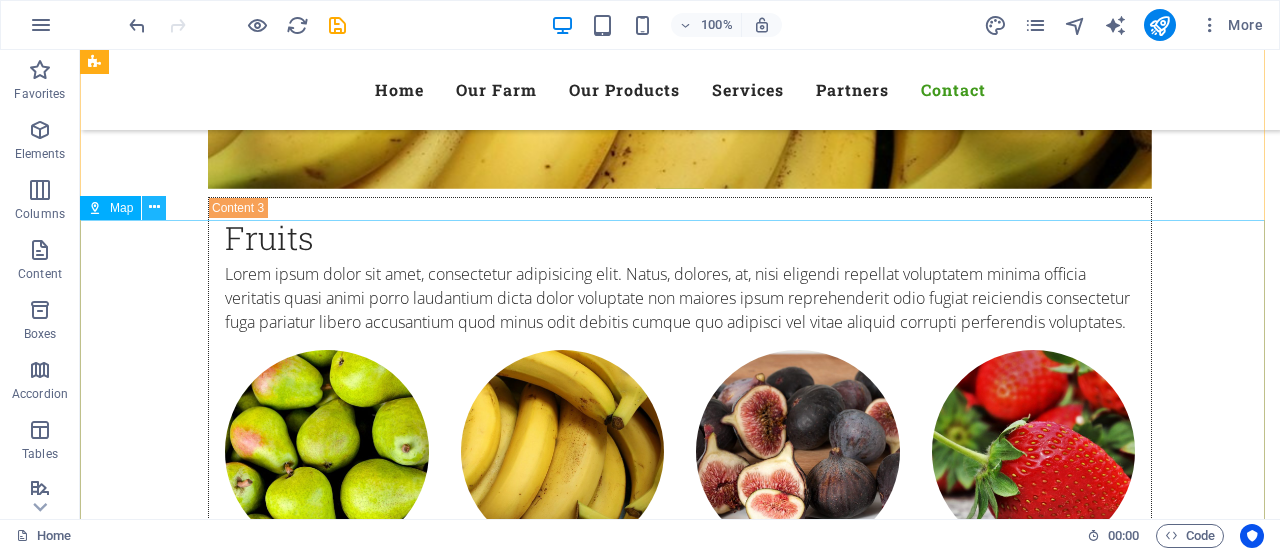 click at bounding box center (154, 207) 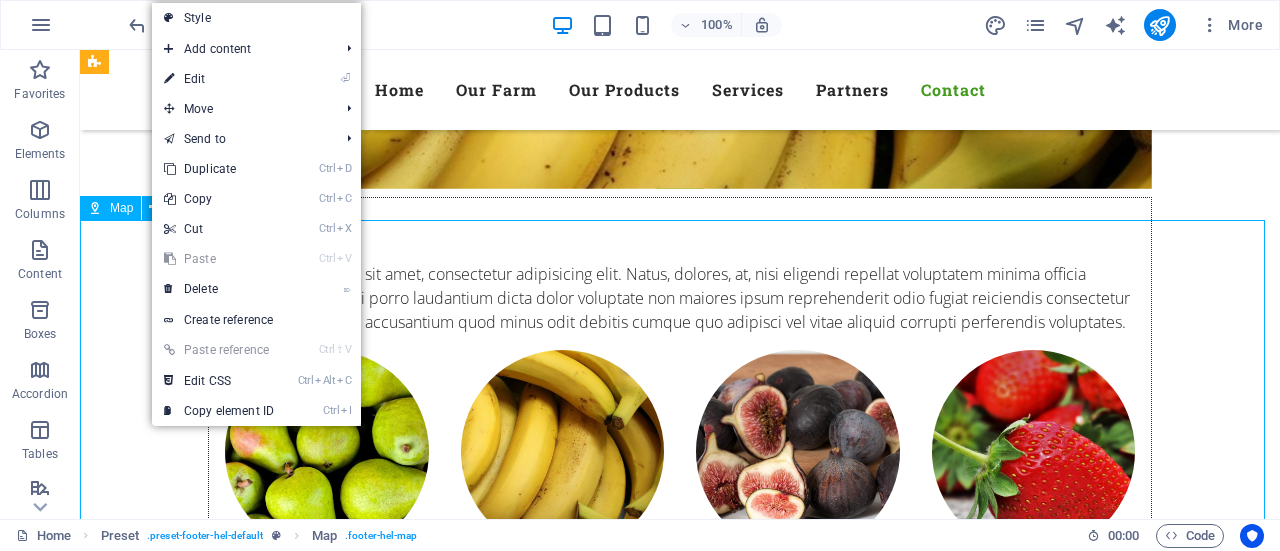 drag, startPoint x: 220, startPoint y: 265, endPoint x: 130, endPoint y: 231, distance: 96.20811 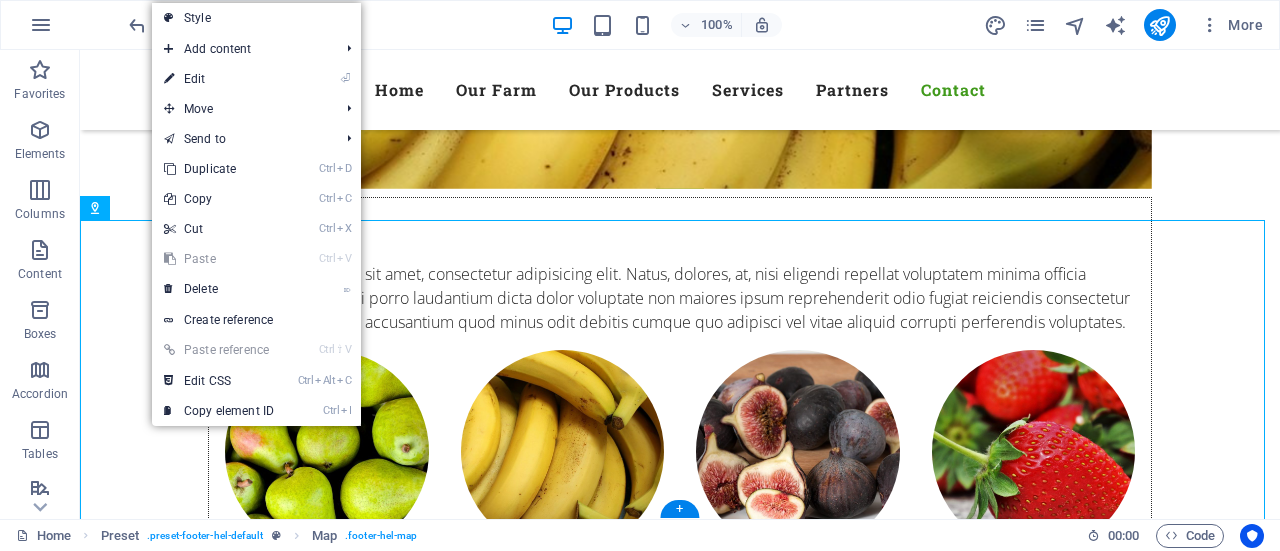click on "← Move left → Move right ↑ Move up ↓ Move down + Zoom in - Zoom out Home Jump left by 75% End Jump right by 75% Page Up Jump up by 75% Page Down Jump down by 75% Map Terrain Satellite Labels Keyboard shortcuts Map Data Map data ©[YEAR] Google Map data ©[YEAR] Google 2 km  Click to toggle between metric and imperial units Terms Report a map error" at bounding box center [680, 12772] 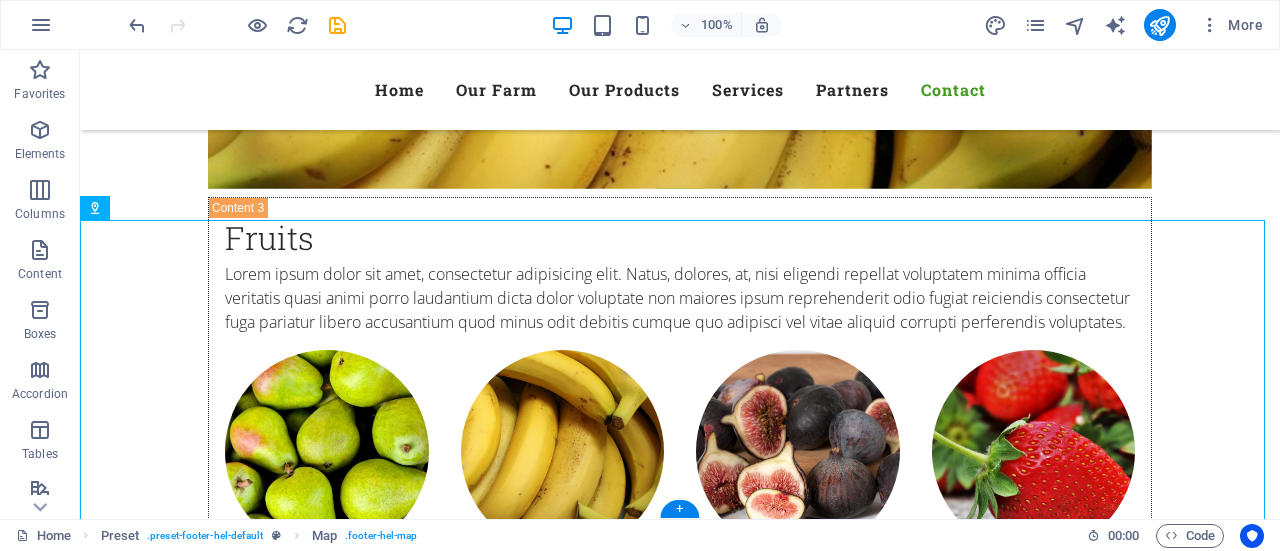 click on "← Move left → Move right ↑ Move up ↓ Move down + Zoom in - Zoom out Home Jump left by 75% End Jump right by 75% Page Up Jump up by 75% Page Down Jump down by 75% Map Terrain Satellite Labels Keyboard shortcuts Map Data Map data ©[YEAR] Google Map data ©[YEAR] Google 2 km  Click to toggle between metric and imperial units Terms Report a map error" at bounding box center [680, 12772] 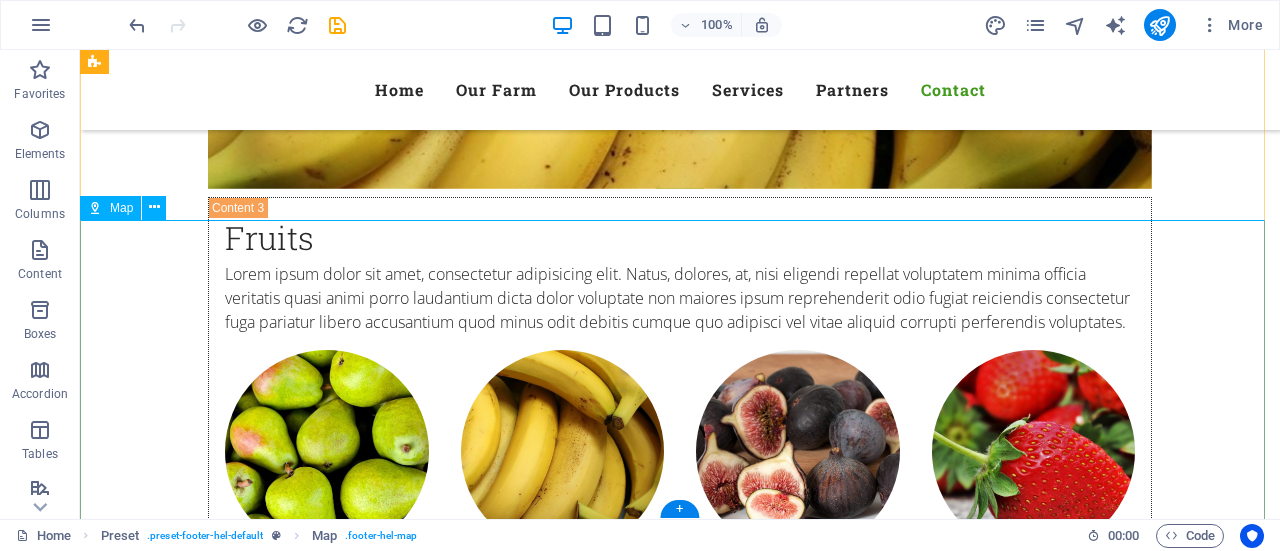 click on "← Move left → Move right ↑ Move up ↓ Move down + Zoom in - Zoom out Home Jump left by 75% End Jump right by 75% Page Up Jump up by 75% Page Down Jump down by 75% Map Terrain Satellite Labels Keyboard shortcuts Map Data Map data ©[YEAR] Google Map data ©[YEAR] Google 2 km  Click to toggle between metric and imperial units Terms Report a map error" at bounding box center [680, 12772] 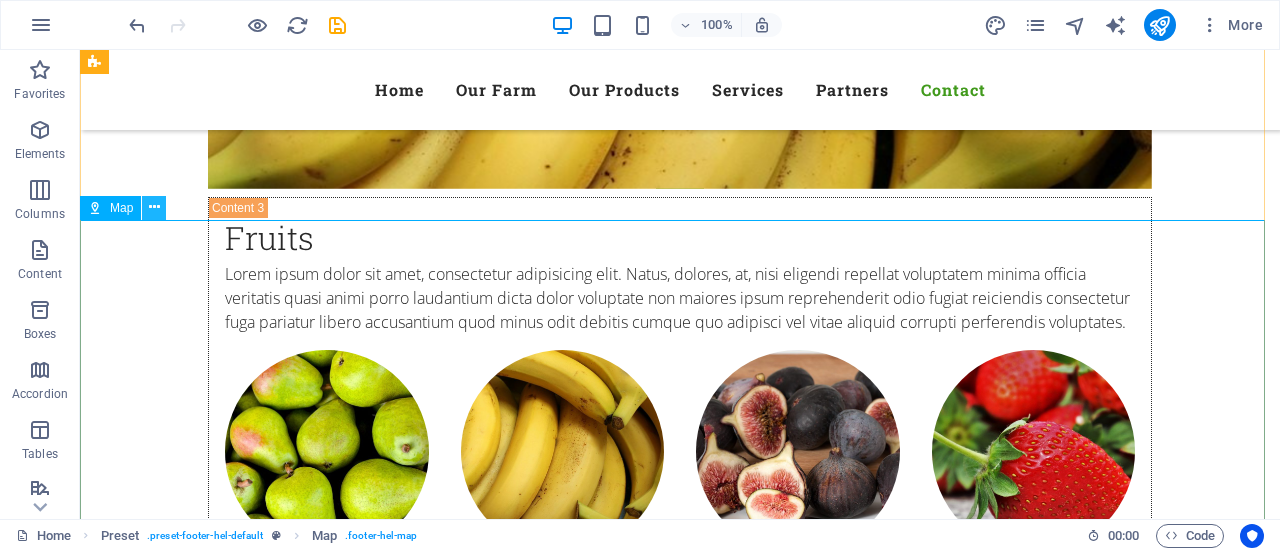 click at bounding box center (154, 207) 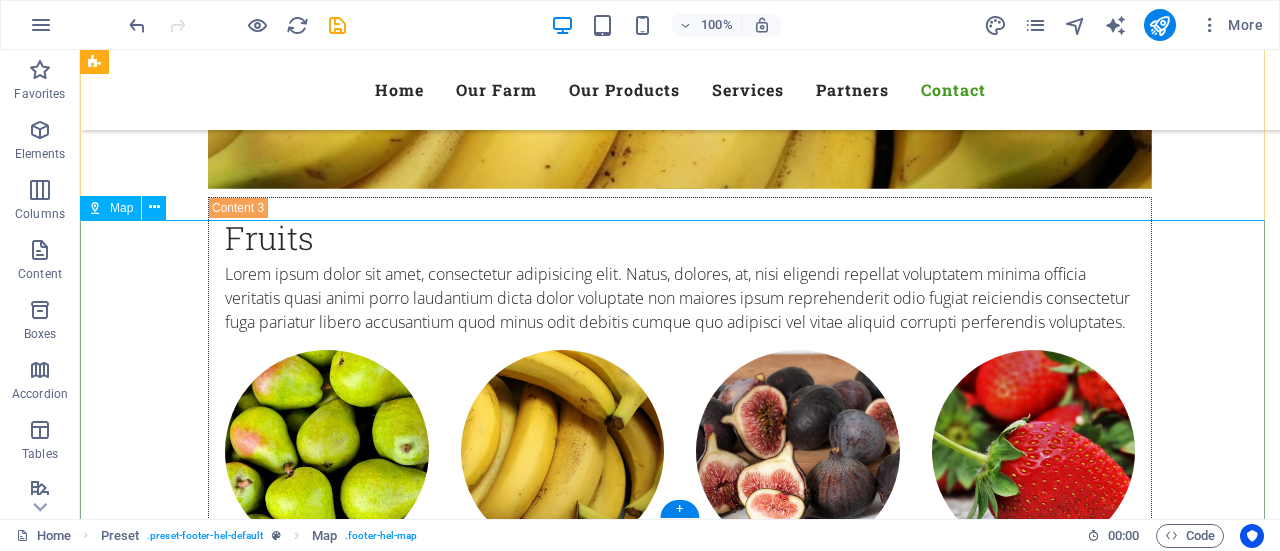 click on "← Move left → Move right ↑ Move up ↓ Move down + Zoom in - Zoom out Home Jump left by 75% End Jump right by 75% Page Up Jump up by 75% Page Down Jump down by 75% Map Terrain Satellite Labels Keyboard shortcuts Map Data Map data ©[YEAR] Google Map data ©[YEAR] Google 2 km  Click to toggle between metric and imperial units Terms Report a map error" at bounding box center [680, 12772] 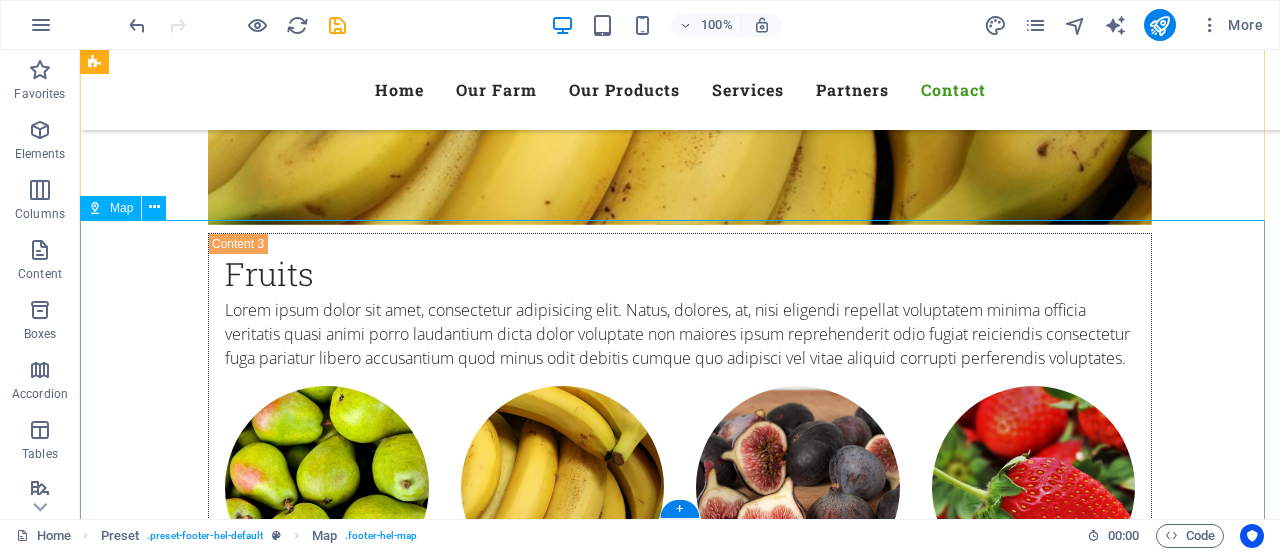 select on "1" 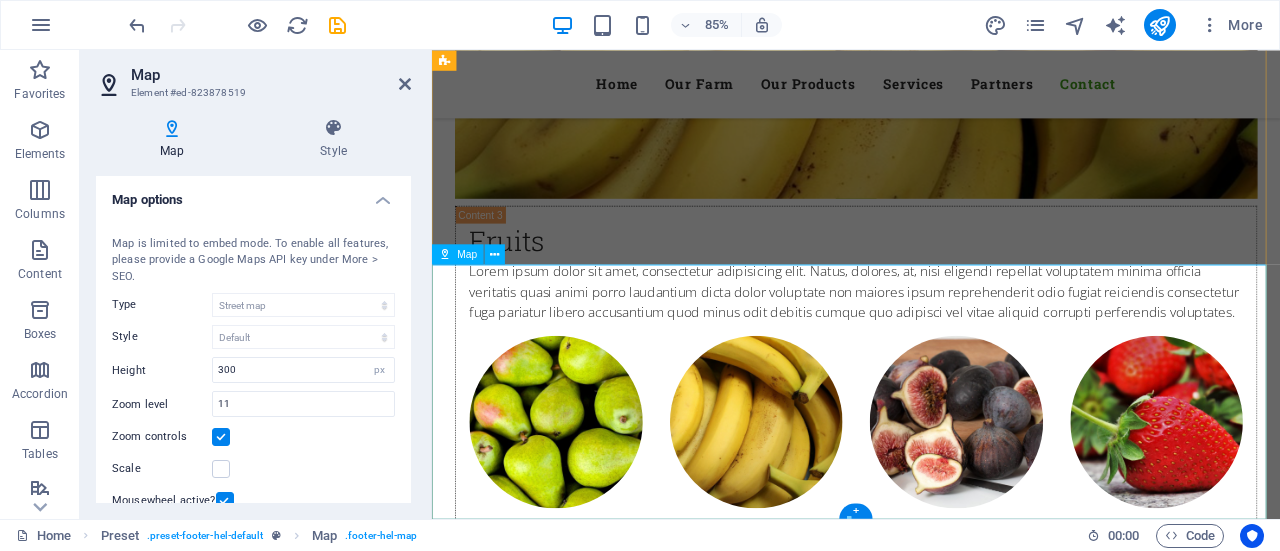 scroll, scrollTop: 10205, scrollLeft: 0, axis: vertical 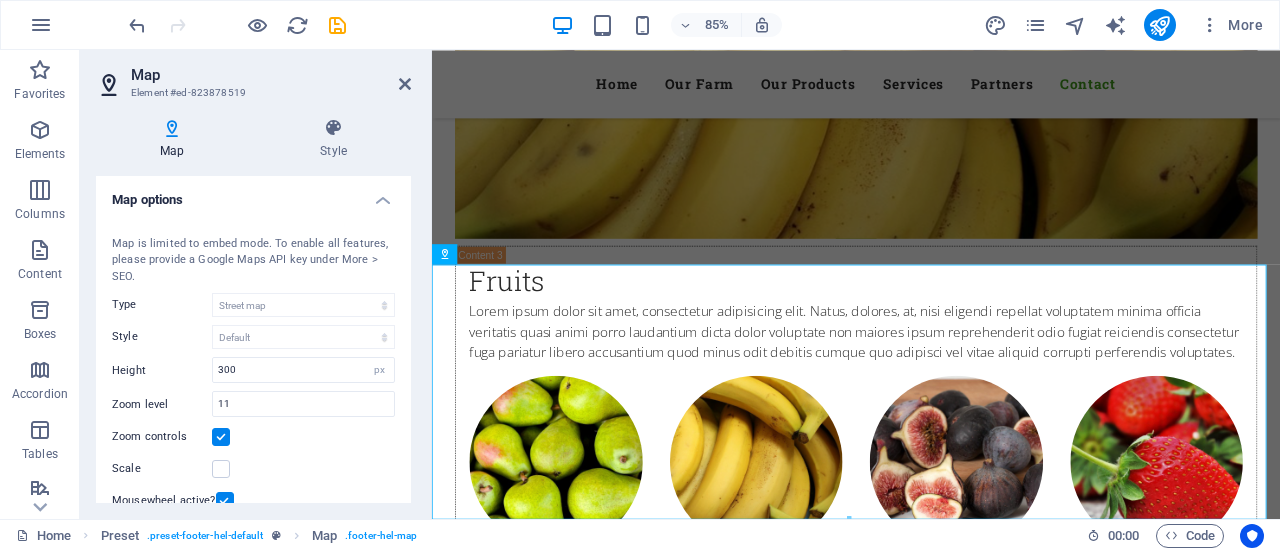 click on "Map options" at bounding box center [253, 194] 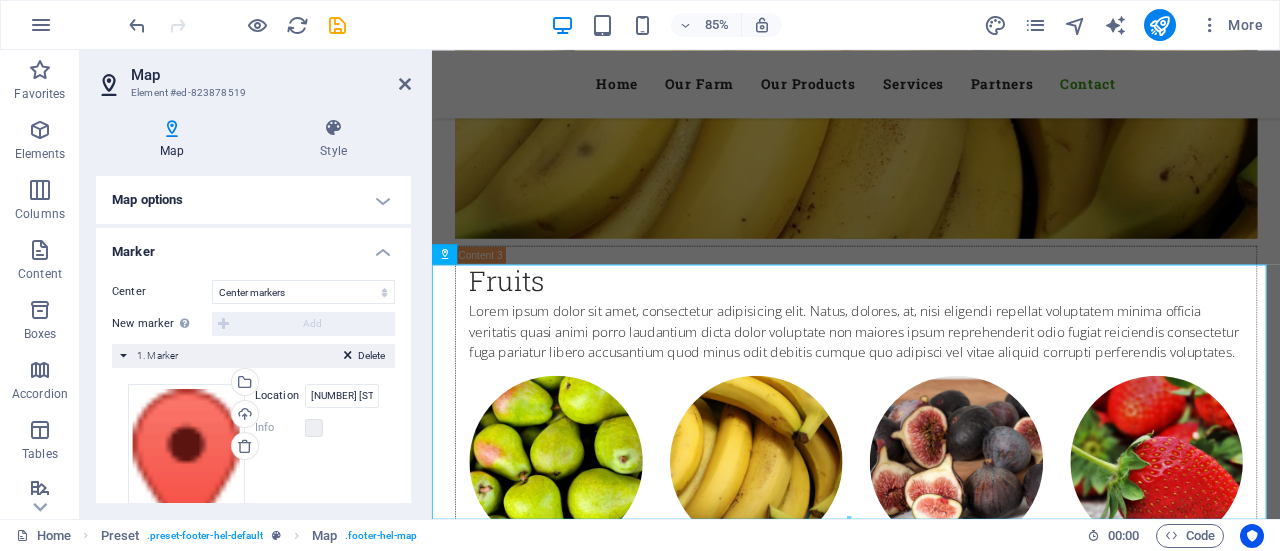 click on "Marker" at bounding box center [253, 246] 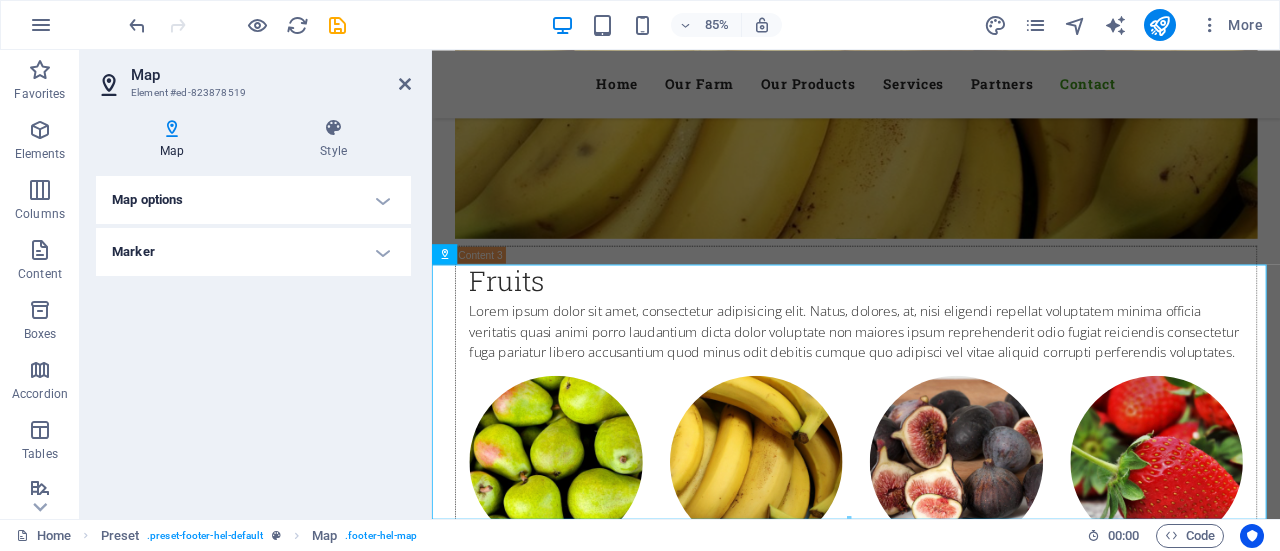 click on "Map options" at bounding box center [253, 200] 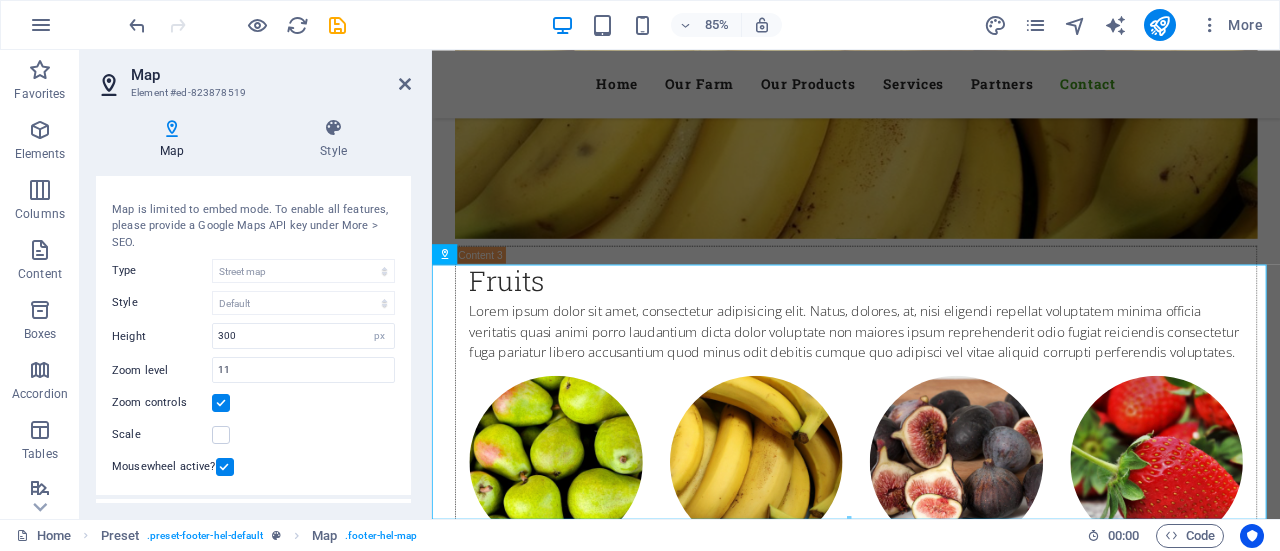 scroll, scrollTop: 0, scrollLeft: 0, axis: both 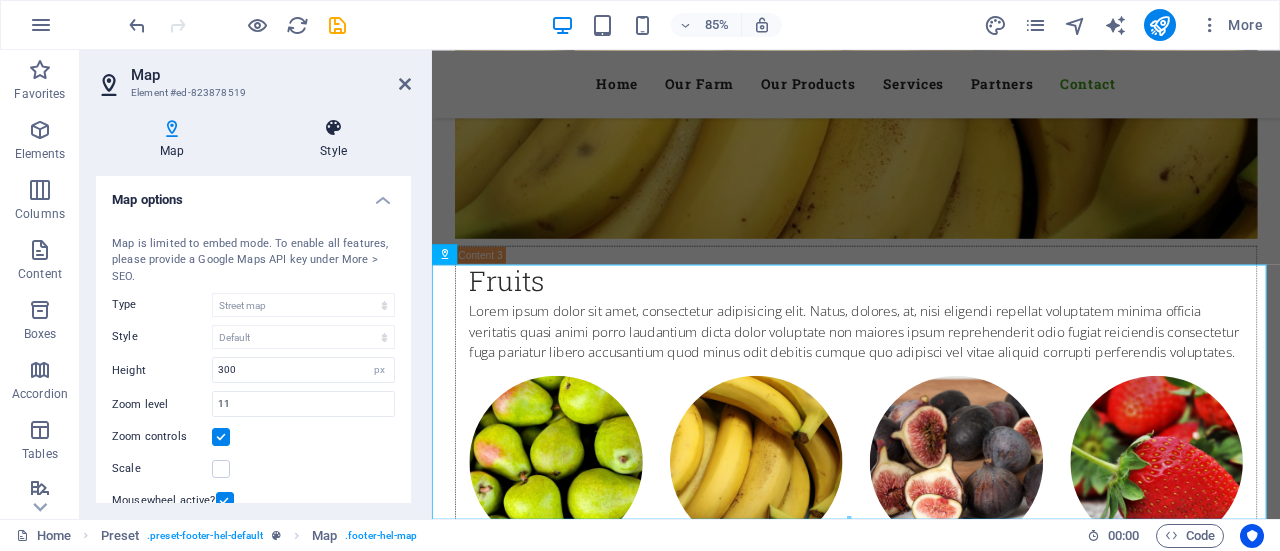 click at bounding box center (333, 128) 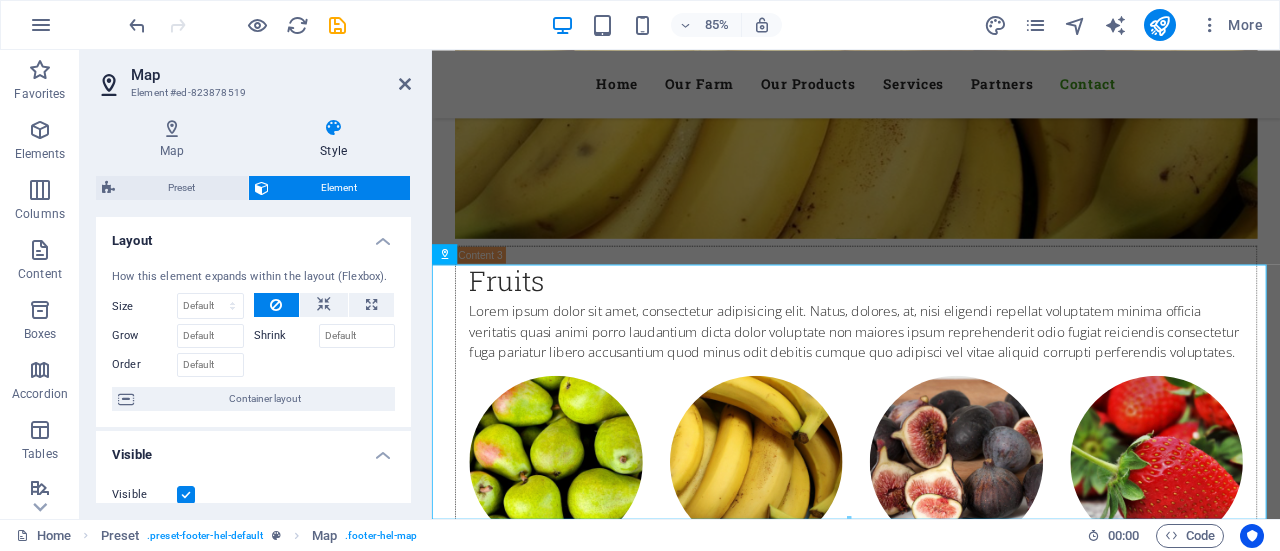 click on "Map Style Map options Map center [NUMBER] [STREET], [POSTAL_CODE][CITY], [STATE] Map is limited to embed mode. To enable all features, please provide a Google Maps API key under More > SEO. Type Street map Satellite view Satellite view with streets Terrain map Style Default Colorize Pale Dawn Subtle Grayscale Shades of Grey Apple Maps Blue Water Midnight Commander Light Monochrome Paper Neutral Blue Hints of Gold Black &amp; White No labels Color Height 300 px Zoom level 11 Zoom controls Scale Mousewheel active? Marker Center Don't center Center markers Center and zoom markers New marker To enable this feature, please provide a Google Maps API key in the website settings. Add Delete 1. Marker Drag files here, click to choose files or select files from Files or our free stock photos & videos Select files from the file manager, stock photos, or upload file(s) Upload Location [NUMBER] [STREET], [POSTAL_CODE][CITY], [STATE] Width auto px Info Opened? Headline Green mile SEO Description Paragraph Format Normal Heading 1 Heading 2 Heading 3 8" at bounding box center [253, 310] 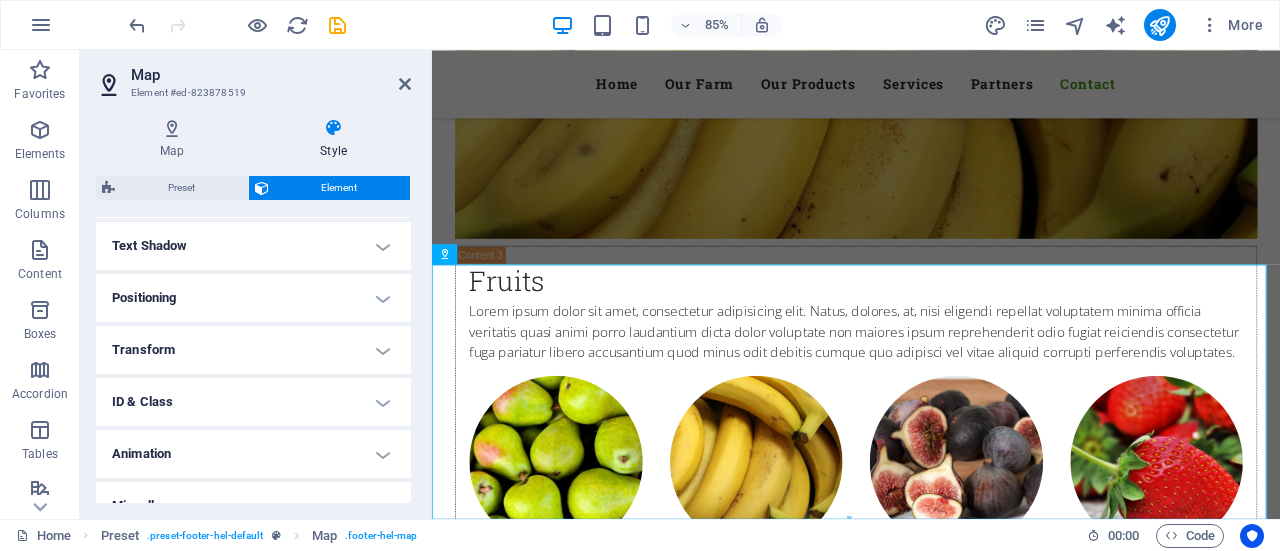 scroll, scrollTop: 558, scrollLeft: 0, axis: vertical 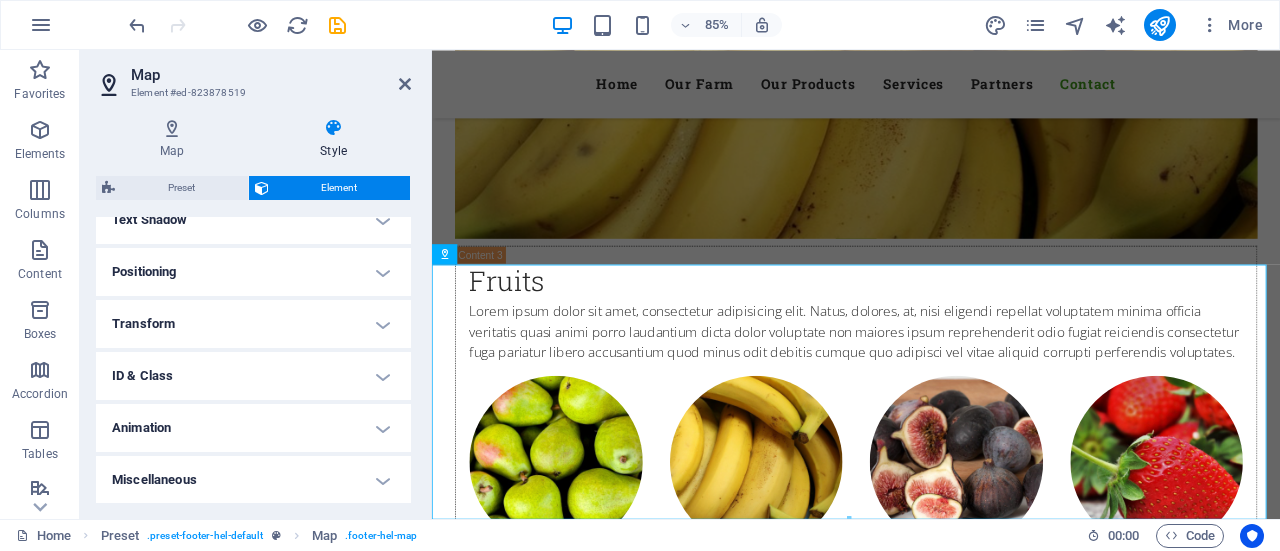 drag, startPoint x: 406, startPoint y: 467, endPoint x: 394, endPoint y: 225, distance: 242.29733 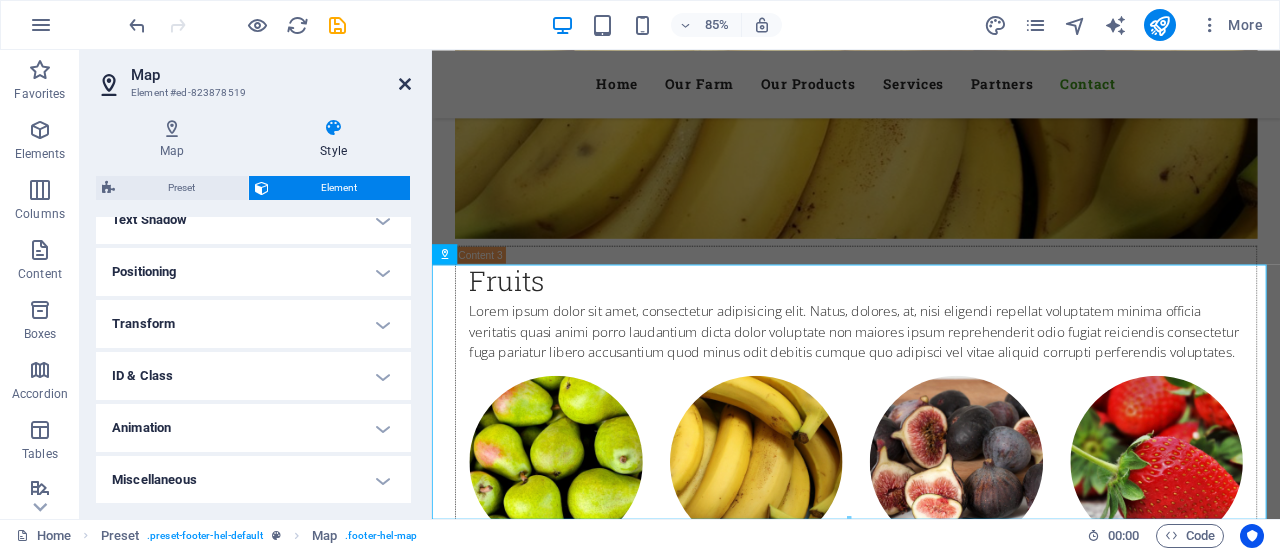 click at bounding box center [405, 84] 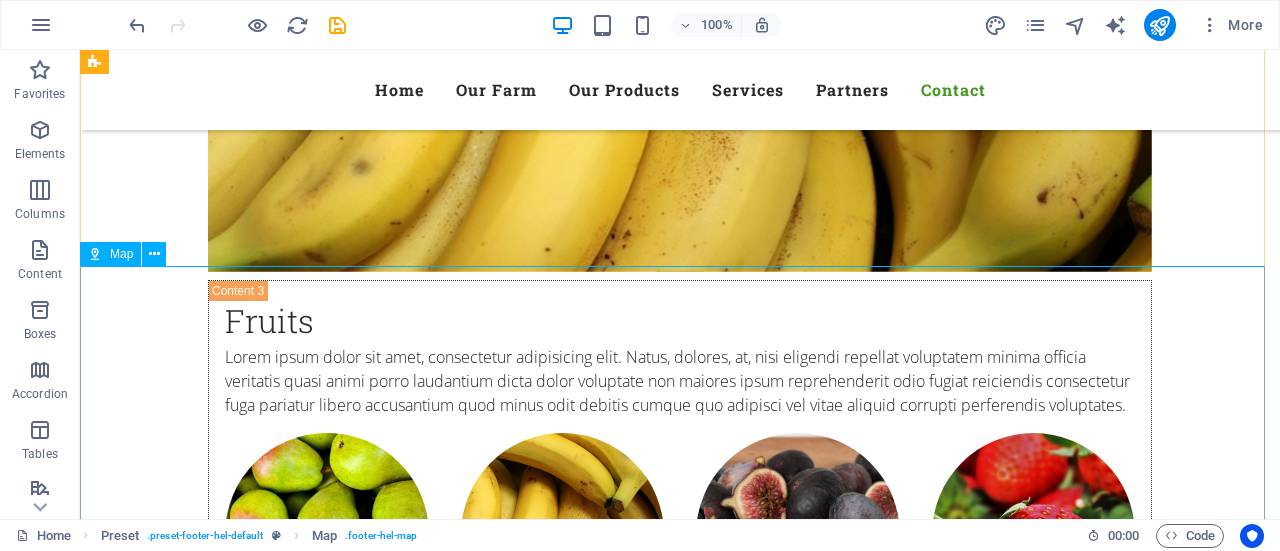 click on "← Move left → Move right ↑ Move up ↓ Move down + Zoom in - Zoom out Home Jump left by 75% End Jump right by 75% Page Up Jump up by 75% Page Down Jump down by 75% Map Terrain Satellite Labels Keyboard shortcuts Map Data Map data ©[YEAR] Google Map data ©[YEAR] Google 2 km  Click to toggle between metric and imperial units Terms Report a map error" at bounding box center [680, 12896] 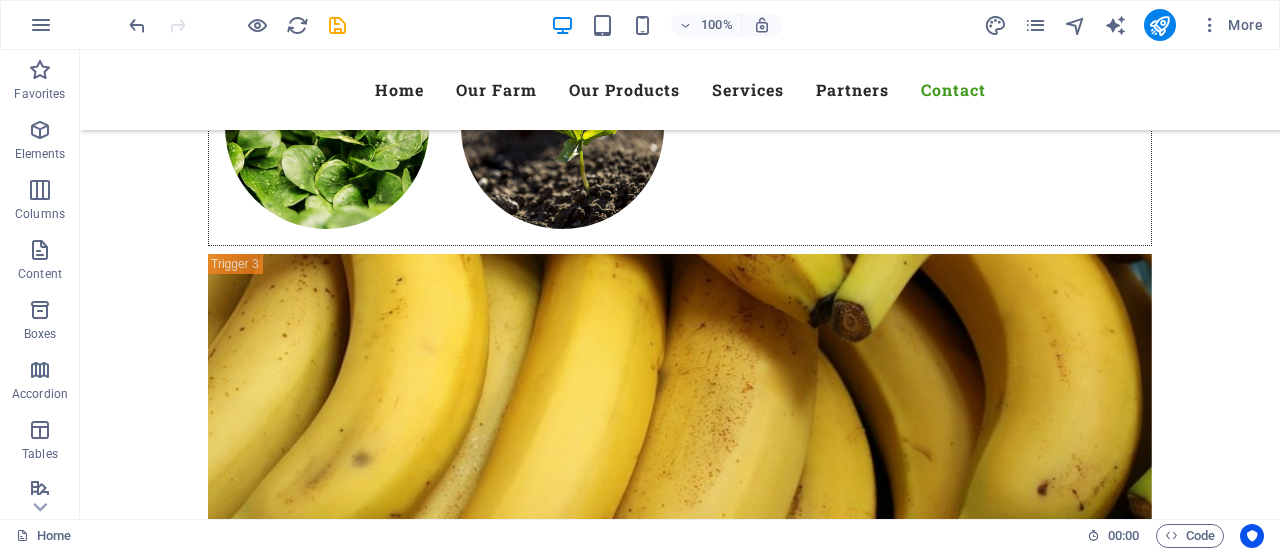 scroll, scrollTop: 9917, scrollLeft: 0, axis: vertical 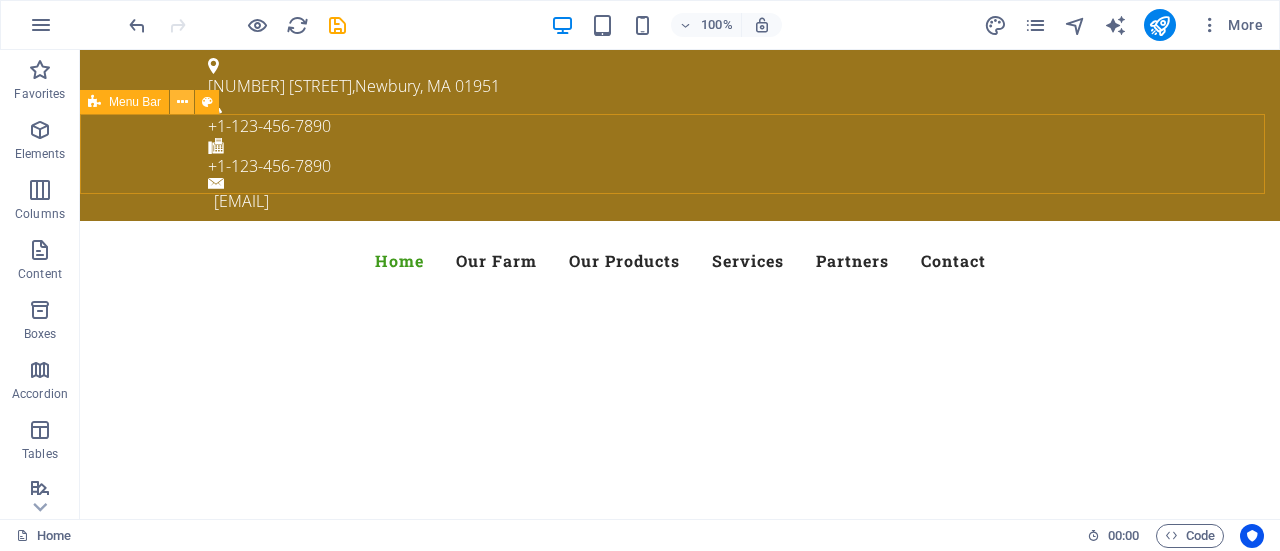 click at bounding box center [182, 102] 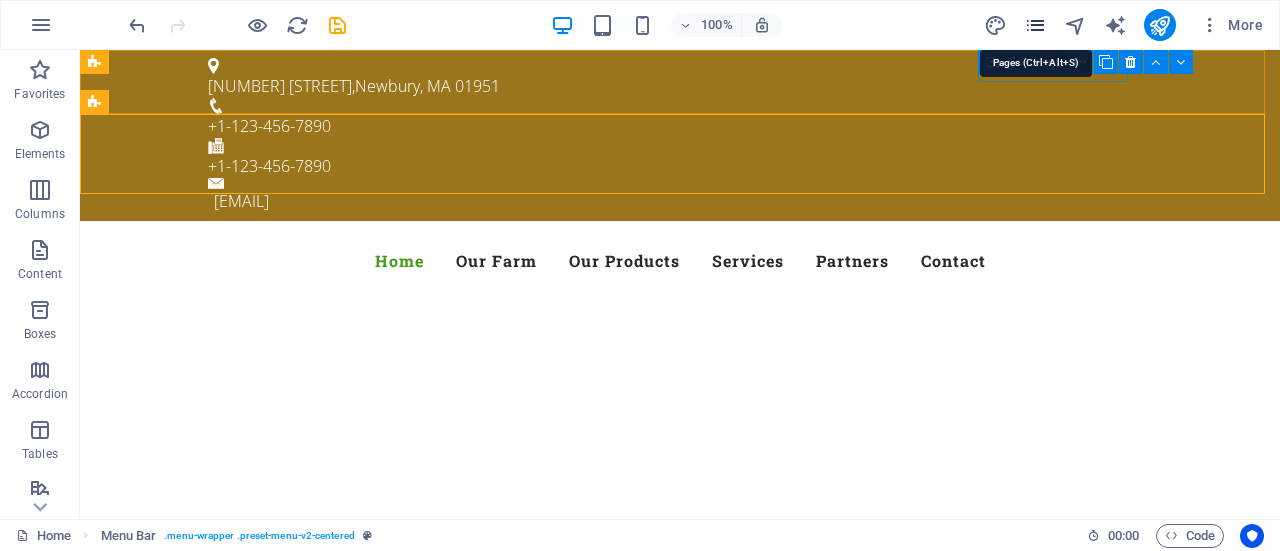 click at bounding box center [1035, 25] 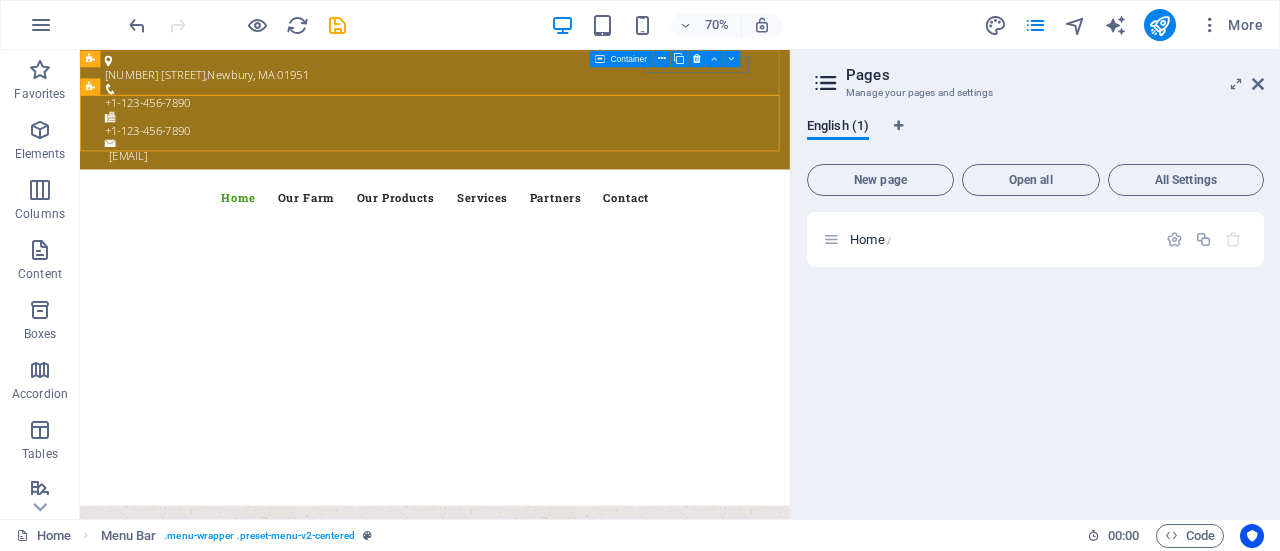 click on "Pages" at bounding box center (1055, 75) 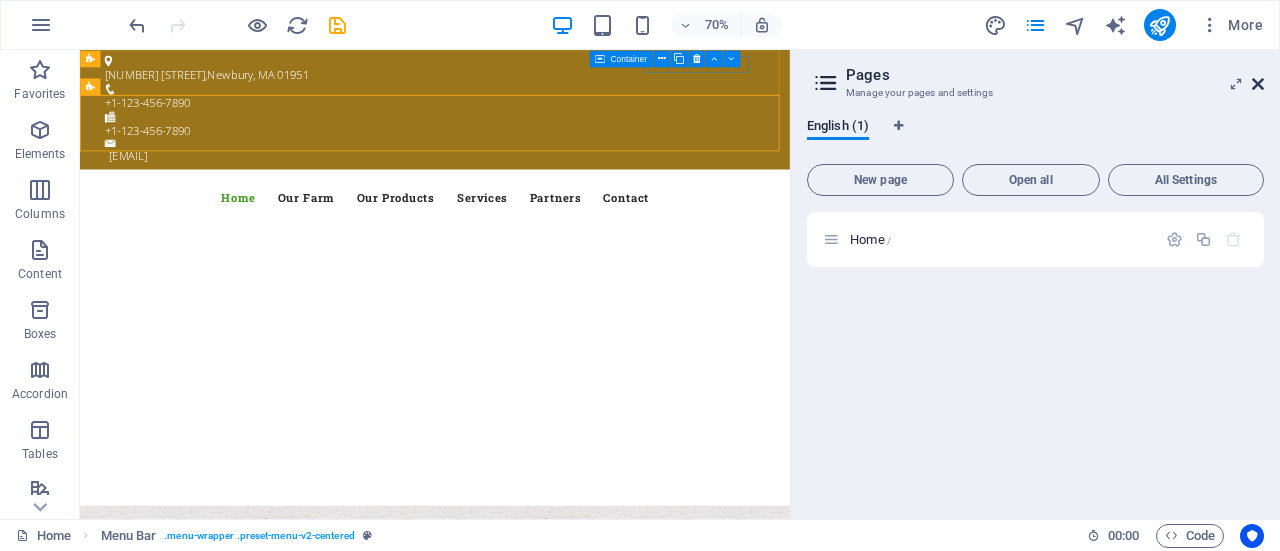 click at bounding box center (1258, 84) 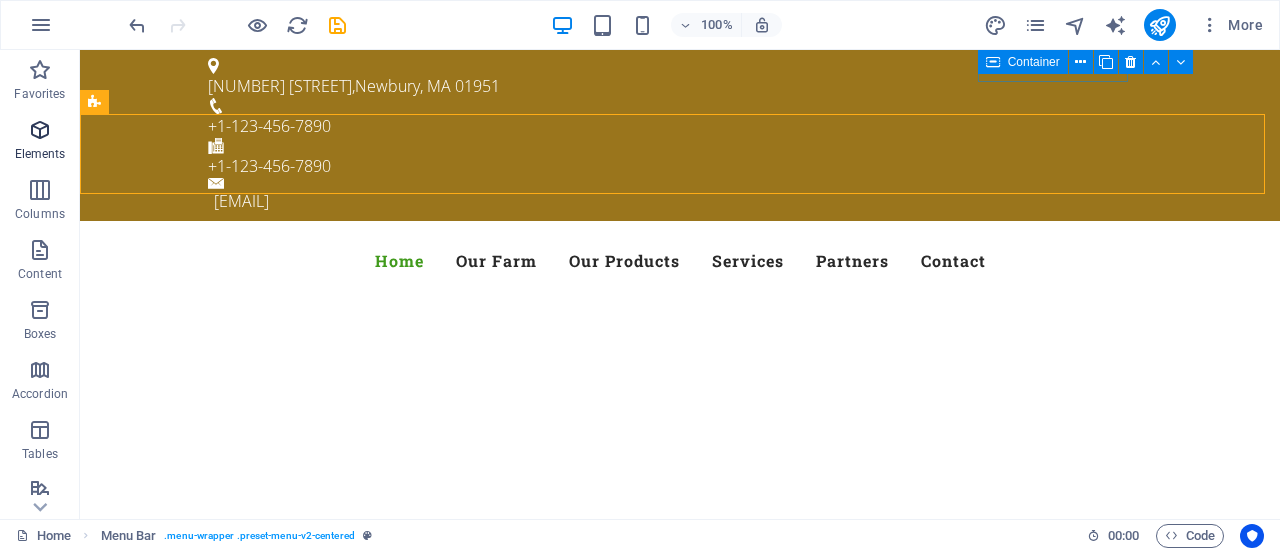 click on "Elements" at bounding box center (40, 142) 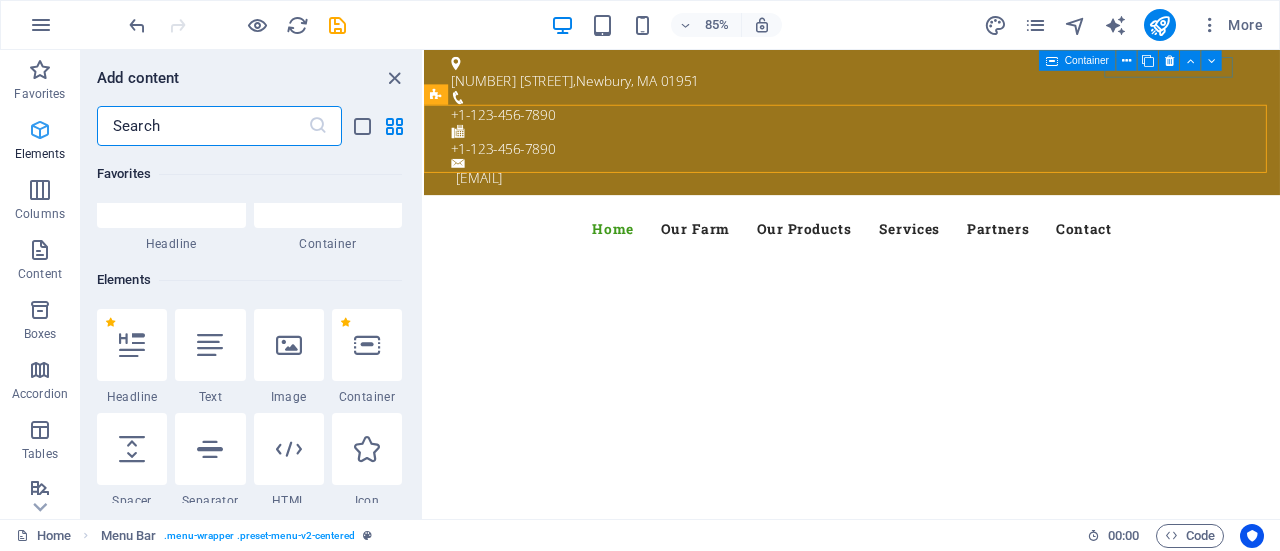 scroll, scrollTop: 213, scrollLeft: 0, axis: vertical 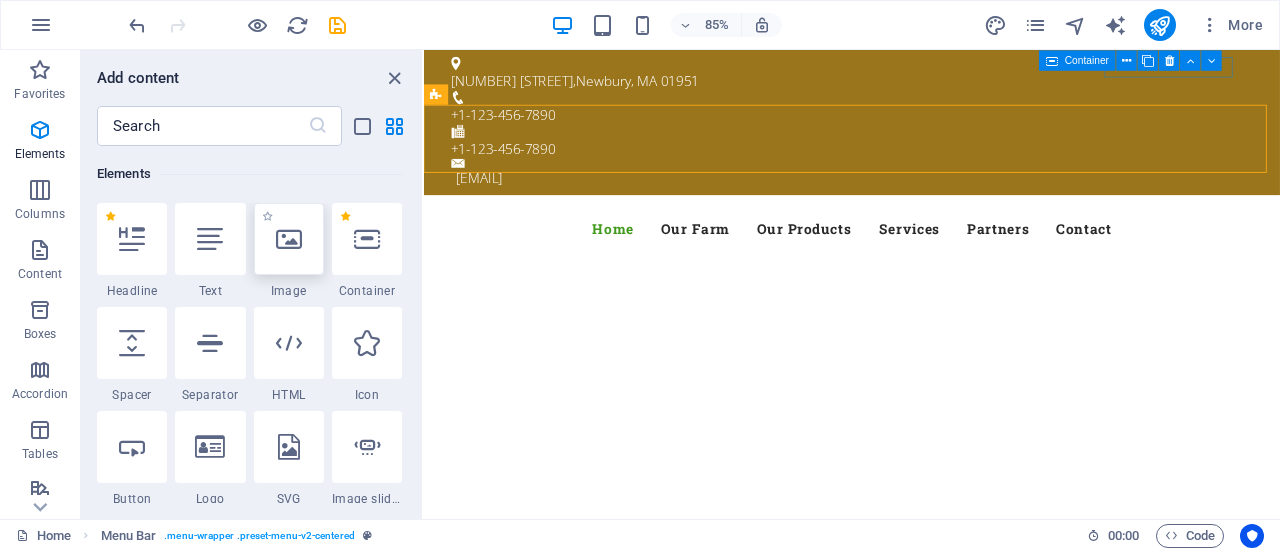 click at bounding box center [289, 239] 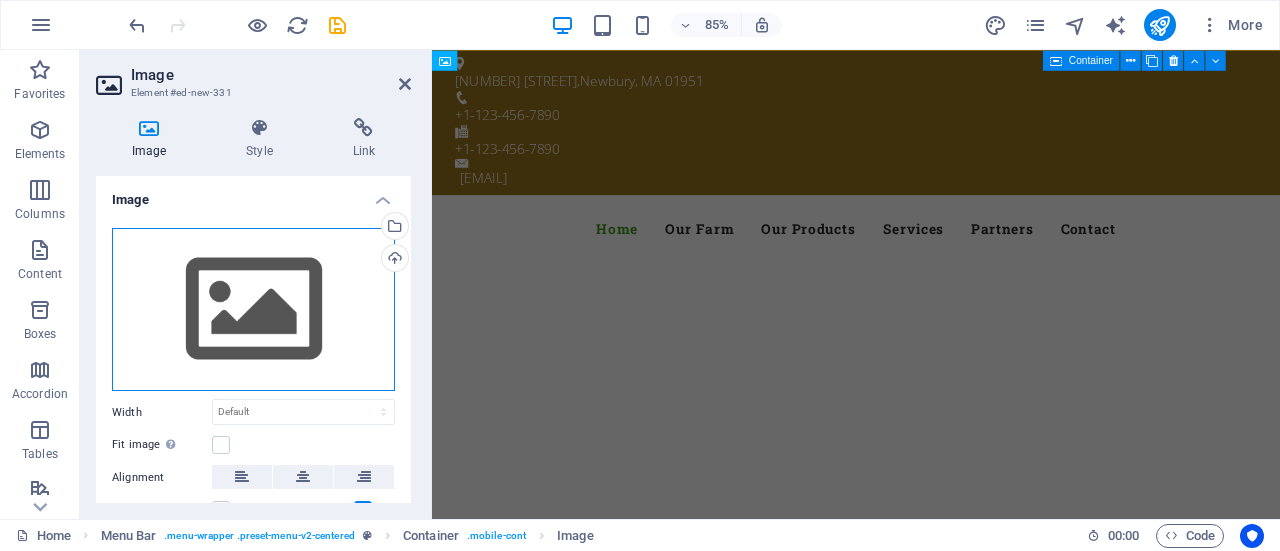 click on "Drag files here, click to choose files or select files from Files or our free stock photos & videos" at bounding box center [253, 310] 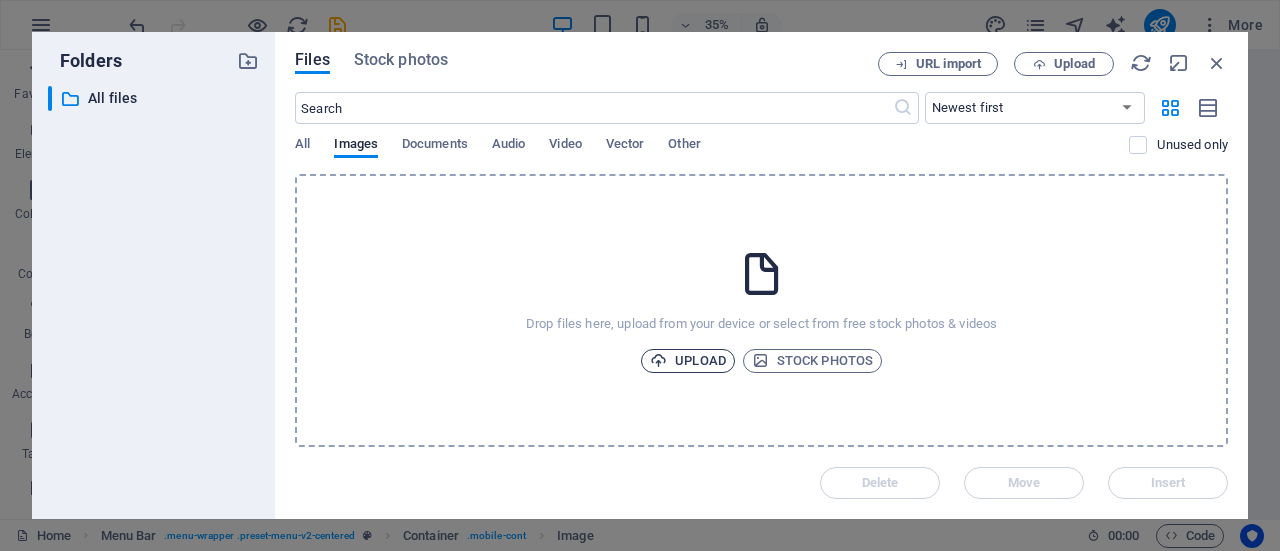 click on "Upload" at bounding box center (688, 361) 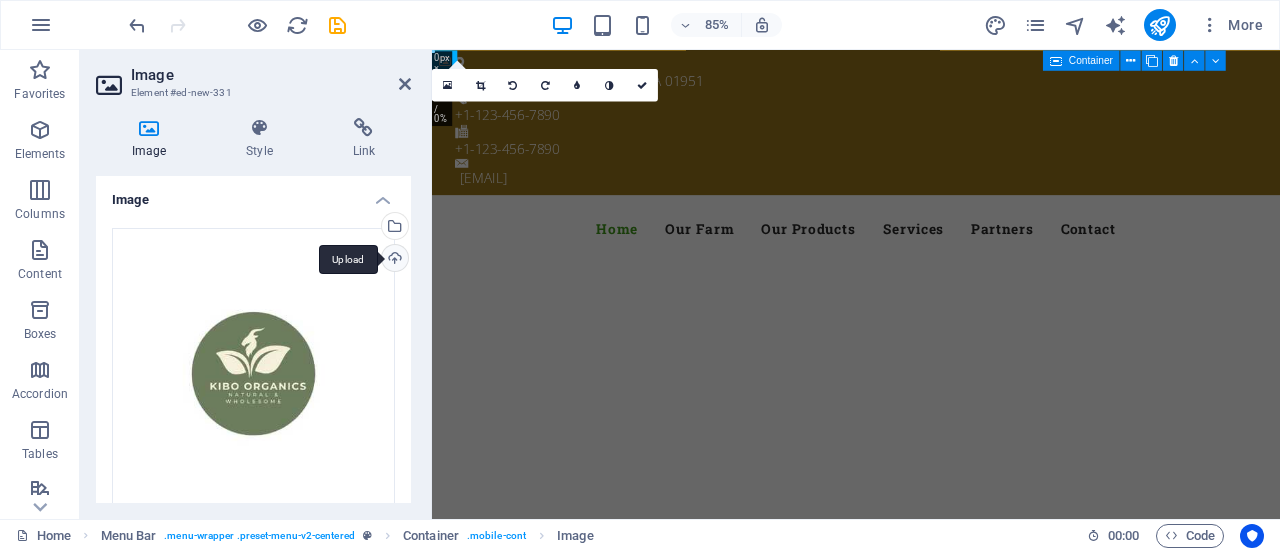 click on "Upload" at bounding box center (393, 260) 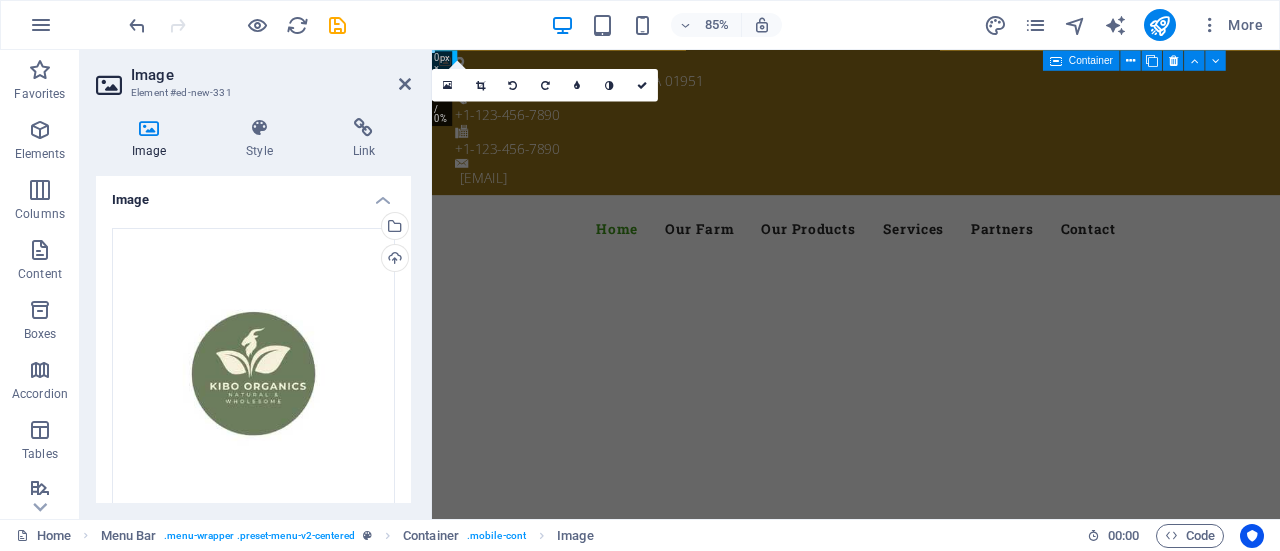 drag, startPoint x: 411, startPoint y: 338, endPoint x: 410, endPoint y: 374, distance: 36.013885 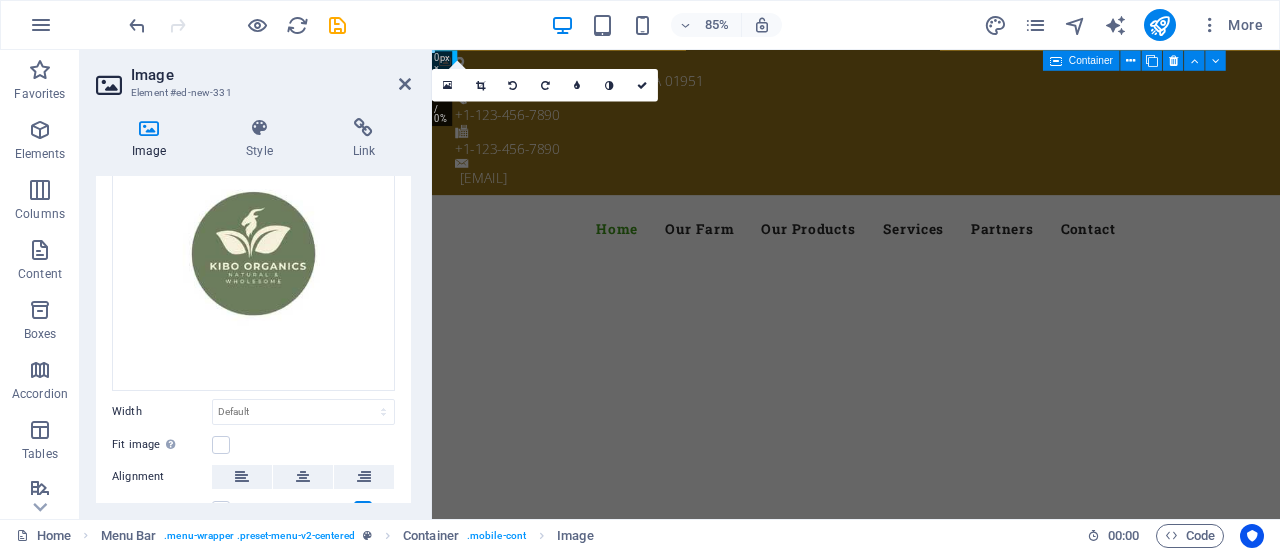 scroll, scrollTop: 0, scrollLeft: 0, axis: both 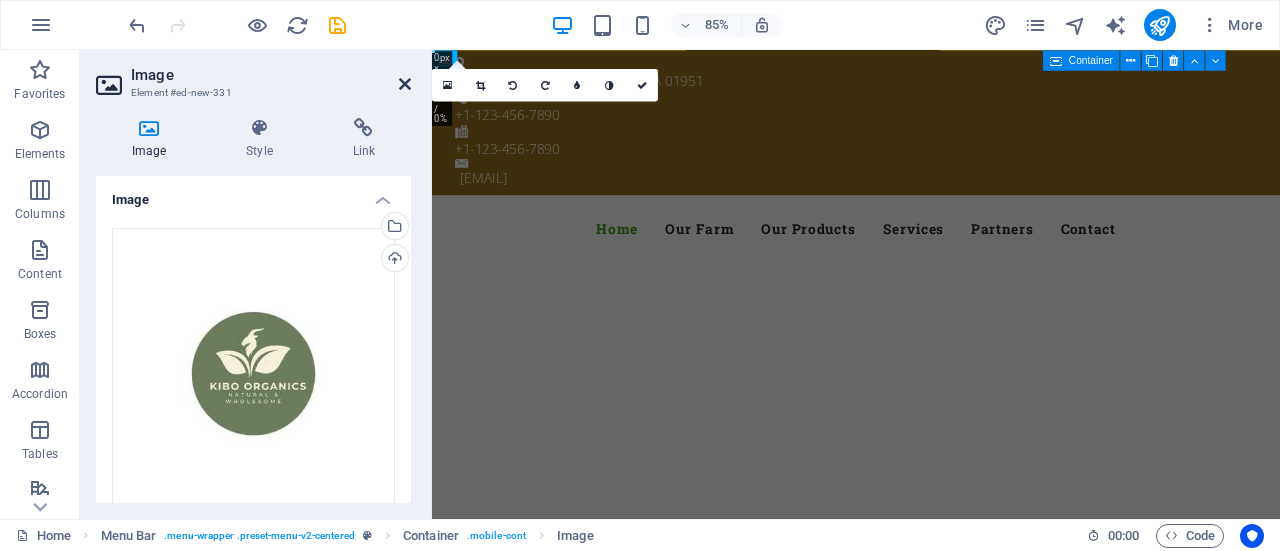 click at bounding box center [405, 84] 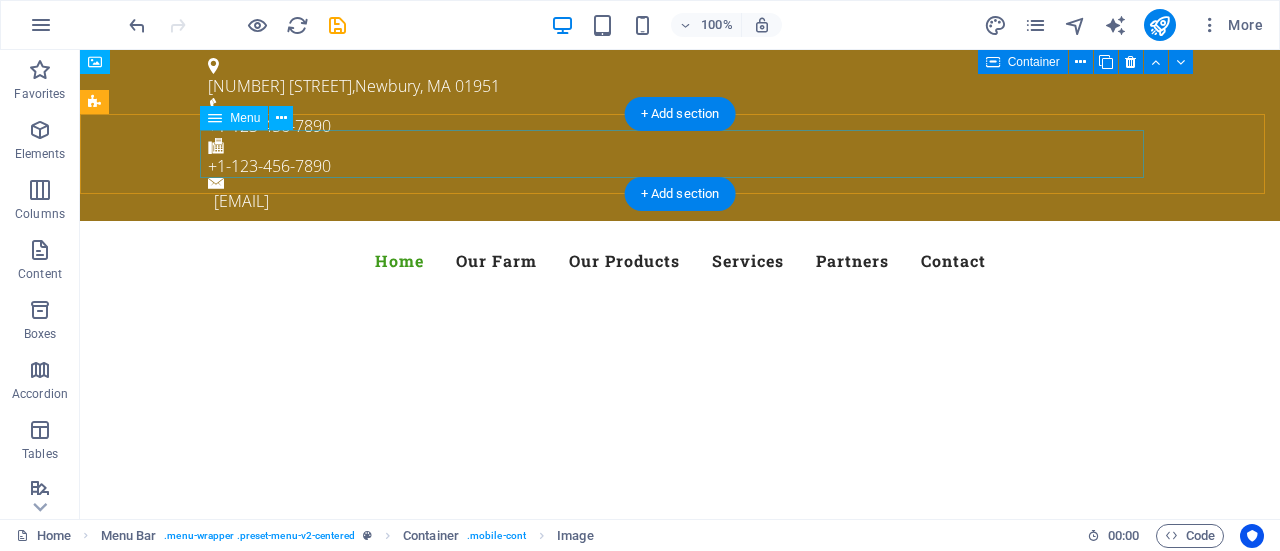 click on "Home Our Farm Our Products Services Partners Contact" at bounding box center (680, 261) 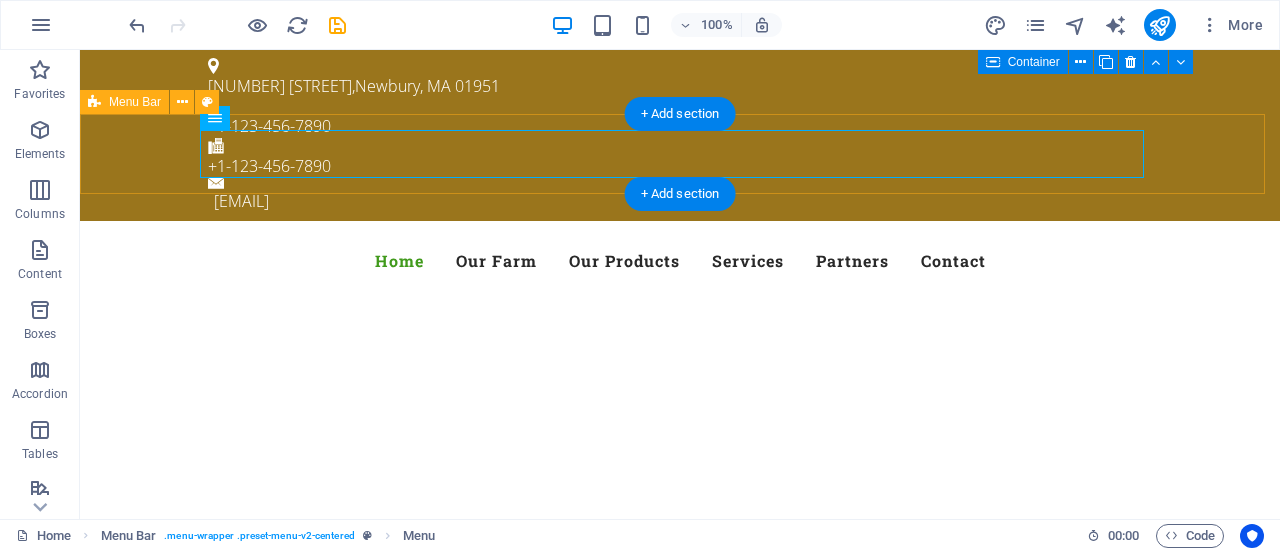 click on "Menu Home Our Farm Our Products Services Partners Contact" at bounding box center [680, 261] 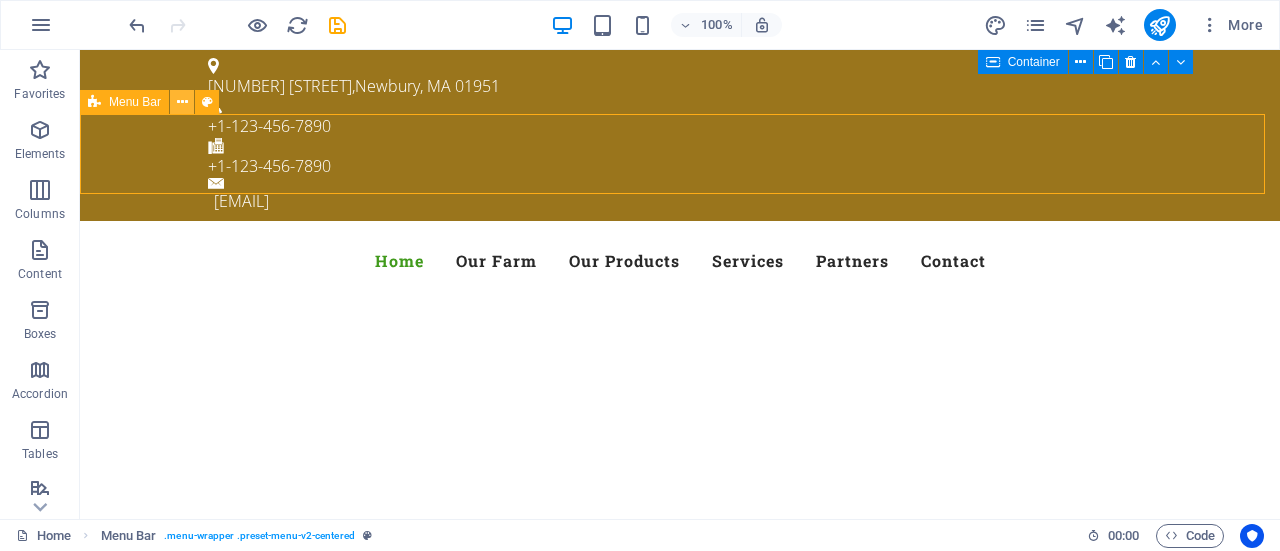 click at bounding box center [182, 102] 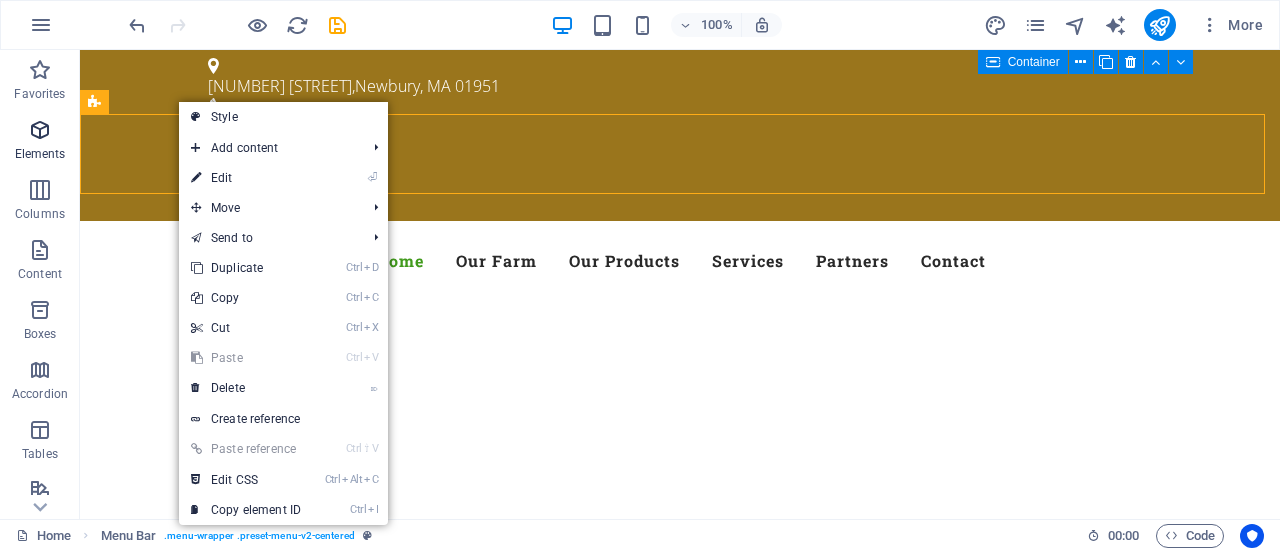 click on "Elements" at bounding box center (40, 142) 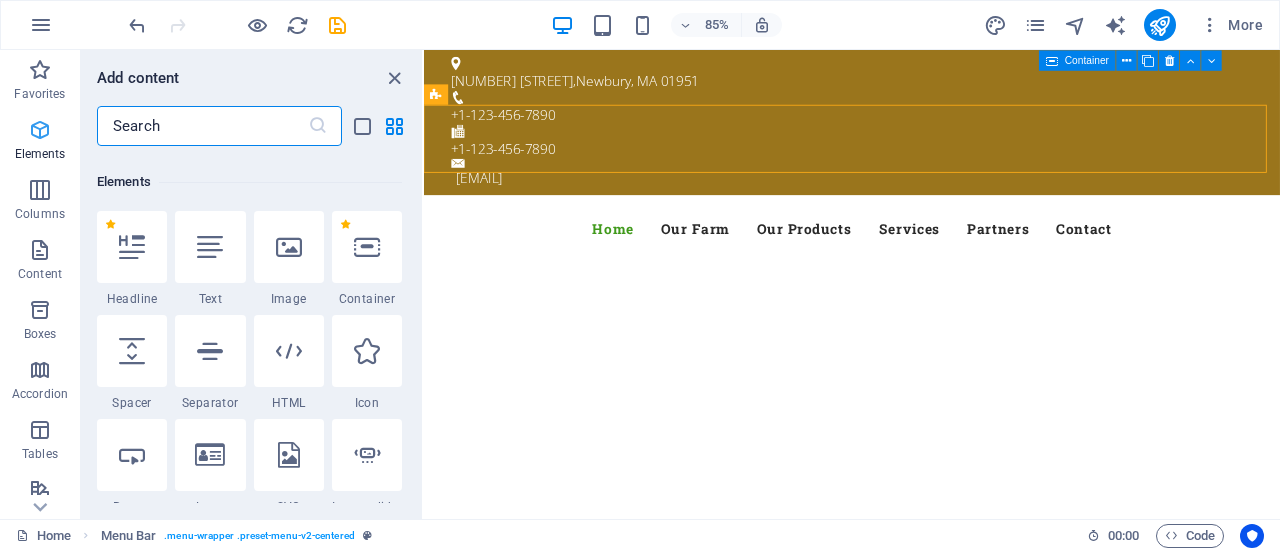 scroll, scrollTop: 213, scrollLeft: 0, axis: vertical 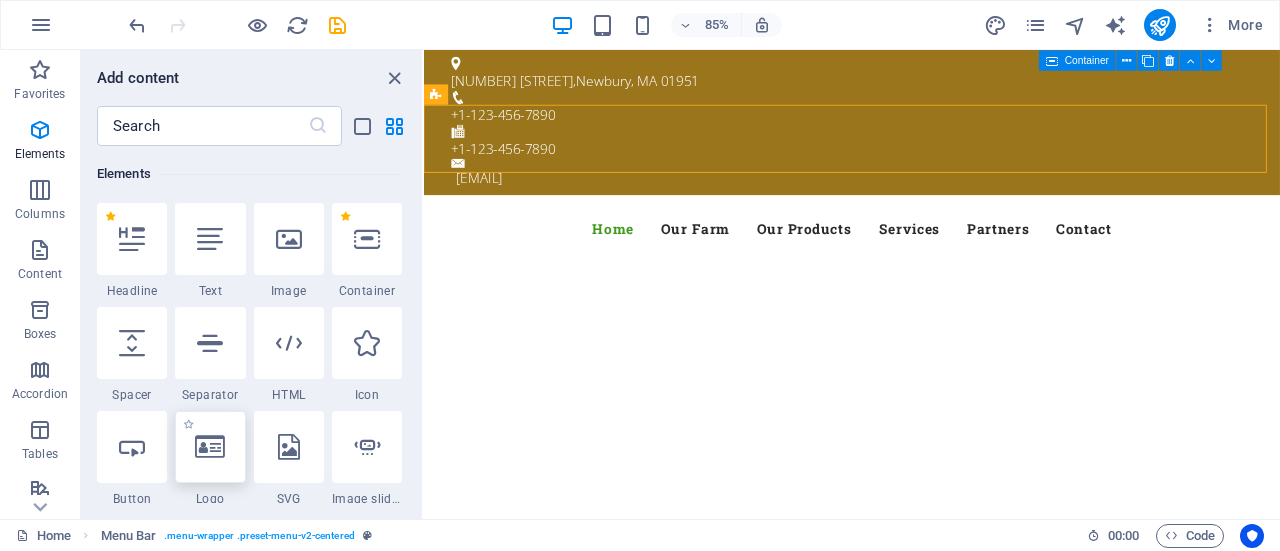 click at bounding box center [210, 447] 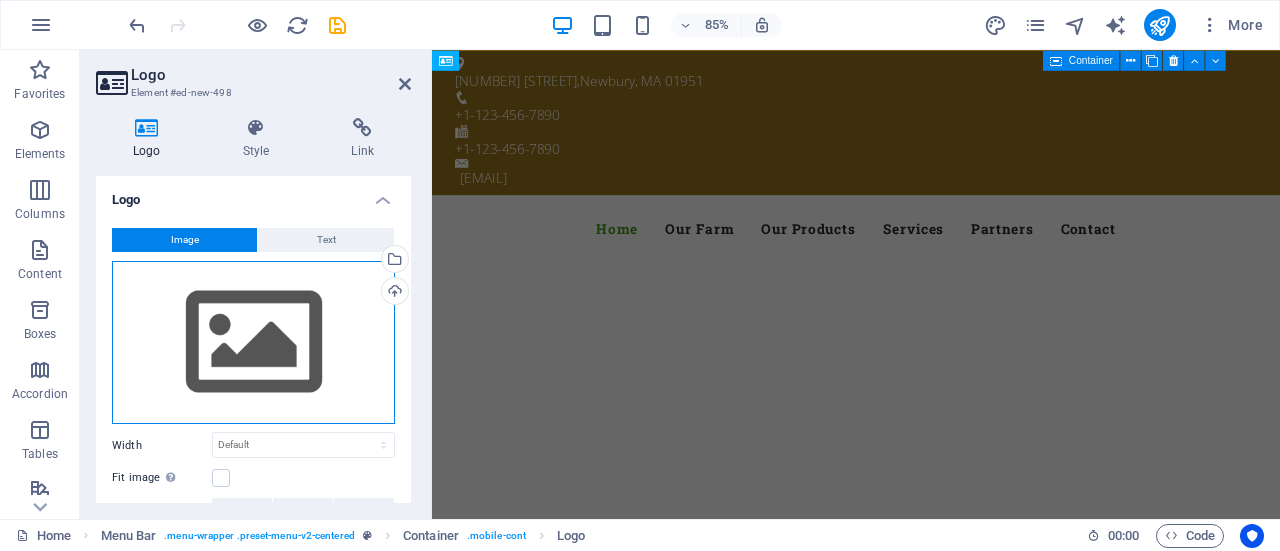 click on "Drag files here, click to choose files or select files from Files or our free stock photos & videos" at bounding box center (253, 343) 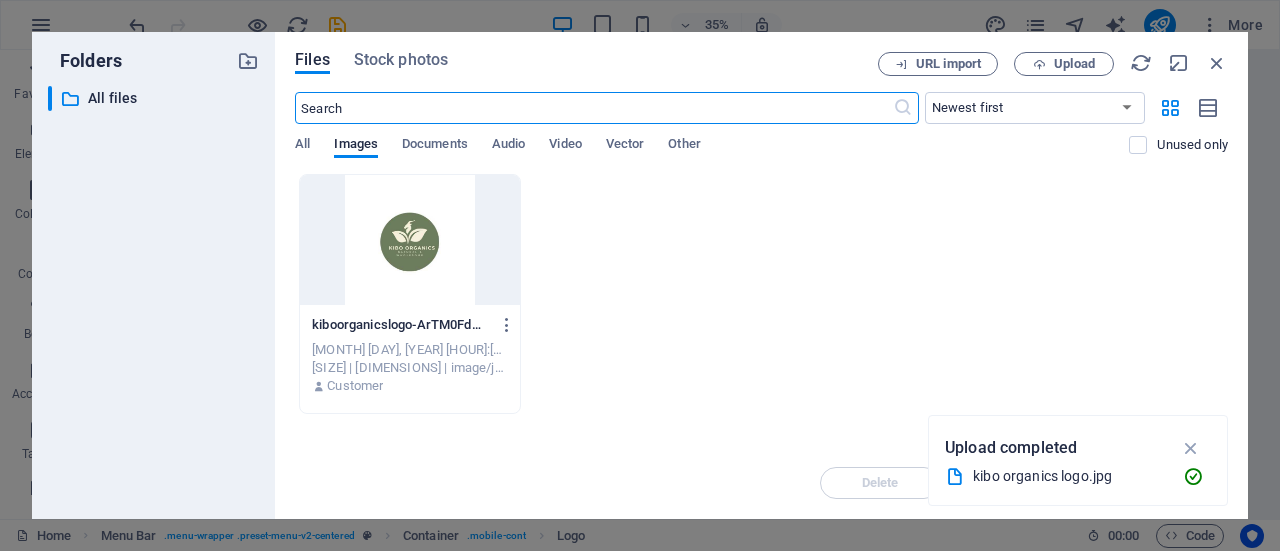 click at bounding box center [410, 240] 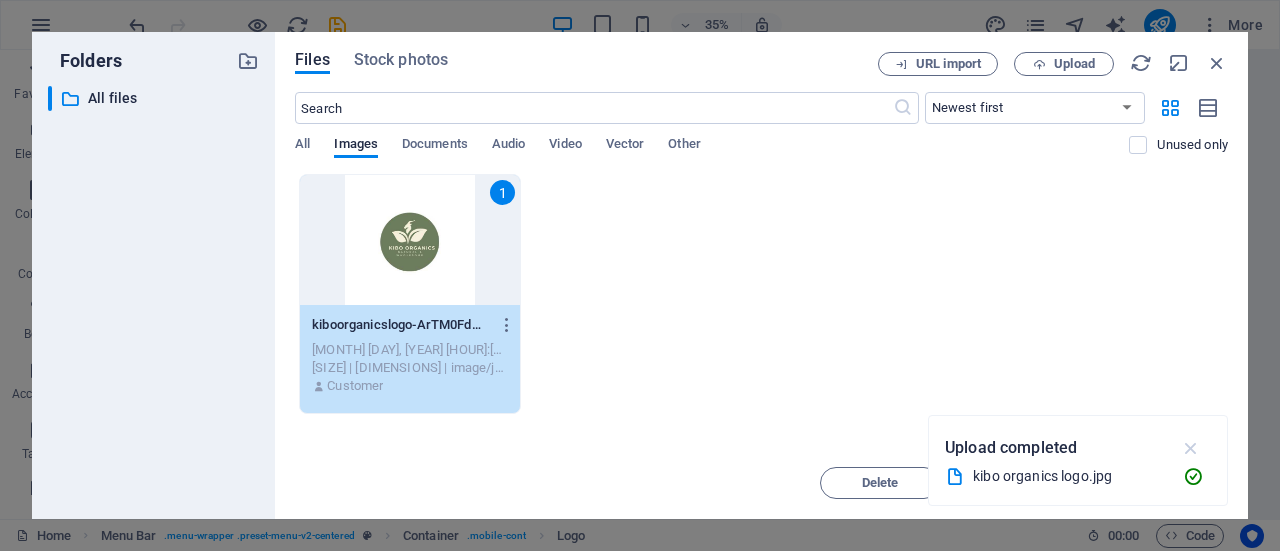 click at bounding box center [1191, 448] 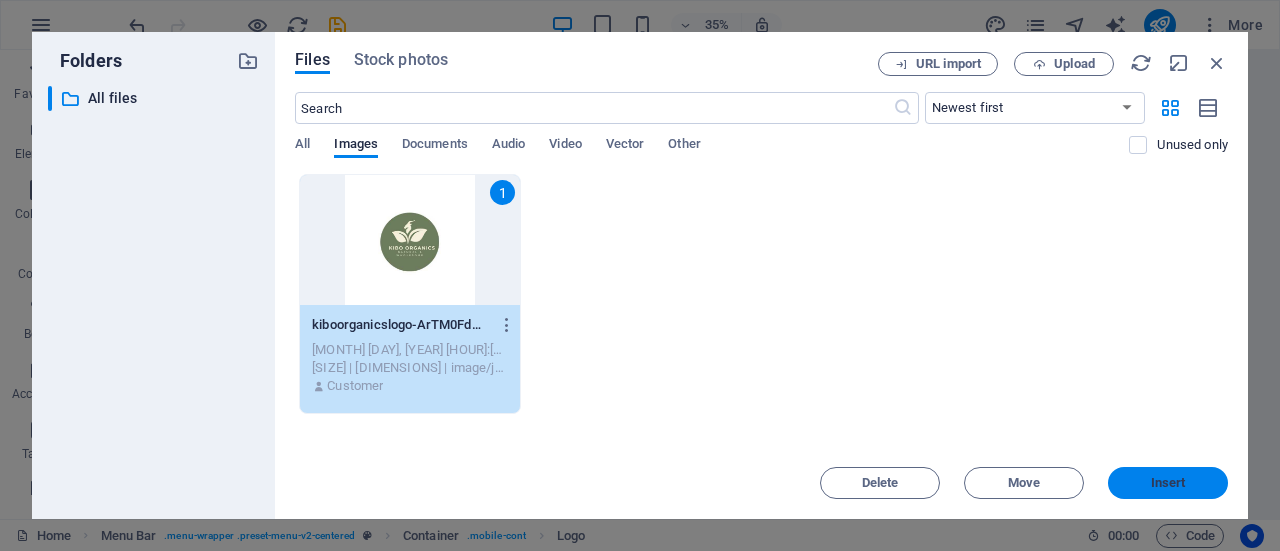 click on "Insert" at bounding box center (1168, 483) 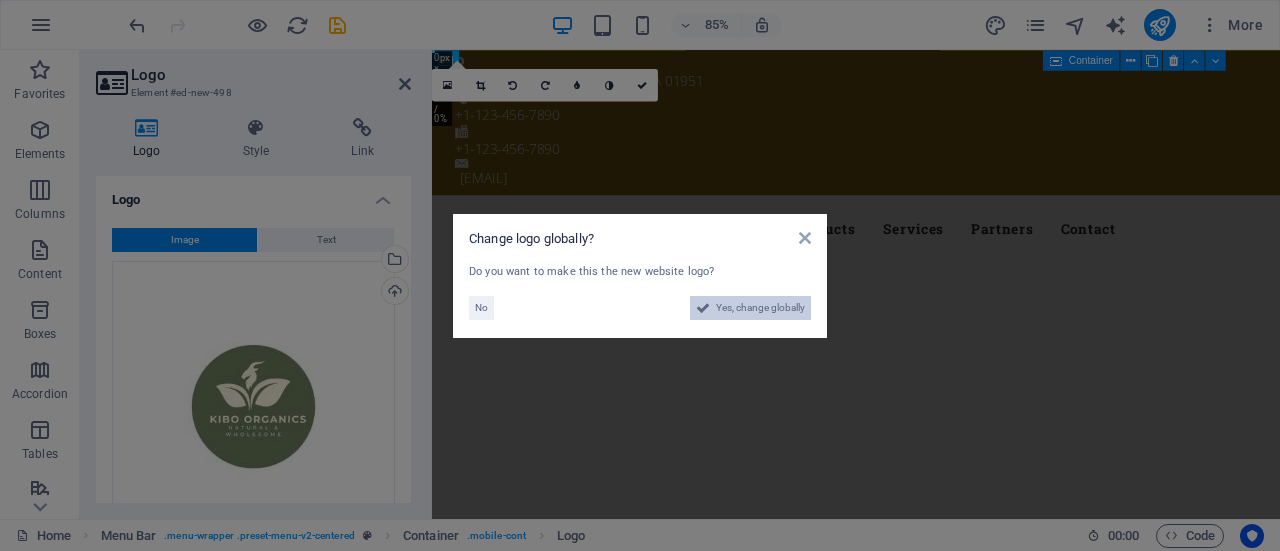 click on "Yes, change globally" at bounding box center (760, 308) 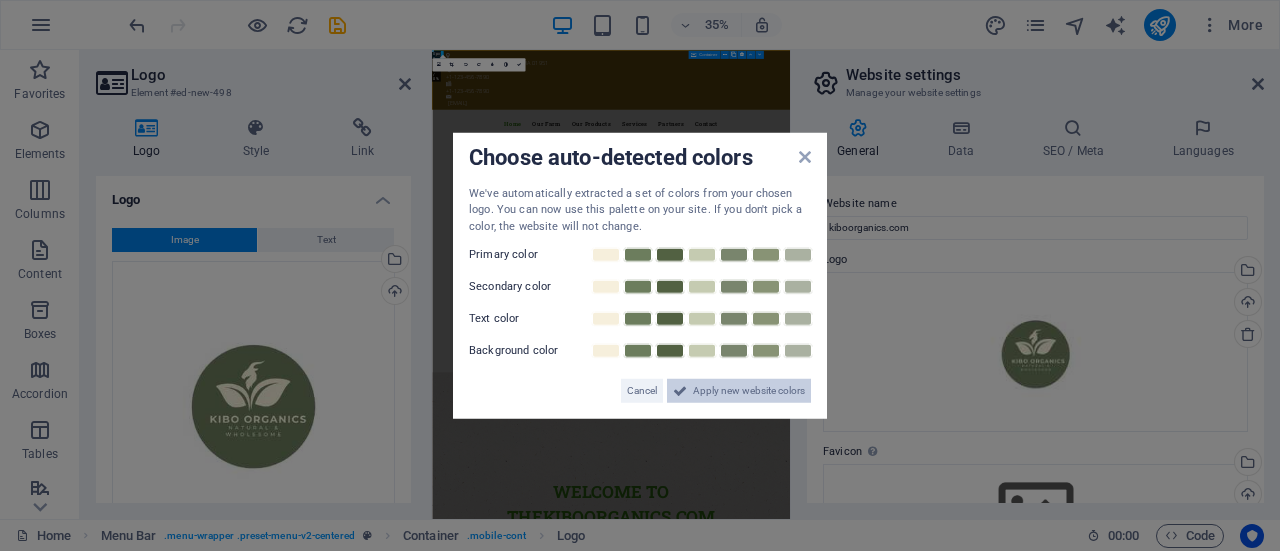click on "Apply new website colors" at bounding box center (749, 391) 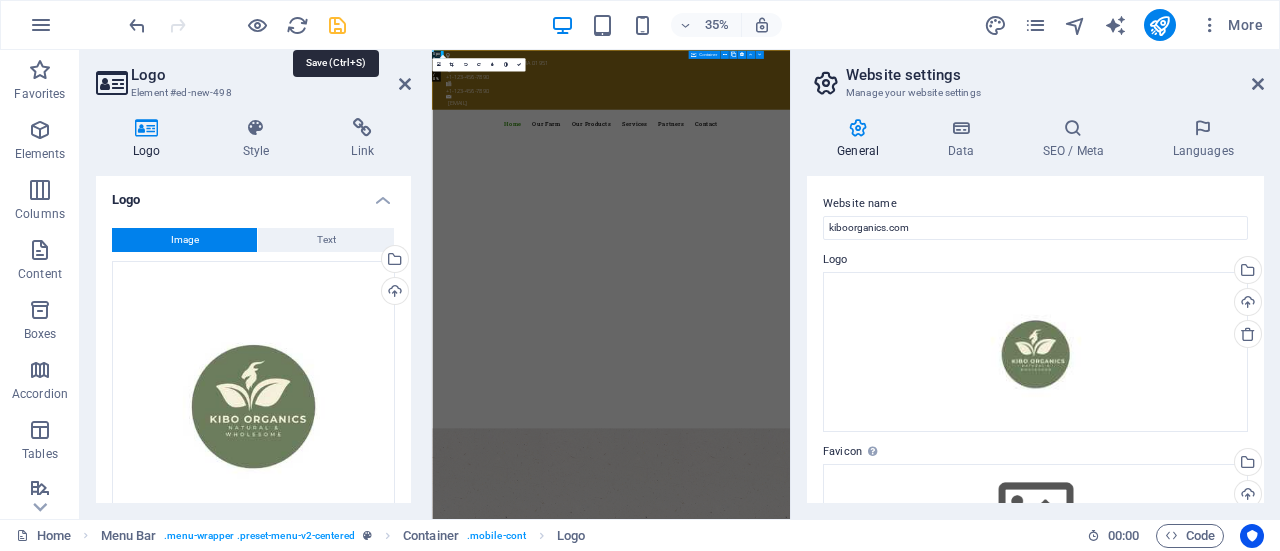 click at bounding box center [337, 25] 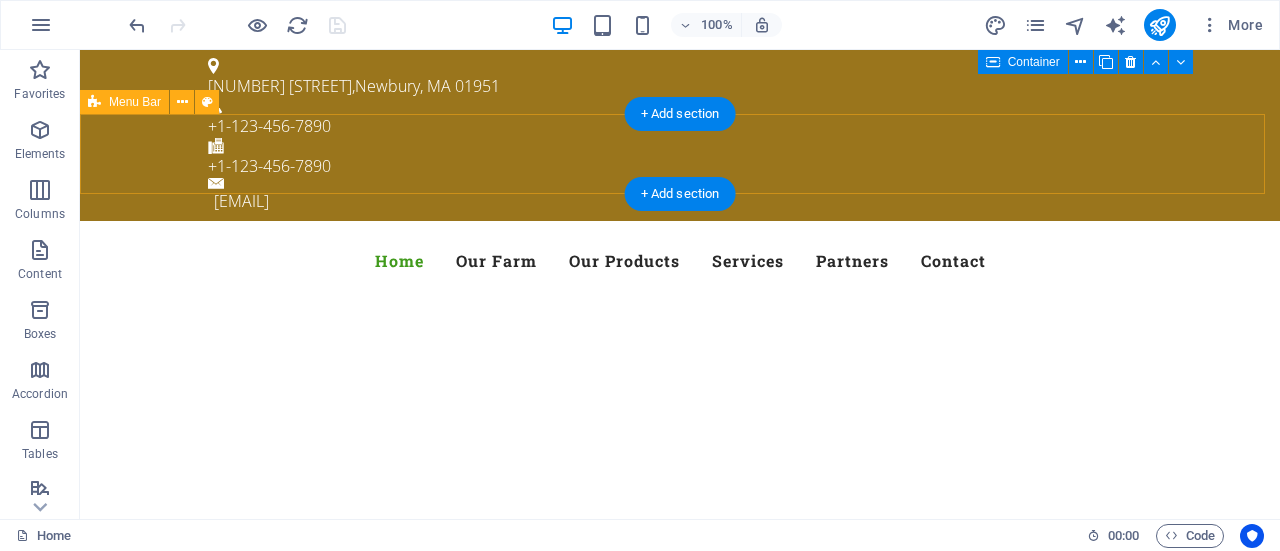 click on "Menu Home Our Farm Our Products Services Partners Contact" at bounding box center [680, 261] 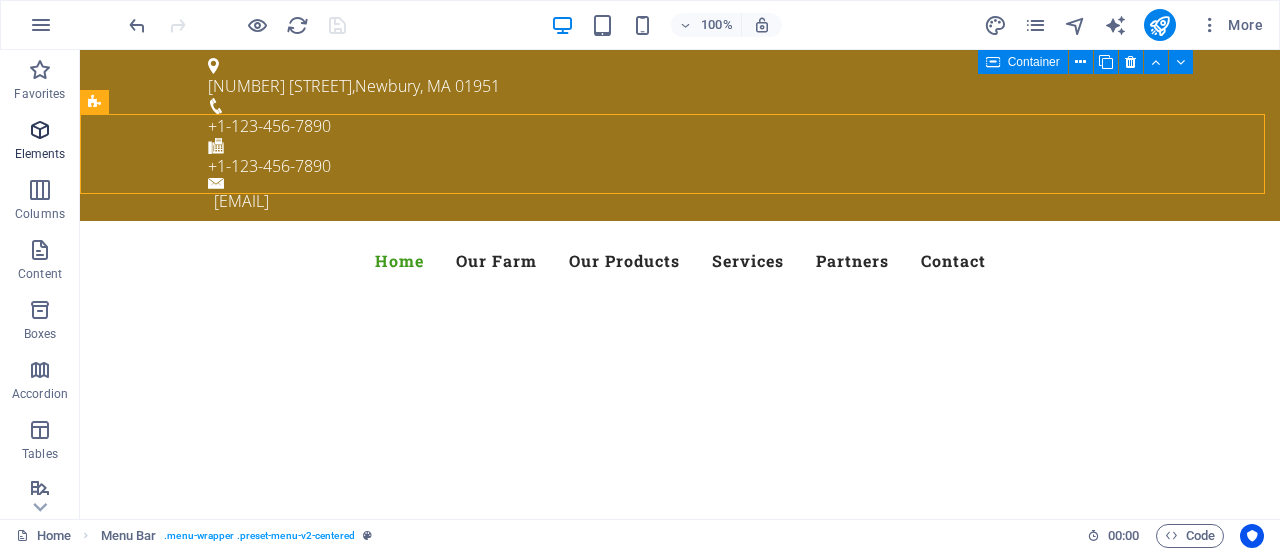 click at bounding box center (40, 130) 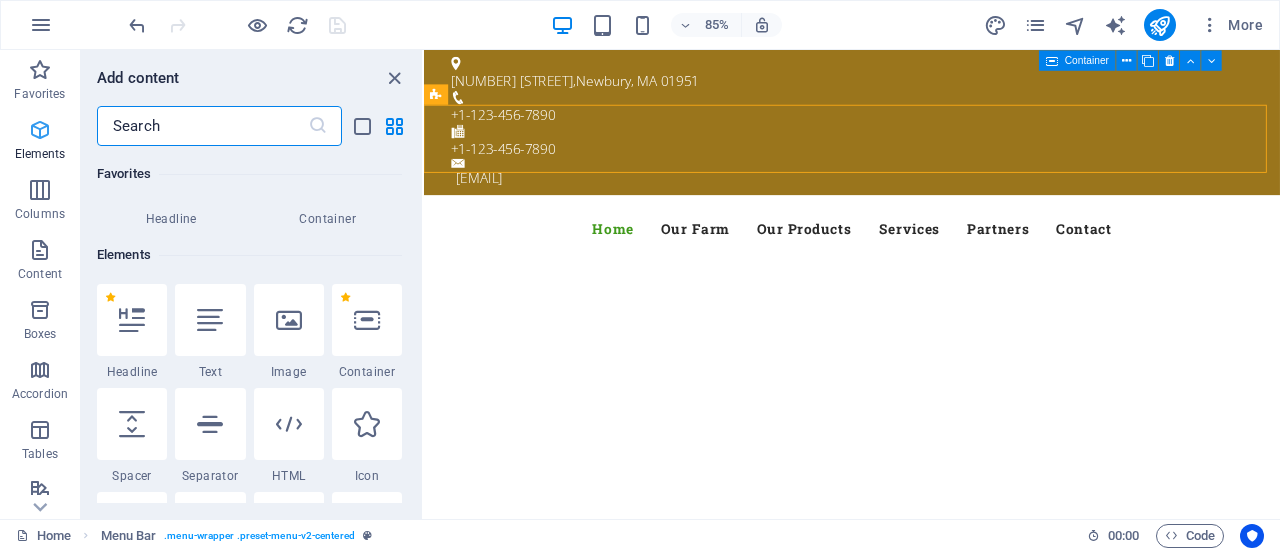scroll, scrollTop: 213, scrollLeft: 0, axis: vertical 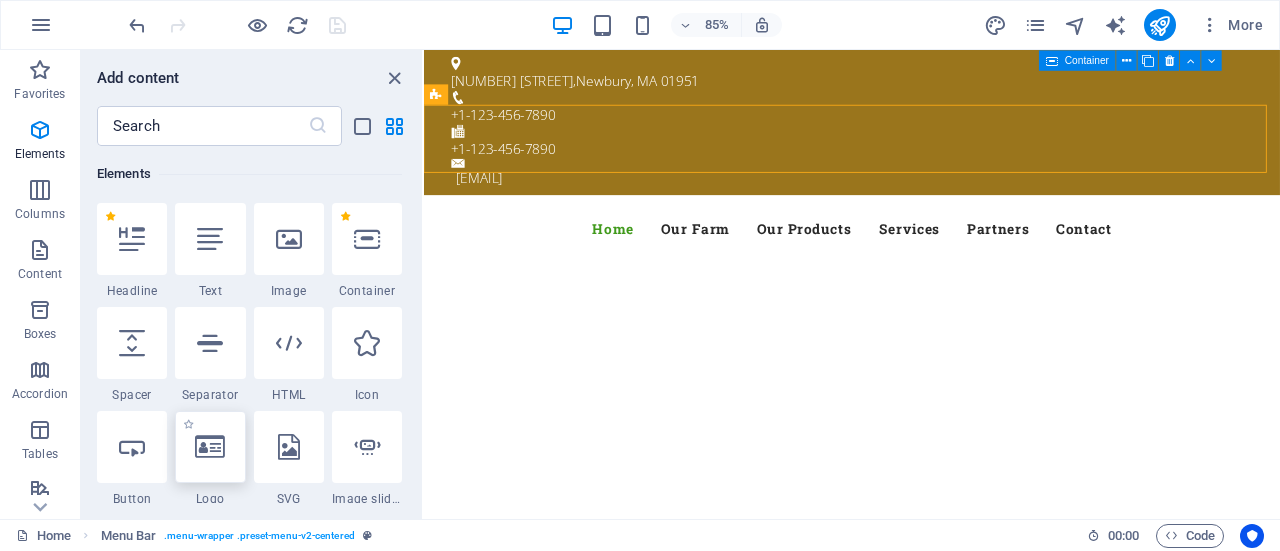 click at bounding box center [210, 447] 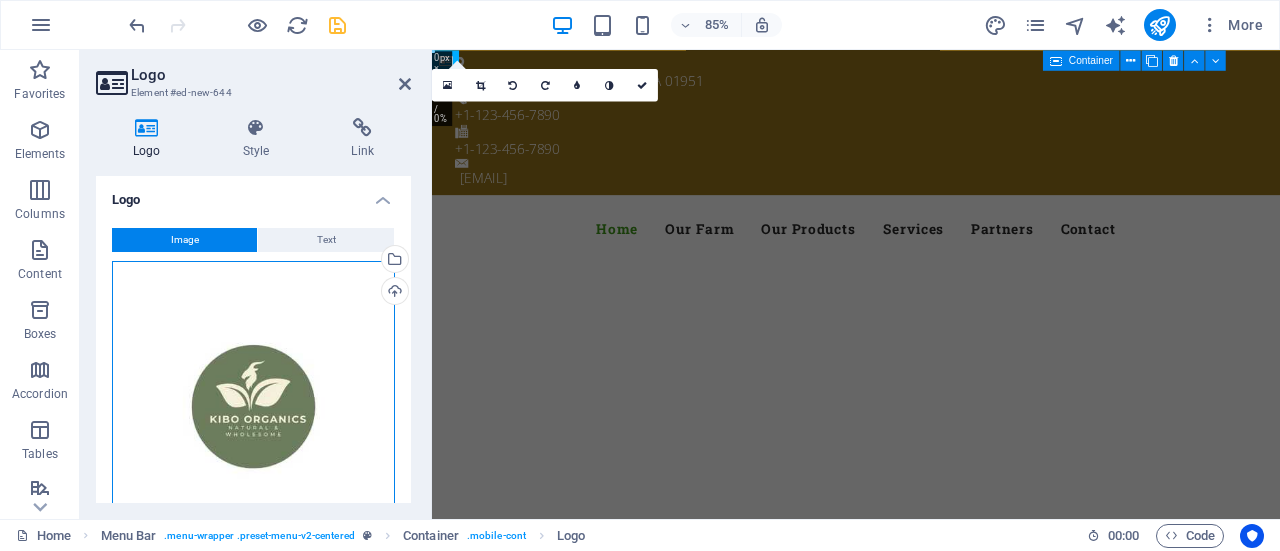 click on "Drag files here, click to choose files or select files from Files or our free stock photos & videos" at bounding box center [253, 402] 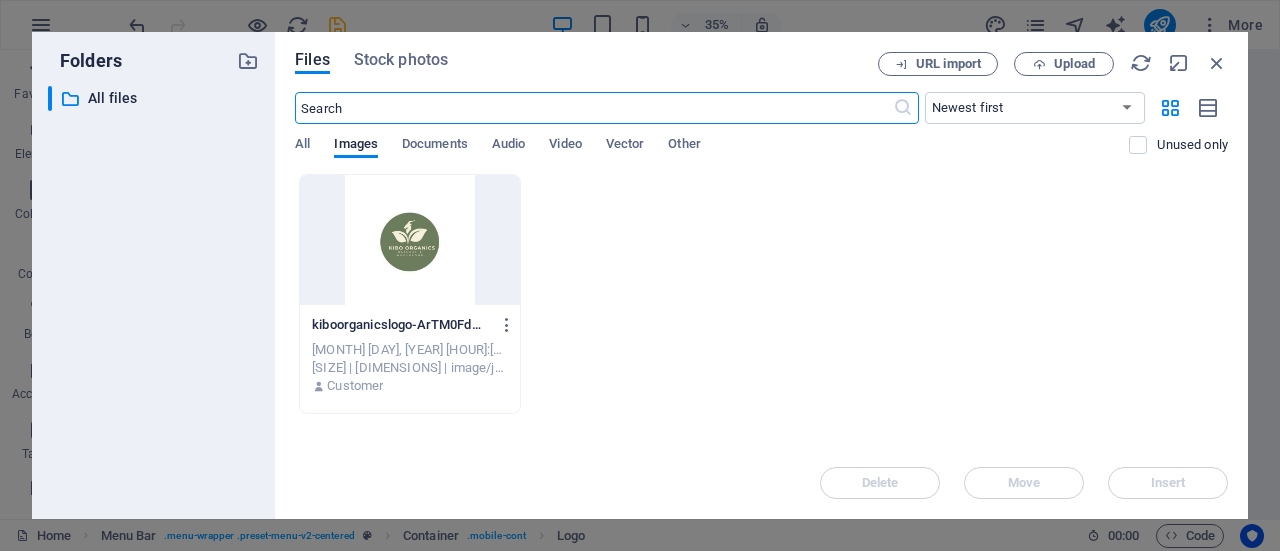 click at bounding box center (410, 240) 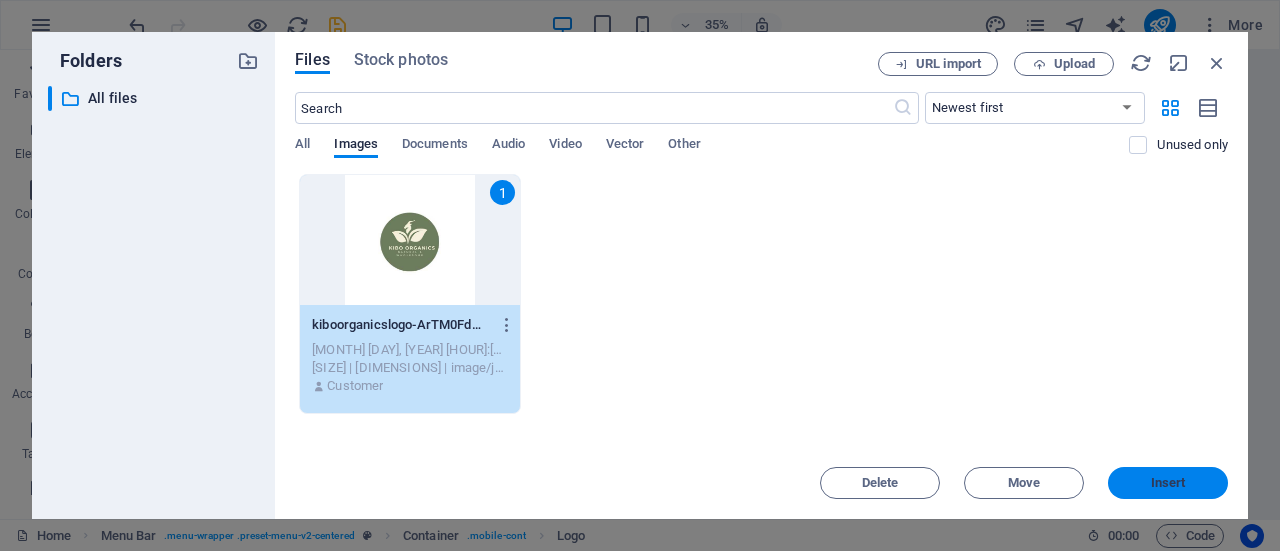 click on "Insert" at bounding box center [1168, 483] 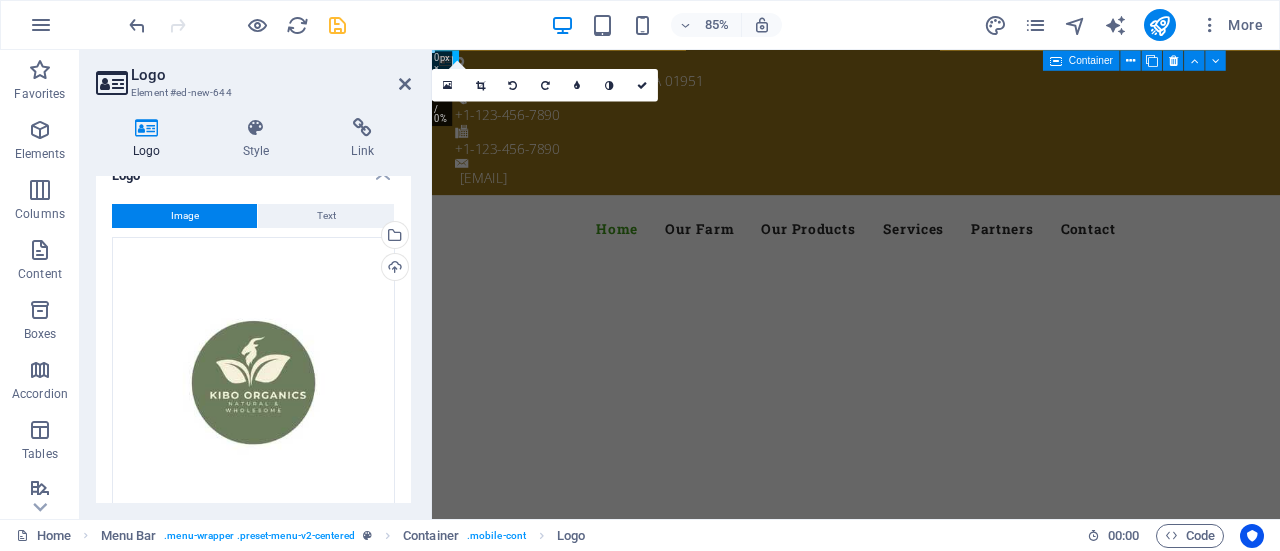 scroll, scrollTop: 0, scrollLeft: 0, axis: both 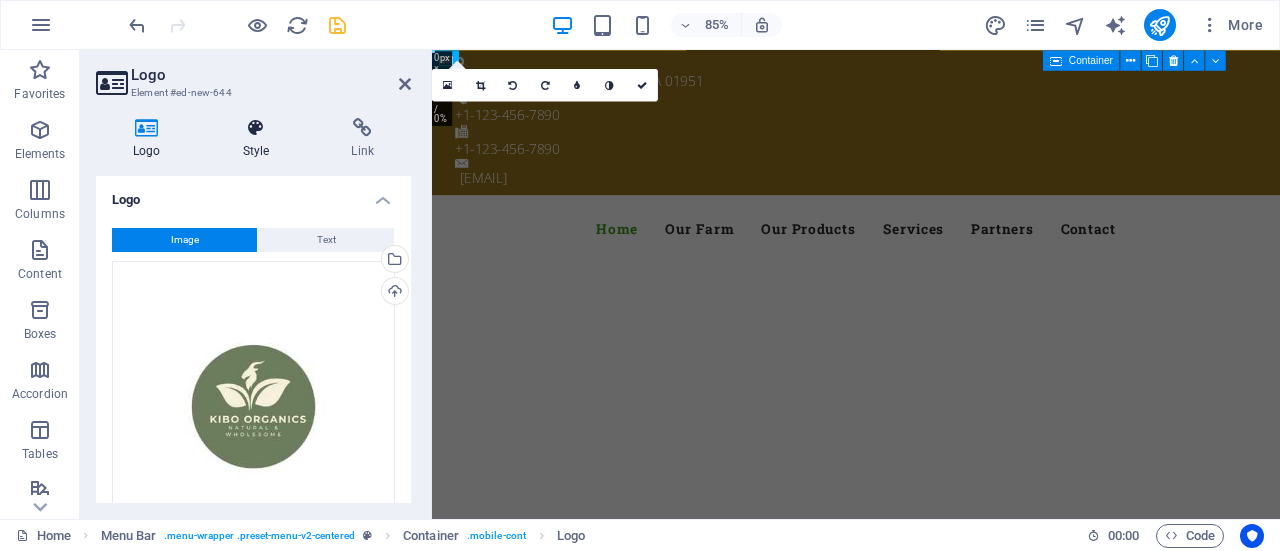 click at bounding box center [256, 128] 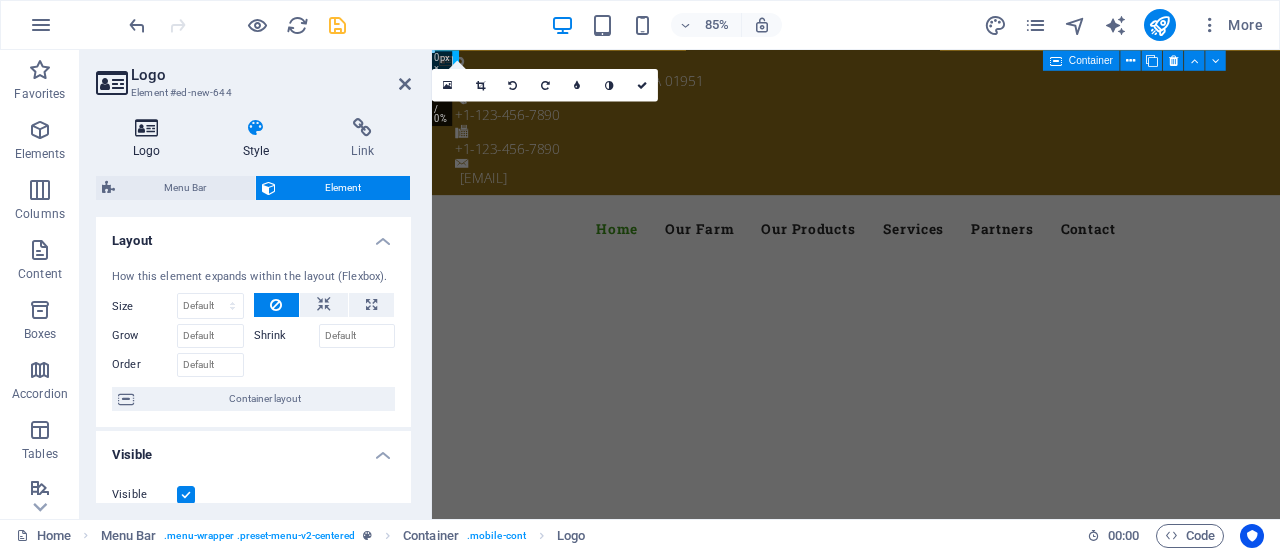 click on "Logo" at bounding box center [151, 139] 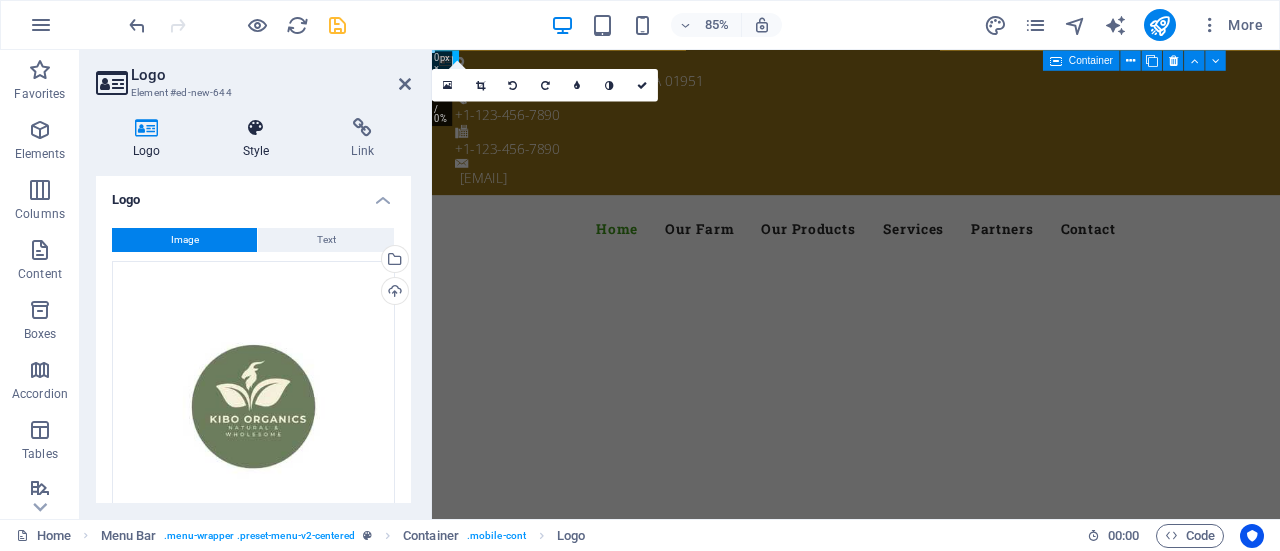 click on "Style" at bounding box center (260, 139) 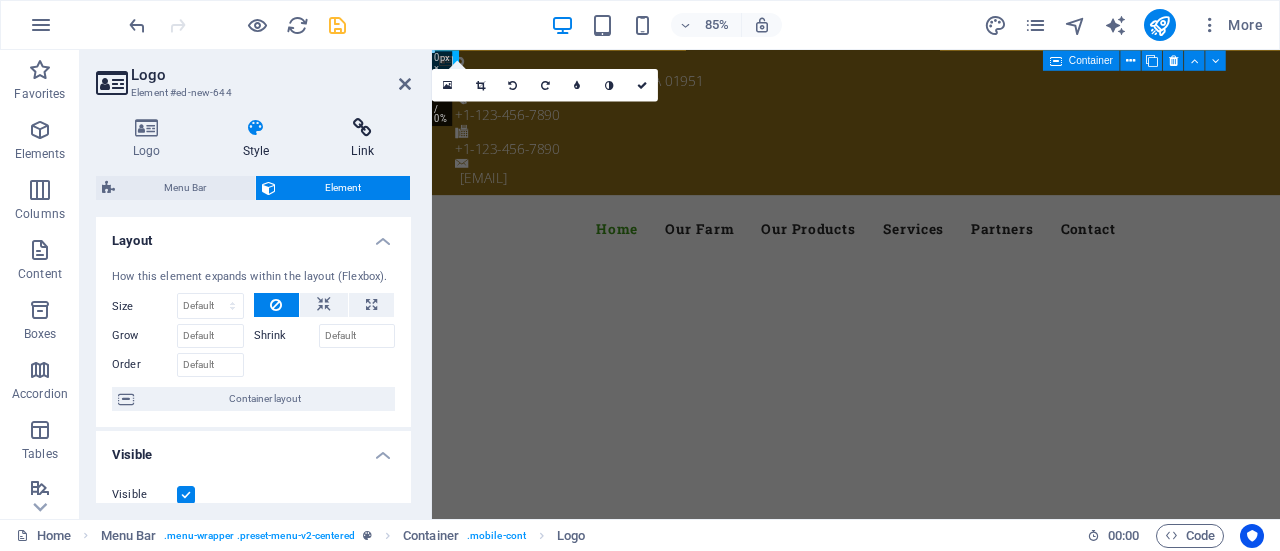 click on "Link" at bounding box center [362, 139] 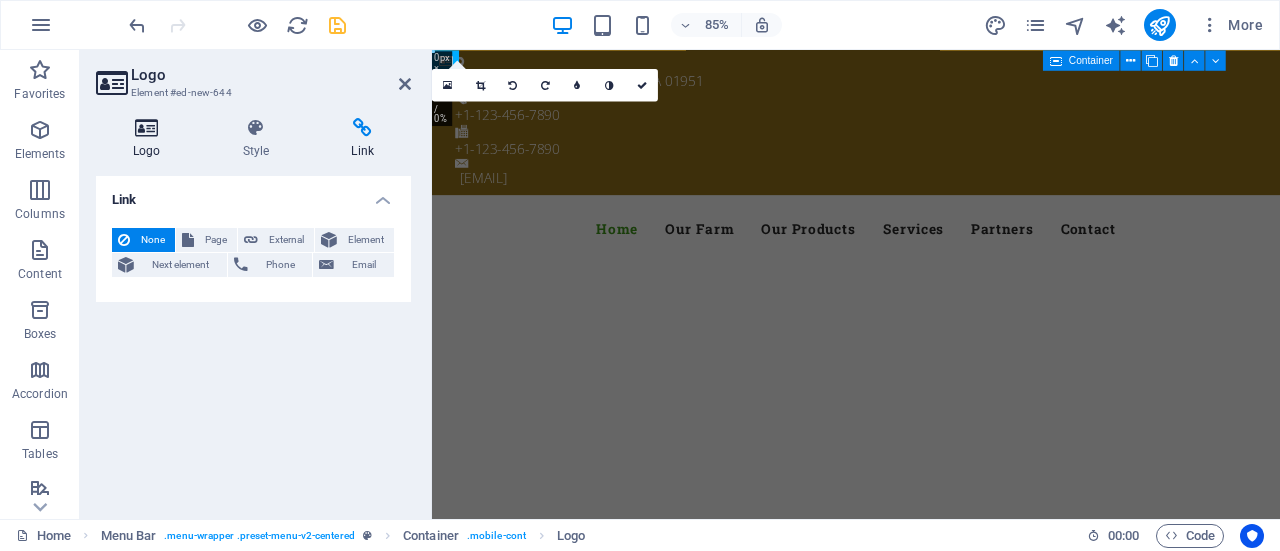 click at bounding box center (147, 128) 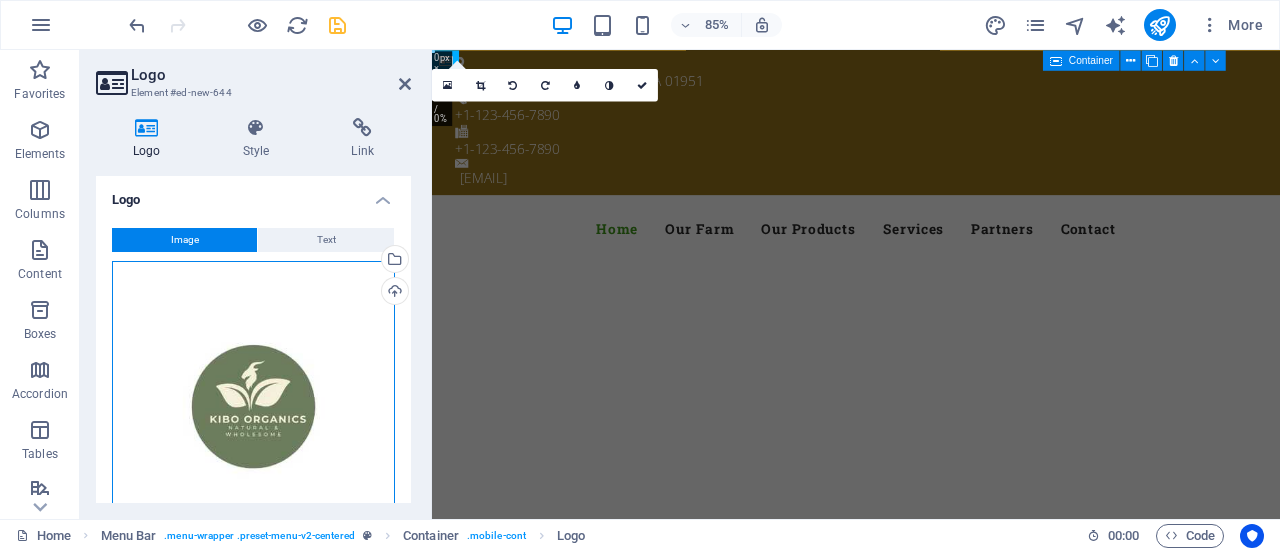 drag, startPoint x: 654, startPoint y: 467, endPoint x: 596, endPoint y: 251, distance: 223.65152 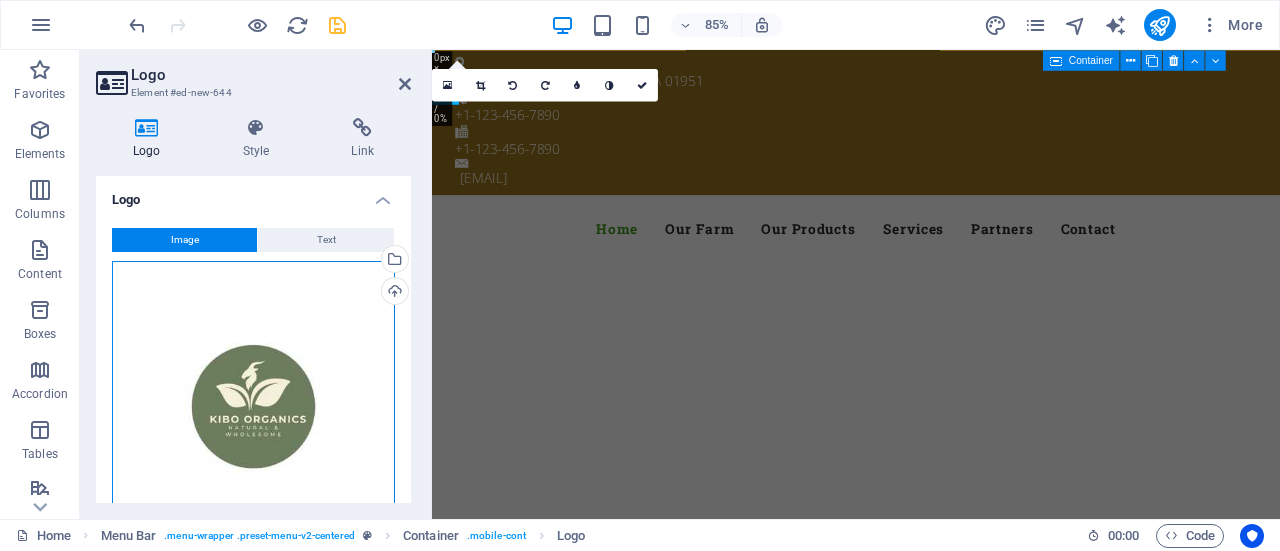 click on "Drag files here, click to choose files or select files from Files or our free stock photos & videos" at bounding box center [253, 402] 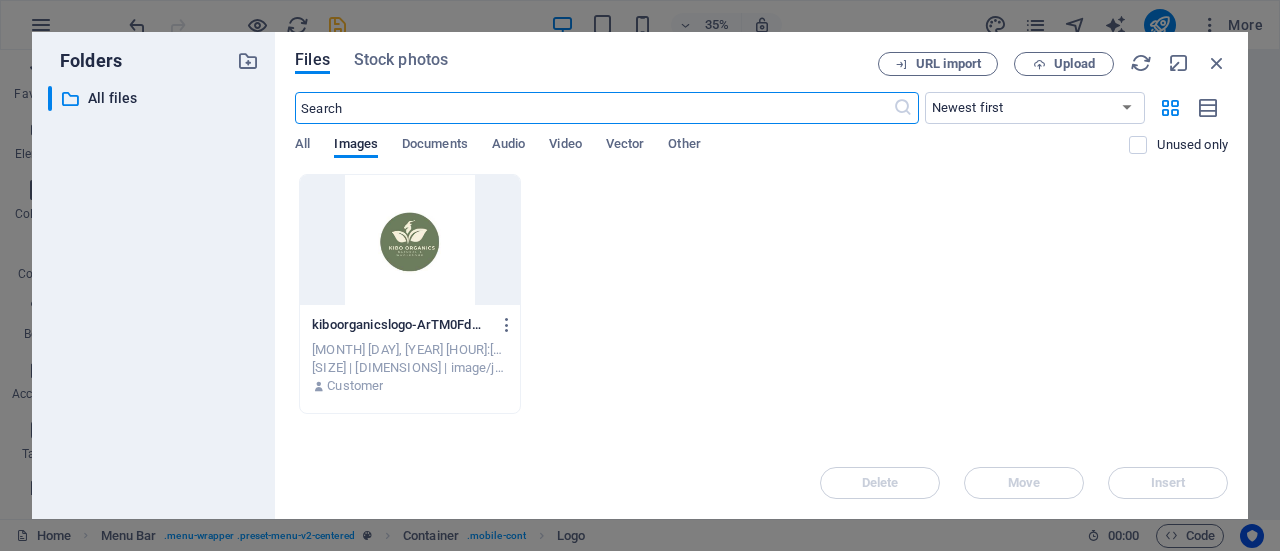 click on "Files Stock photos URL import Upload ​ Newest first Oldest first Name (A-Z) Name (Z-A) Size (0-9) Size (9-0) Resolution (0-9) Resolution (9-0) All Images Documents Audio Video Vector Other Unused only Drop files here to upload them instantly kiboorganicslogo-ArTM0Fdwxo9uuCAg97PgOQ.jpg kiboorganicslogo-ArTM0Fdwxo9uuCAg97PgOQ.jpg [MONTH] [DAY], [YEAR] [HOUR]:[MINUTE] [AMPM] [SIZE] | [DIMENSIONS] | image/jpeg Customer Delete Move Insert" at bounding box center (761, 275) 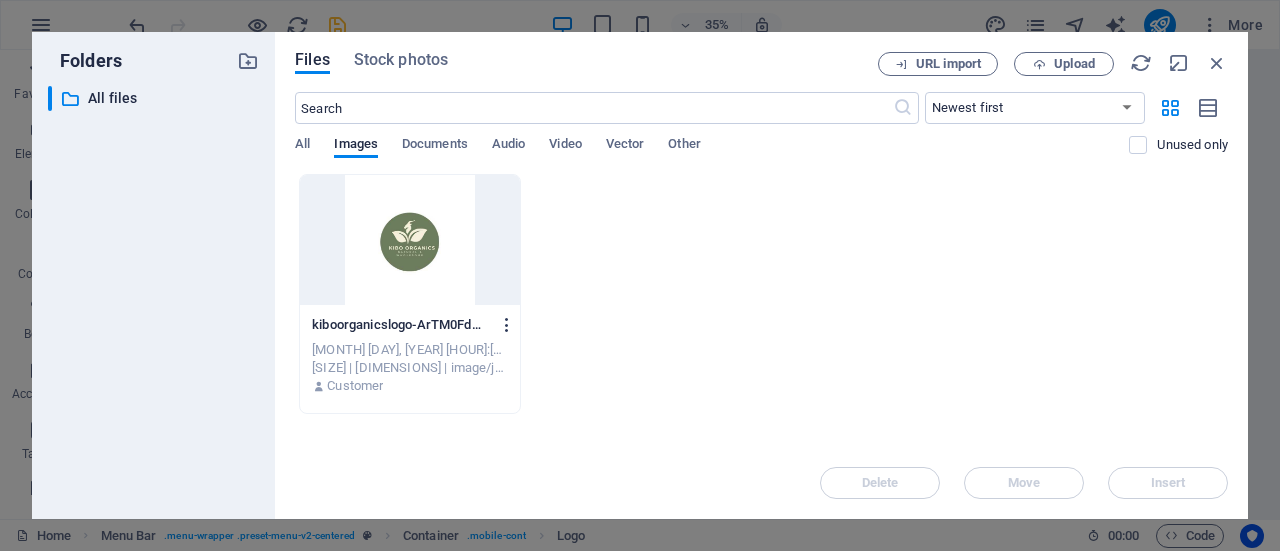 click at bounding box center (507, 325) 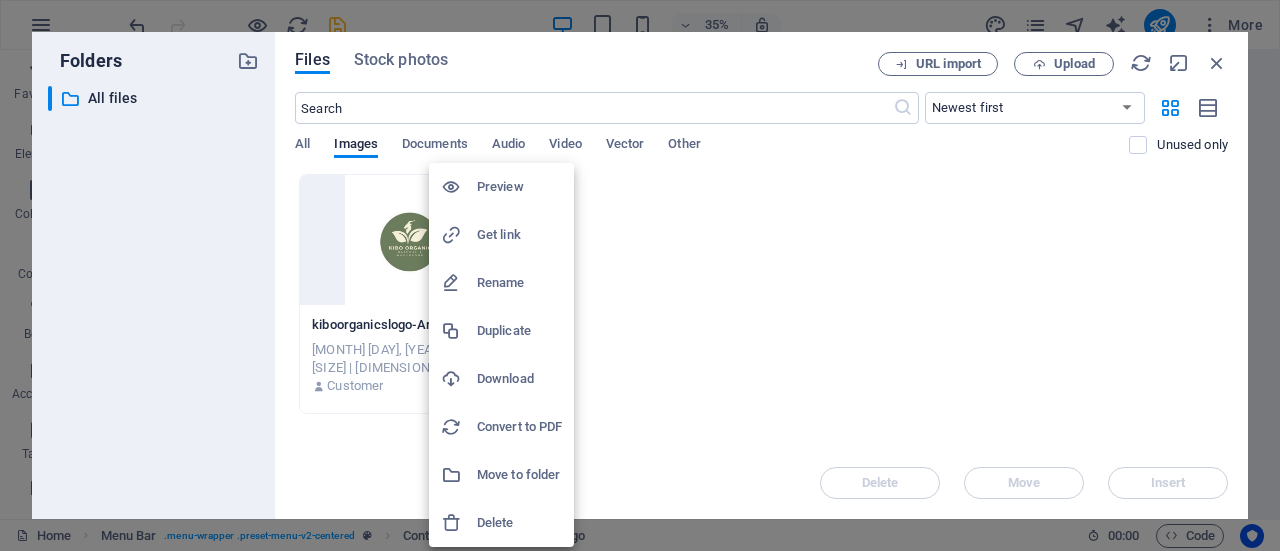 click at bounding box center [640, 275] 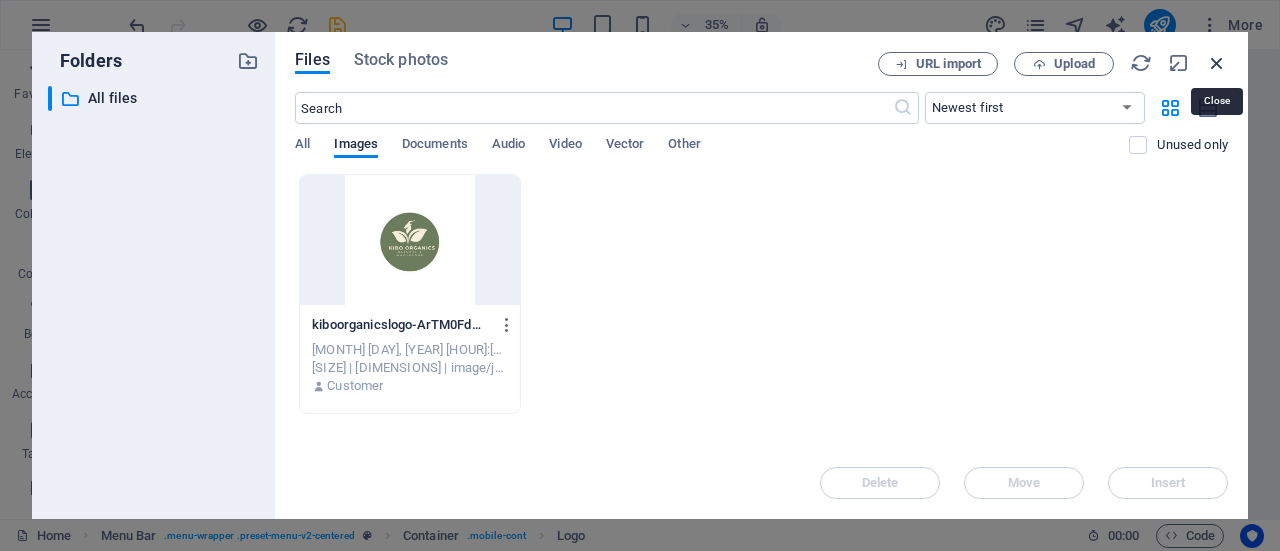 click at bounding box center [1217, 63] 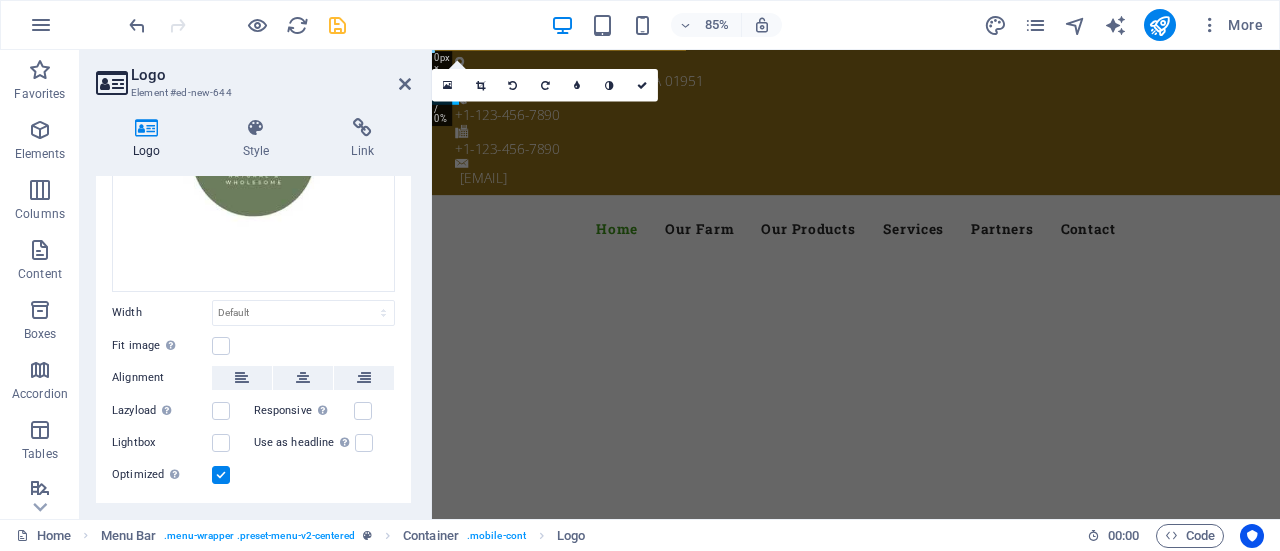 scroll, scrollTop: 294, scrollLeft: 0, axis: vertical 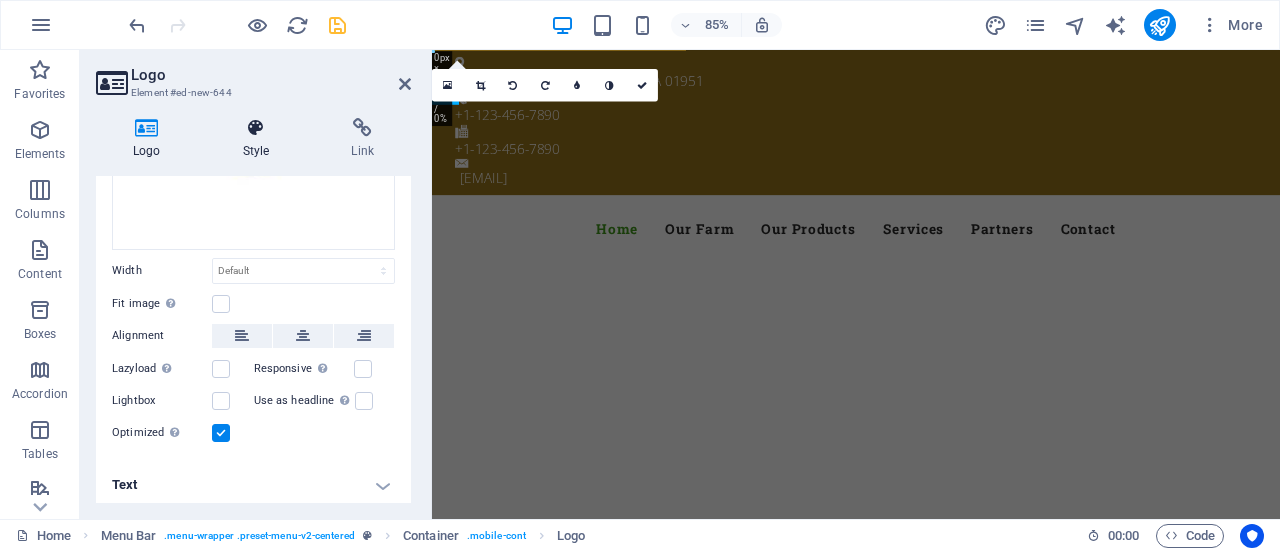 click on "Style" at bounding box center [260, 139] 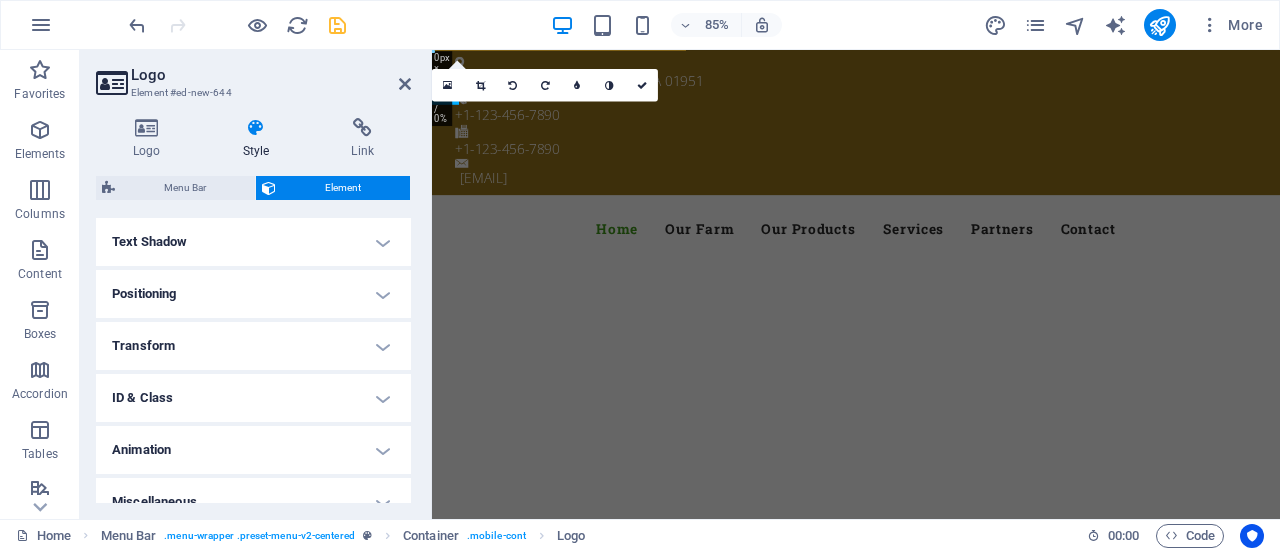scroll, scrollTop: 558, scrollLeft: 0, axis: vertical 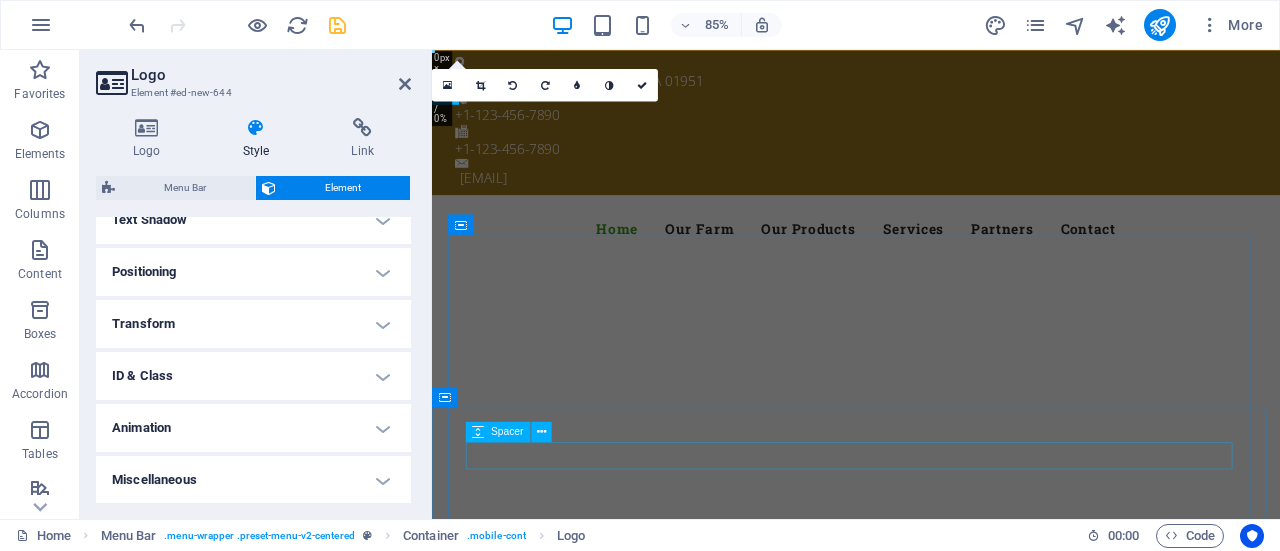 click at bounding box center (931, 1217) 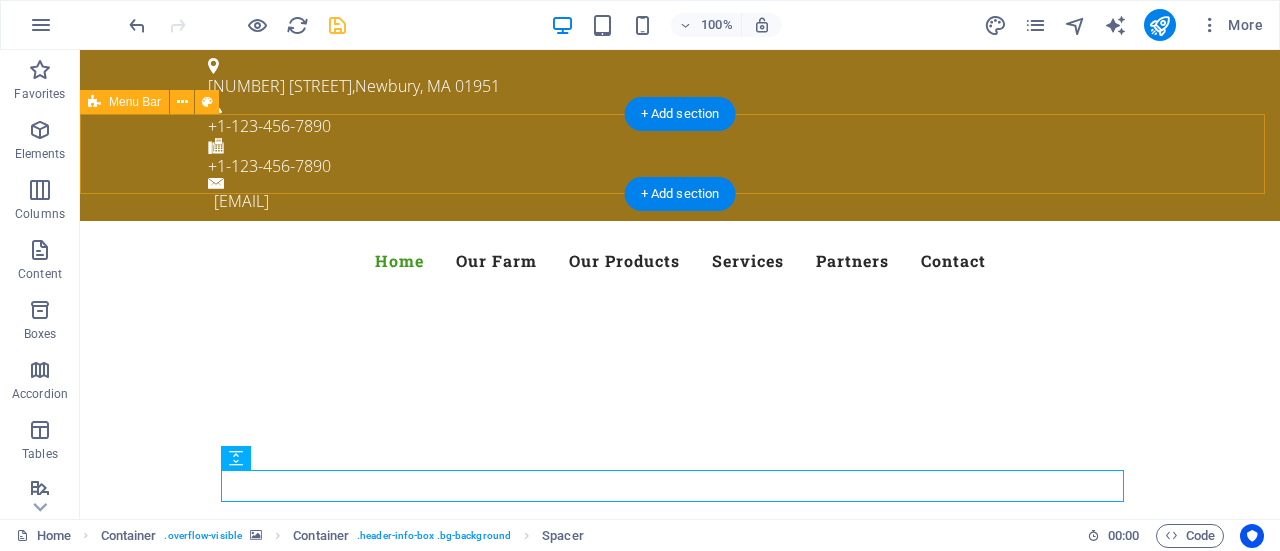 click on "Menu Home Our Farm Our Products Services Partners Contact" at bounding box center [680, 261] 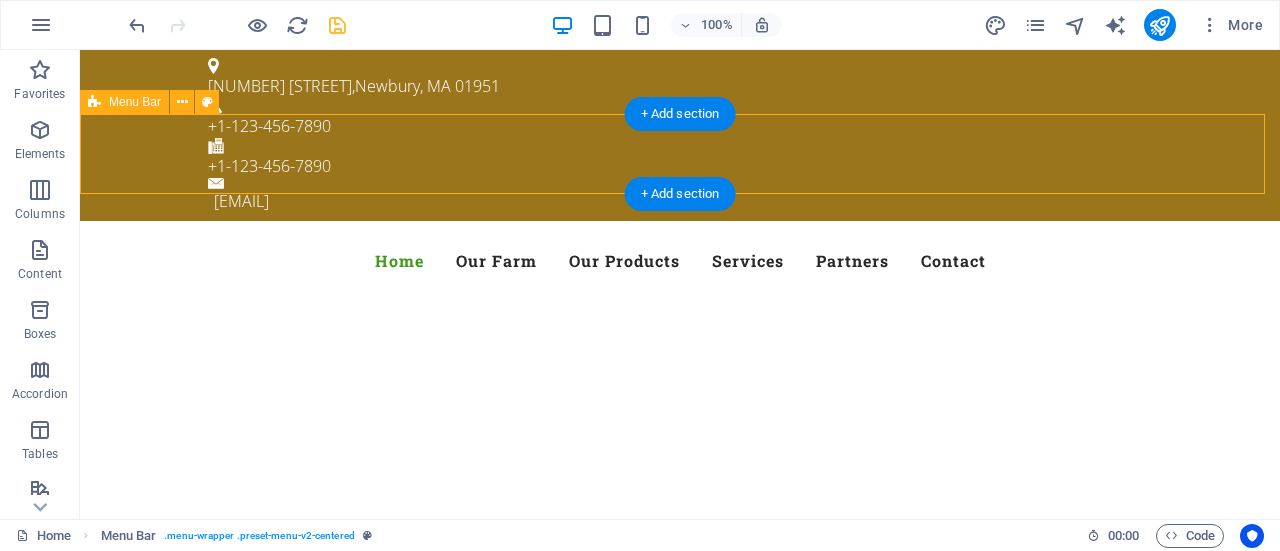 click on "Menu Home Our Farm Our Products Services Partners Contact" at bounding box center (680, 261) 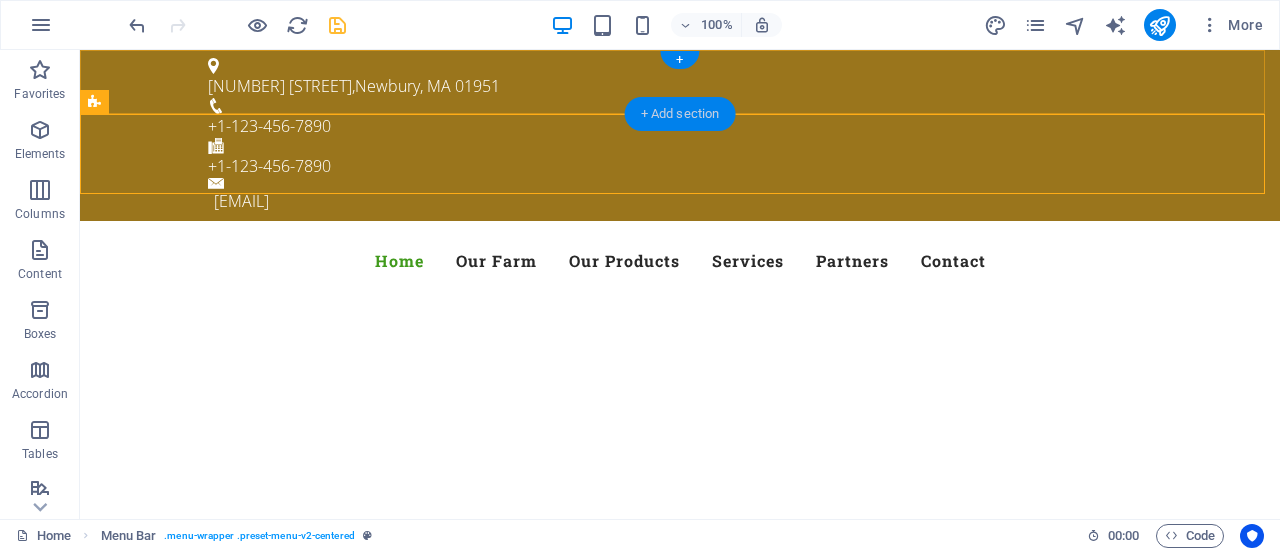 click on "+ Add section" at bounding box center (680, 114) 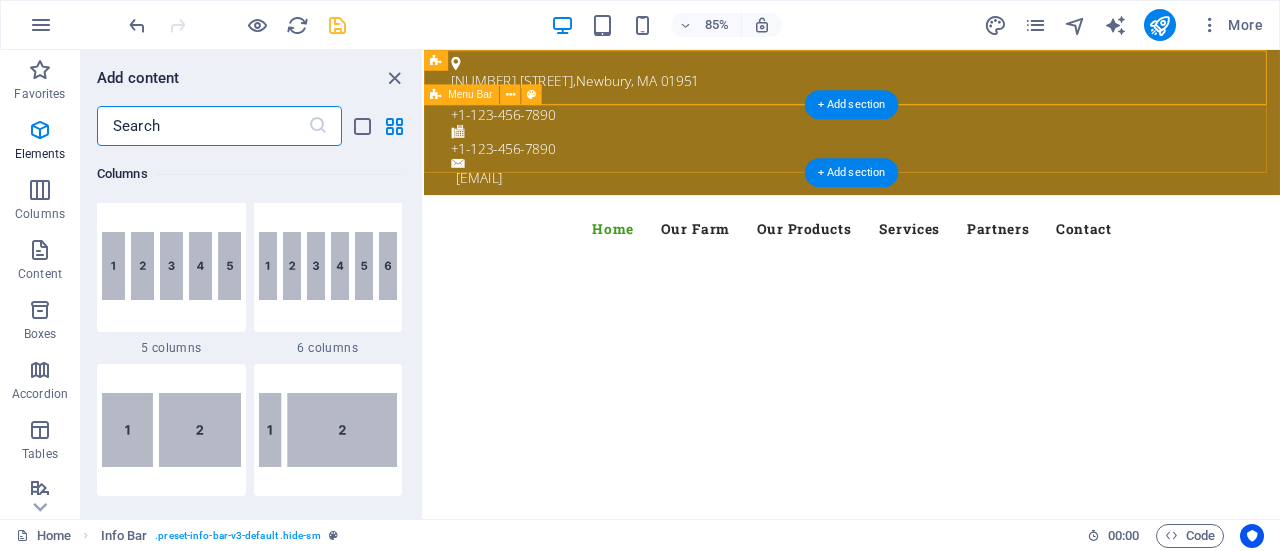 scroll, scrollTop: 3499, scrollLeft: 0, axis: vertical 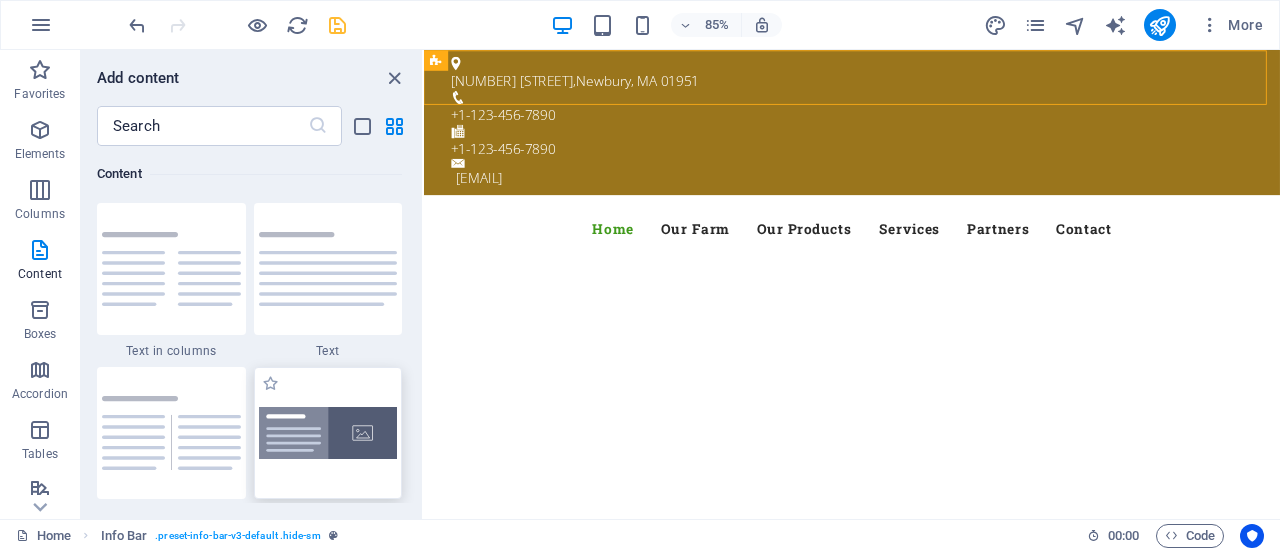 click at bounding box center [328, 433] 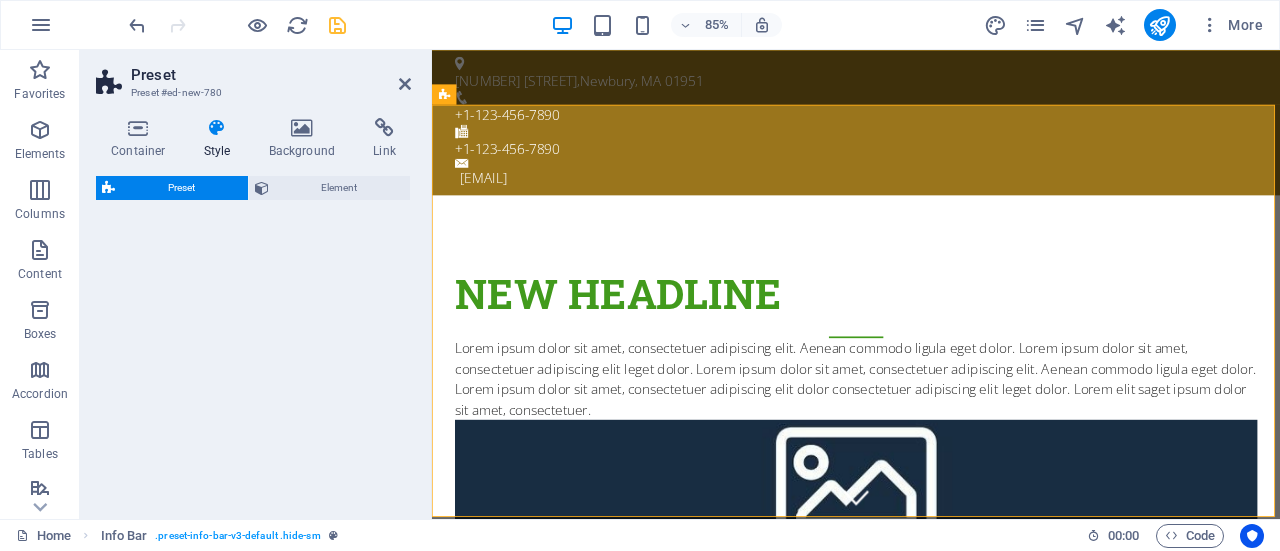 select on "rem" 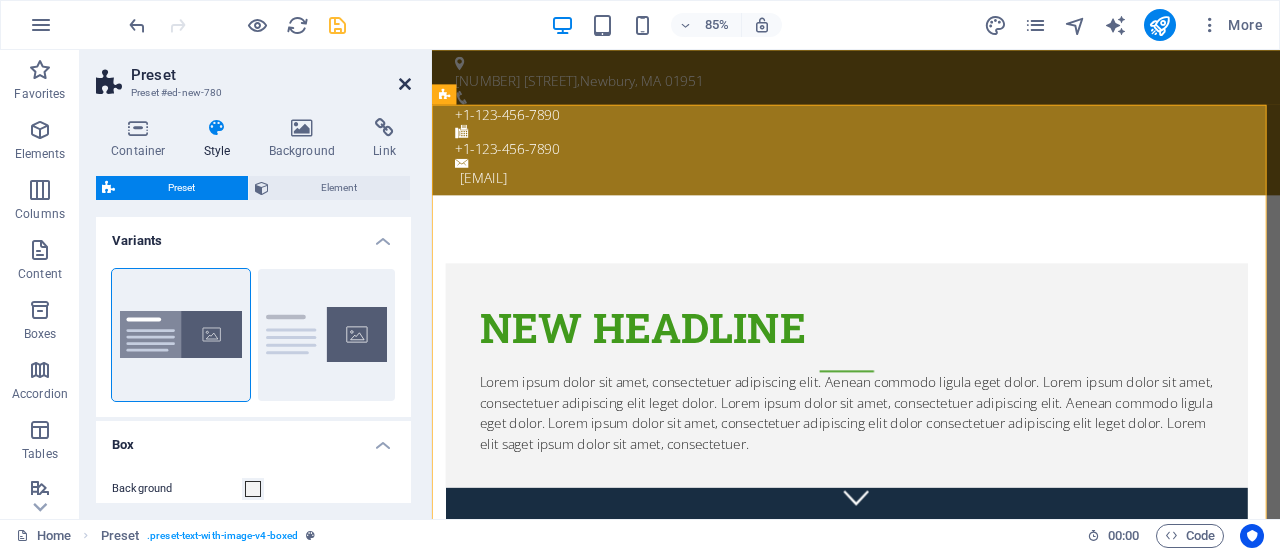 click at bounding box center (405, 84) 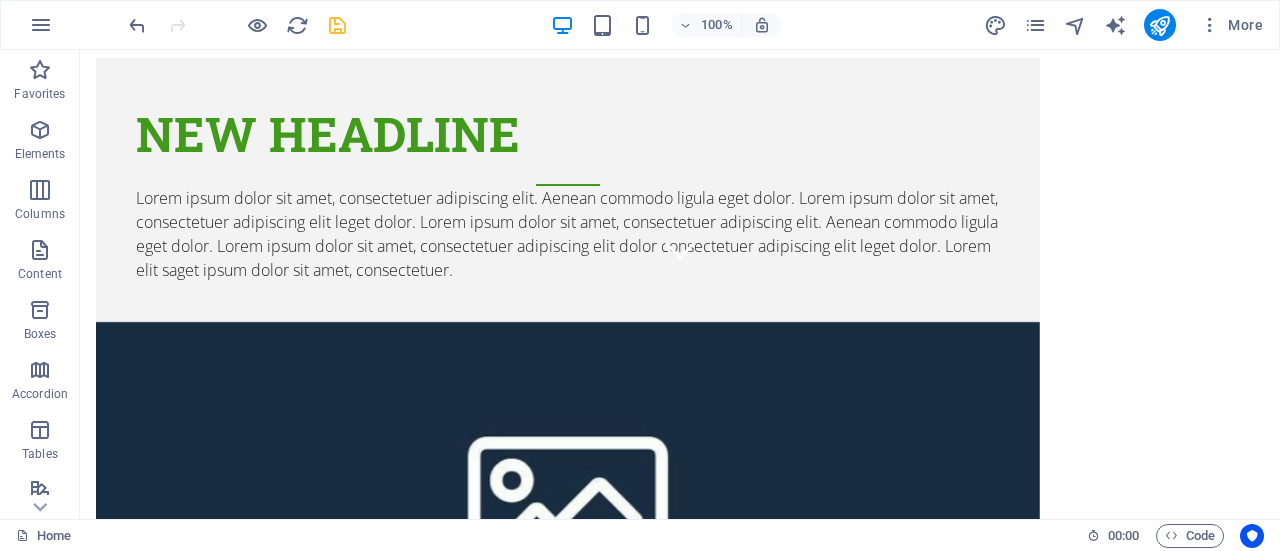 scroll, scrollTop: 0, scrollLeft: 0, axis: both 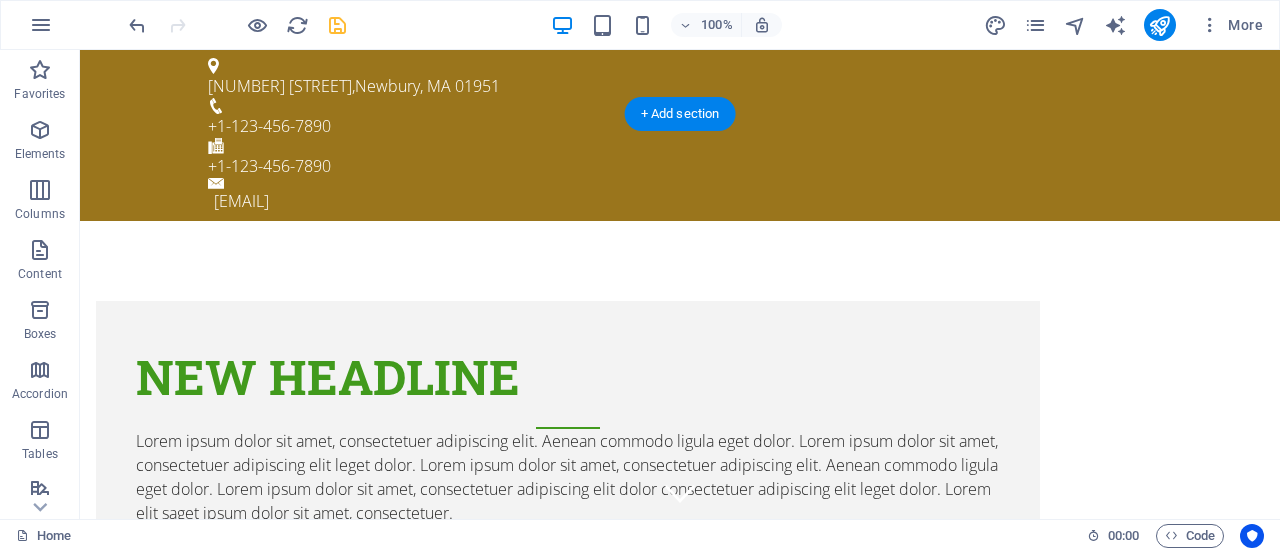 click at bounding box center [568, 745] 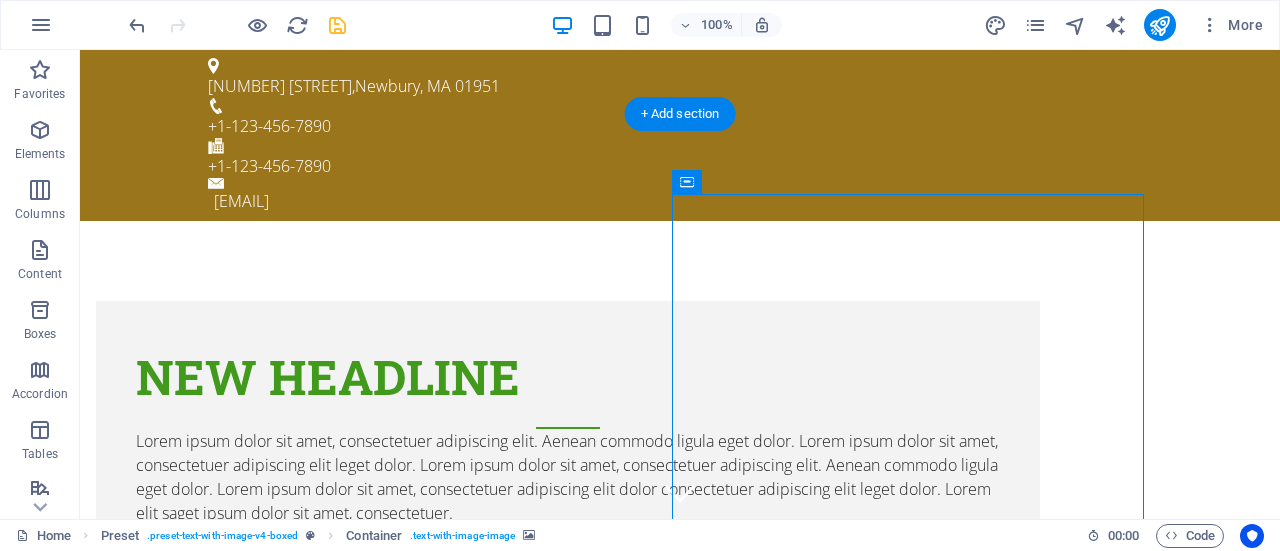 click at bounding box center [568, 745] 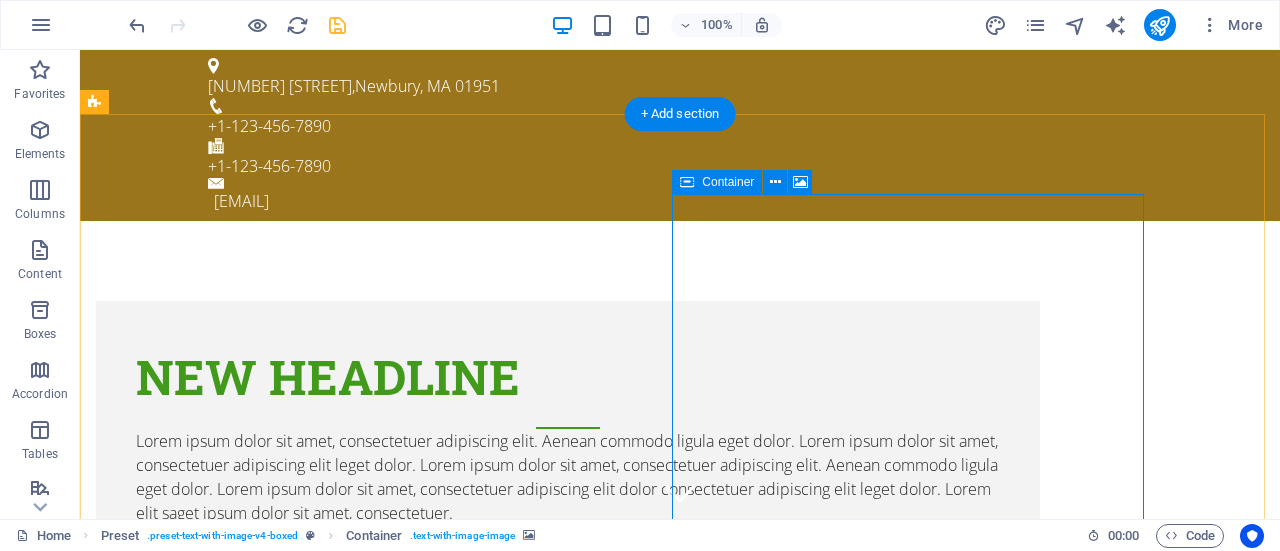 click on "Add elements" at bounding box center [509, 1026] 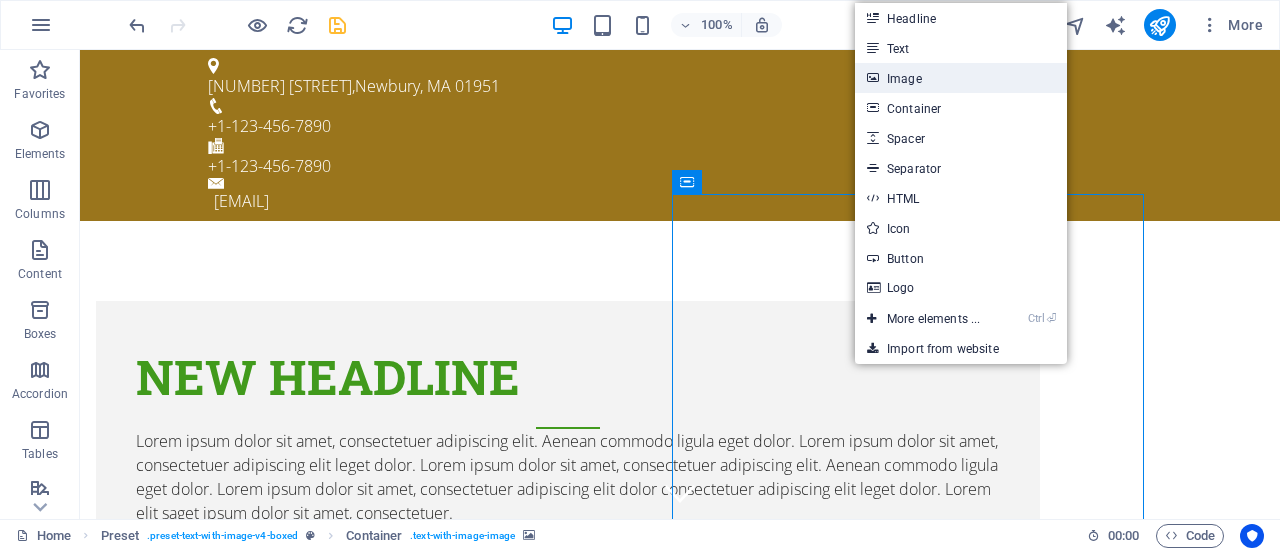 click on "Image" at bounding box center (961, 78) 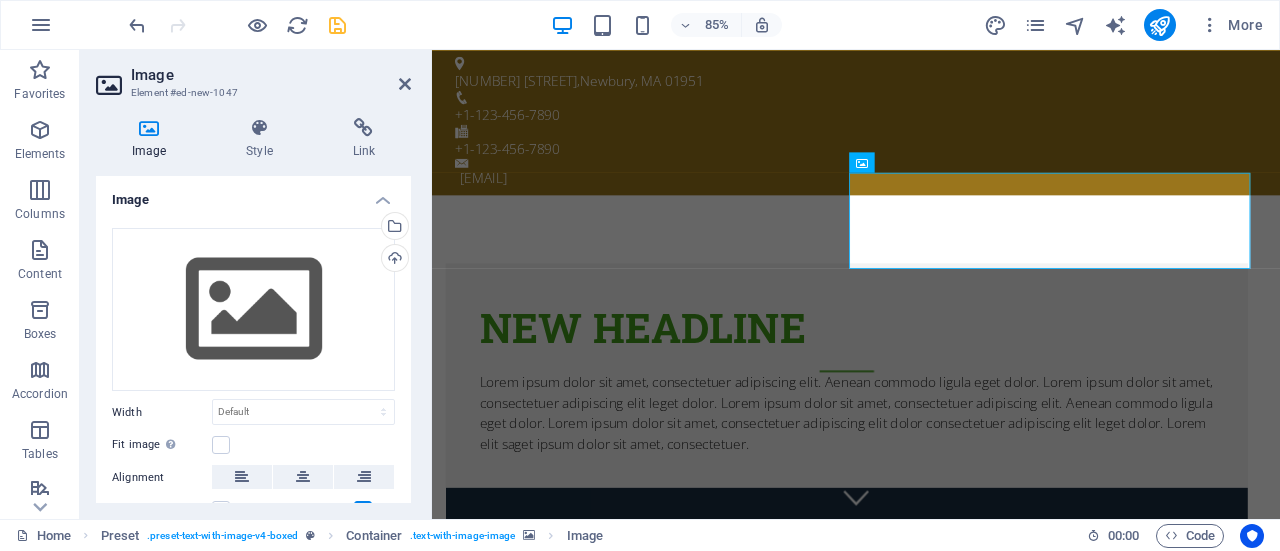 click on "Image" at bounding box center (153, 139) 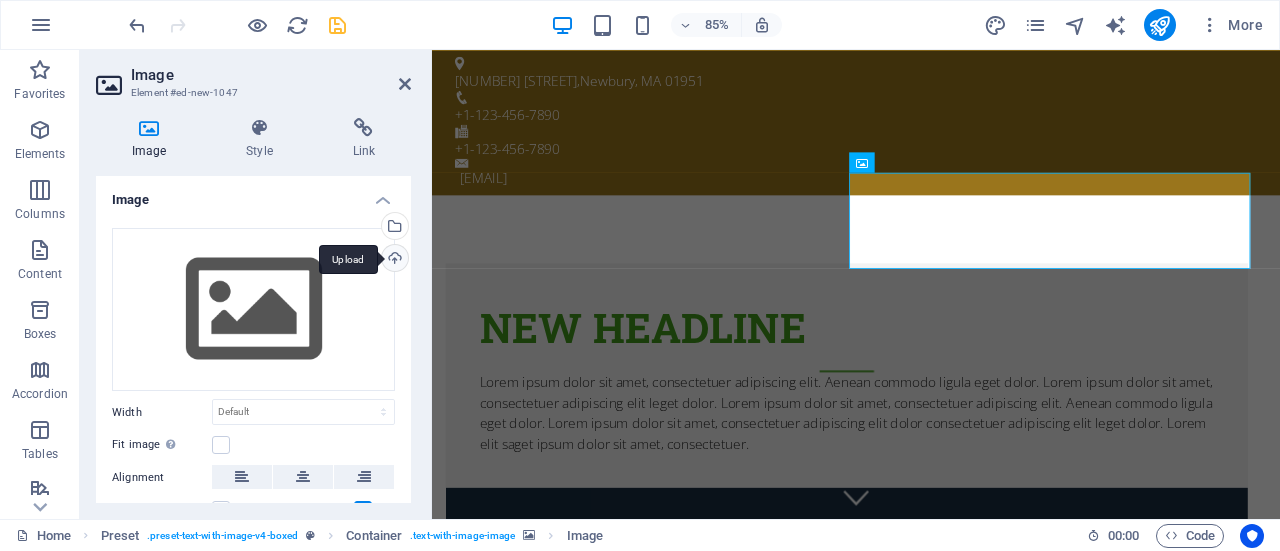 click on "Upload" at bounding box center [393, 260] 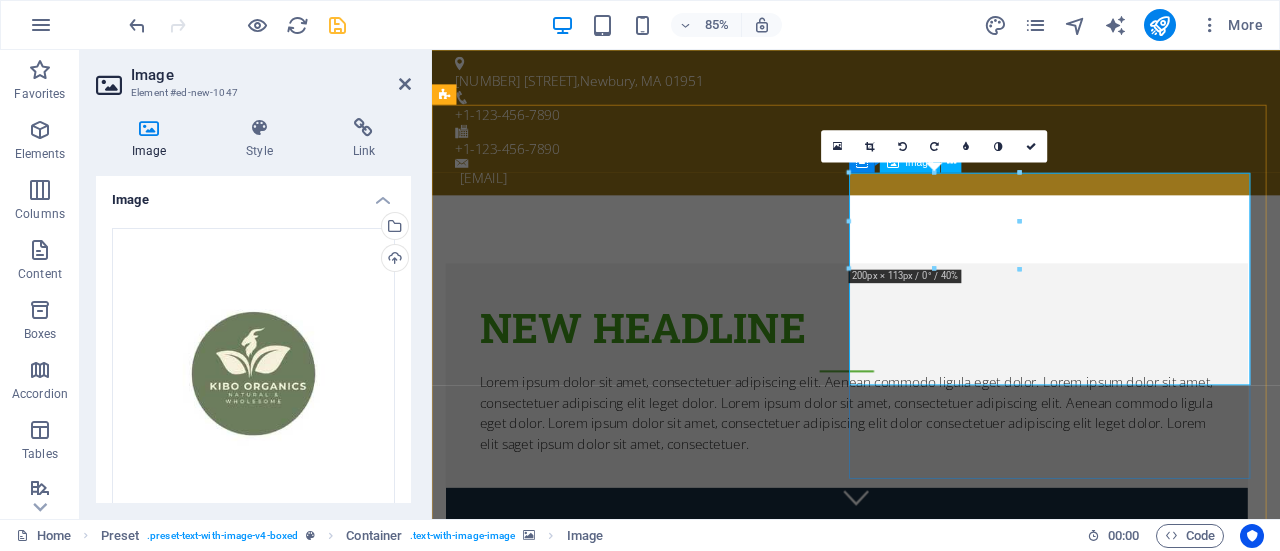 click at bounding box center [920, 1175] 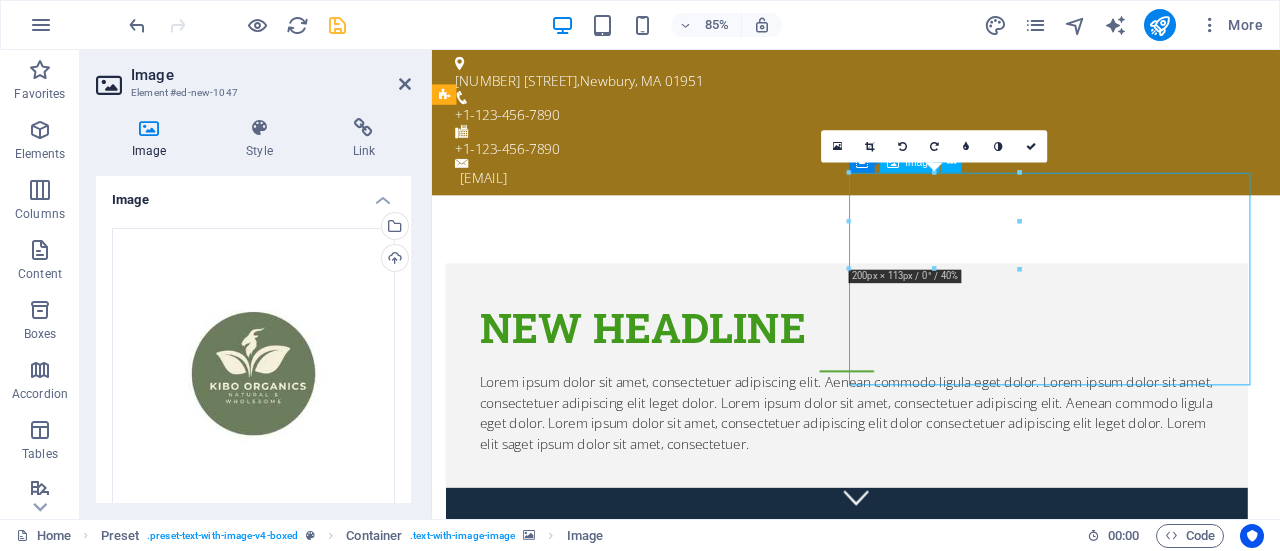 drag, startPoint x: 984, startPoint y: 392, endPoint x: 1173, endPoint y: 443, distance: 195.76006 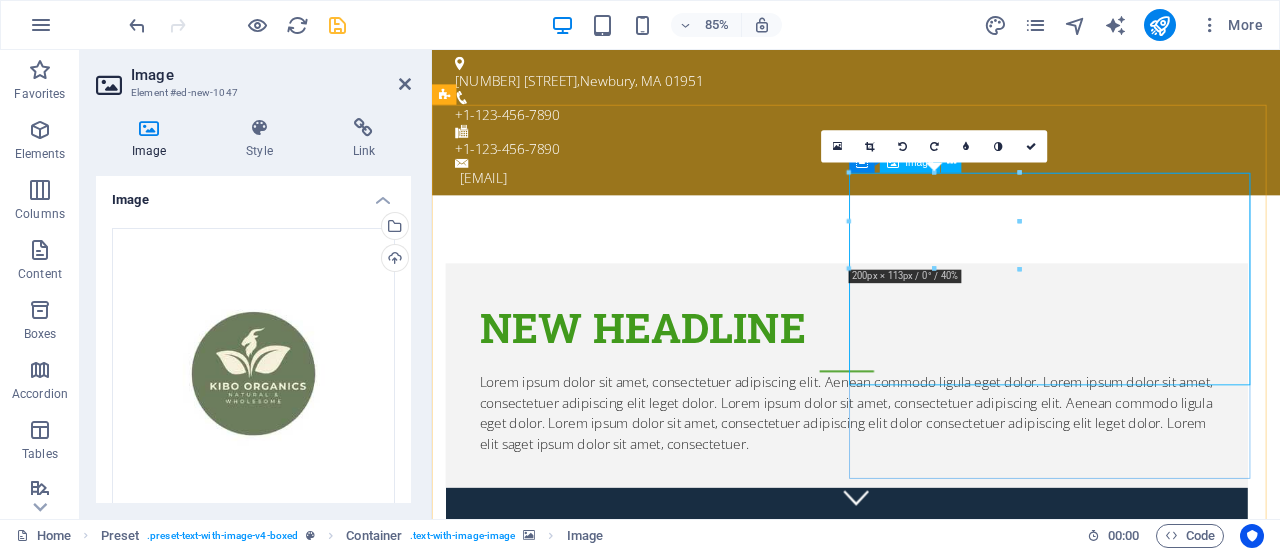 click at bounding box center (920, 1175) 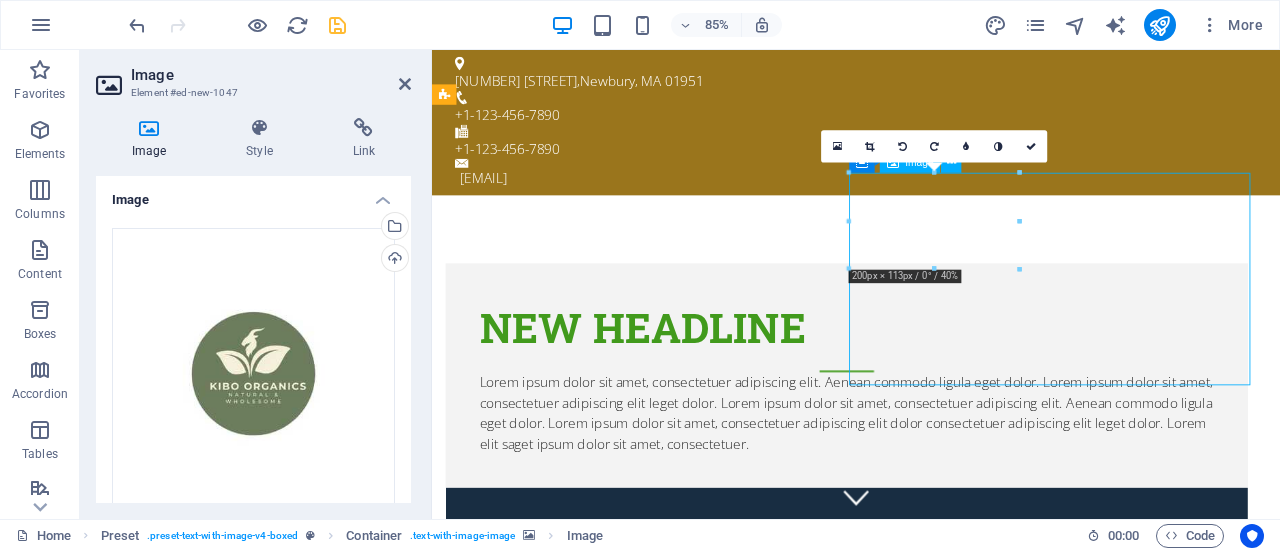 drag, startPoint x: 1053, startPoint y: 255, endPoint x: 1115, endPoint y: 360, distance: 121.93851 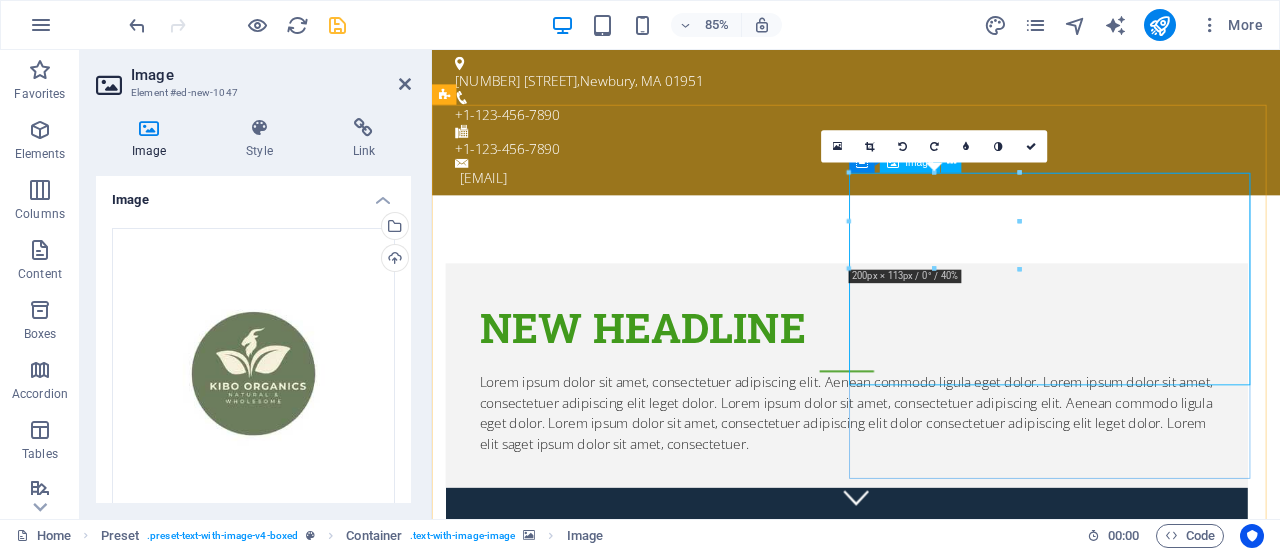 click at bounding box center [920, 1175] 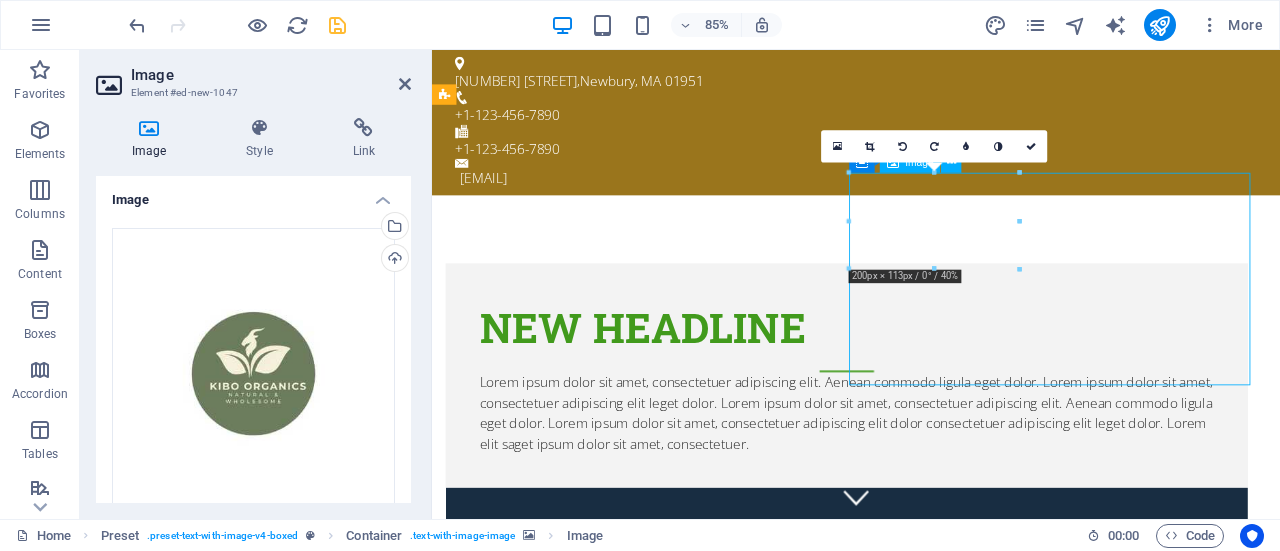 drag, startPoint x: 962, startPoint y: 317, endPoint x: 962, endPoint y: 306, distance: 11 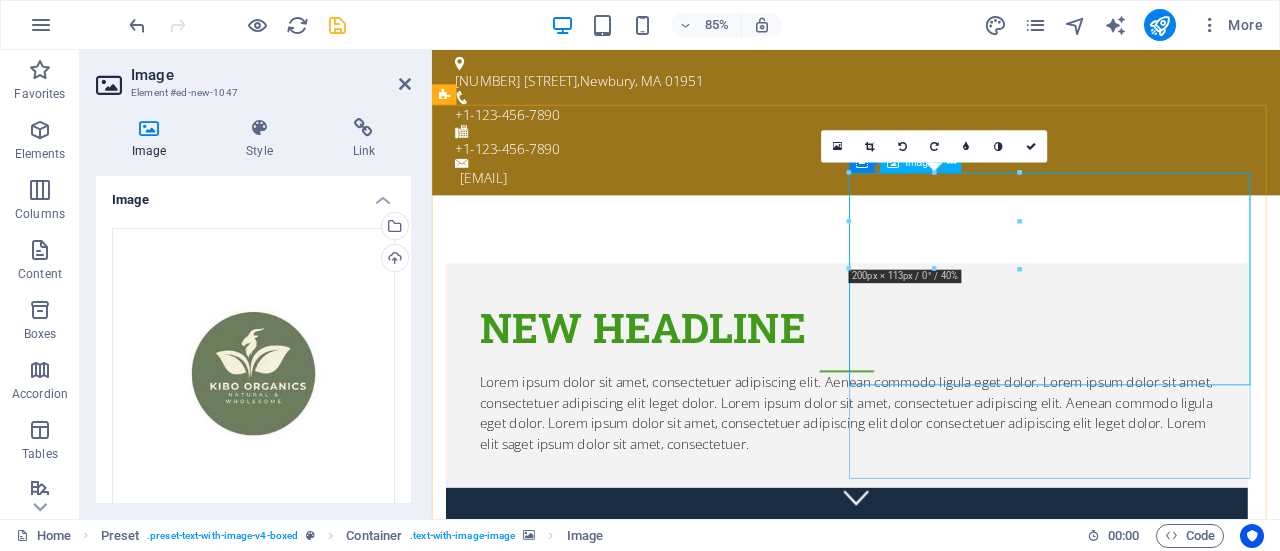 click at bounding box center [920, 1175] 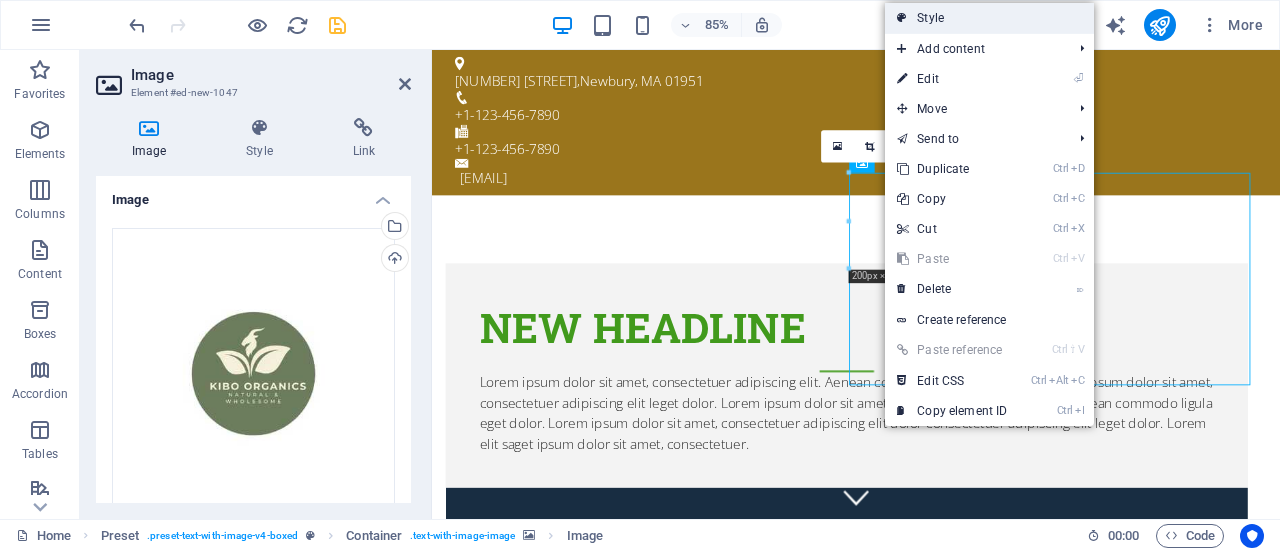 click on "Style" at bounding box center [989, 18] 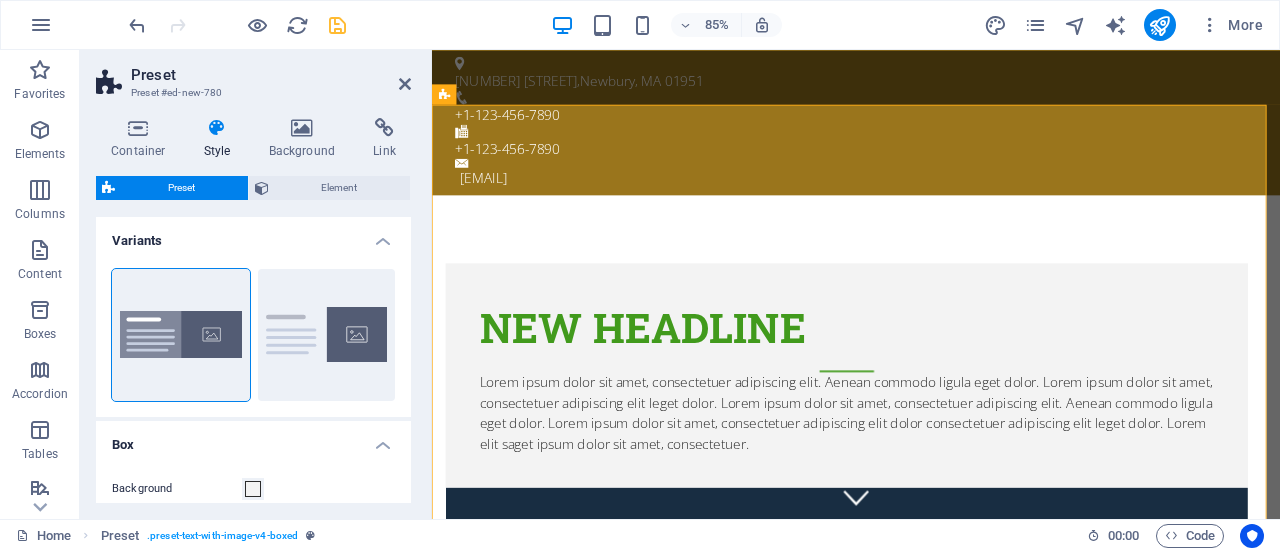 click at bounding box center [920, 745] 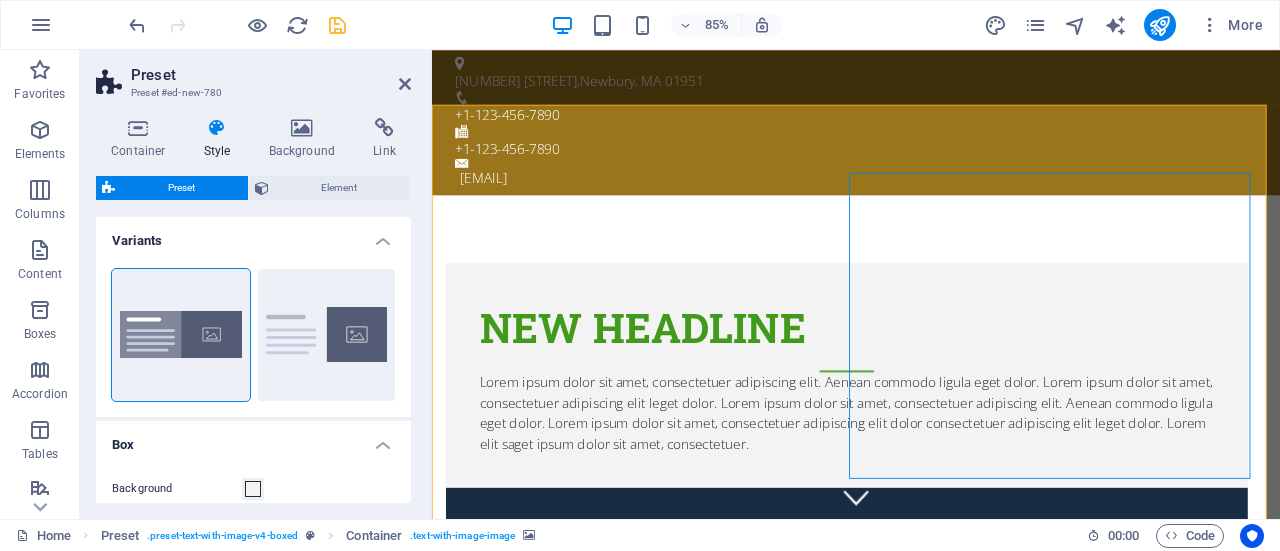click at bounding box center (920, 745) 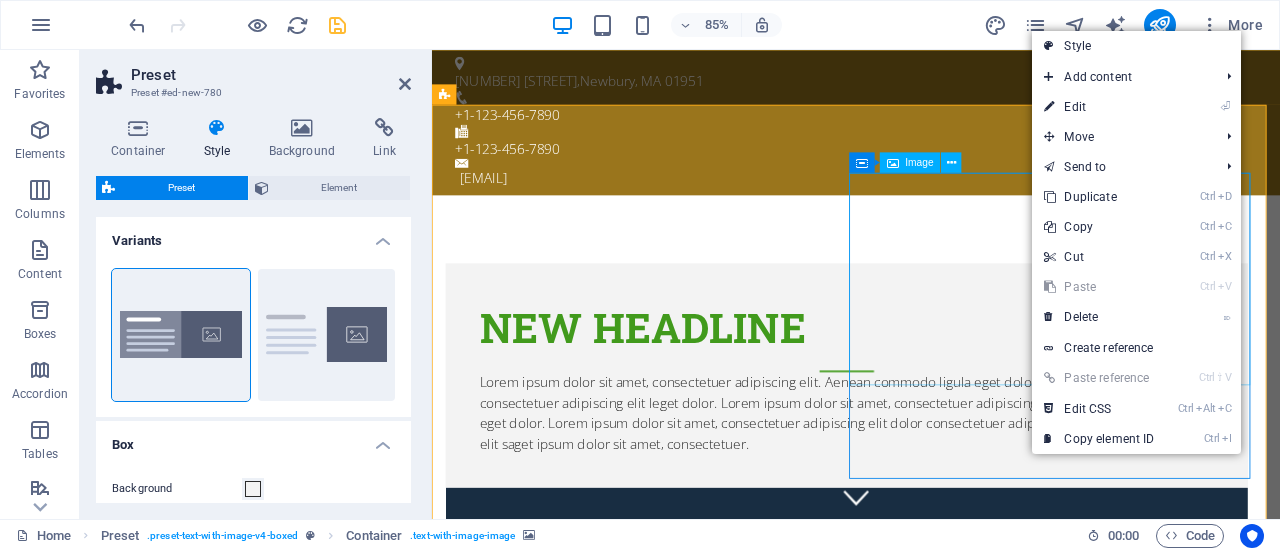 click at bounding box center (920, 1175) 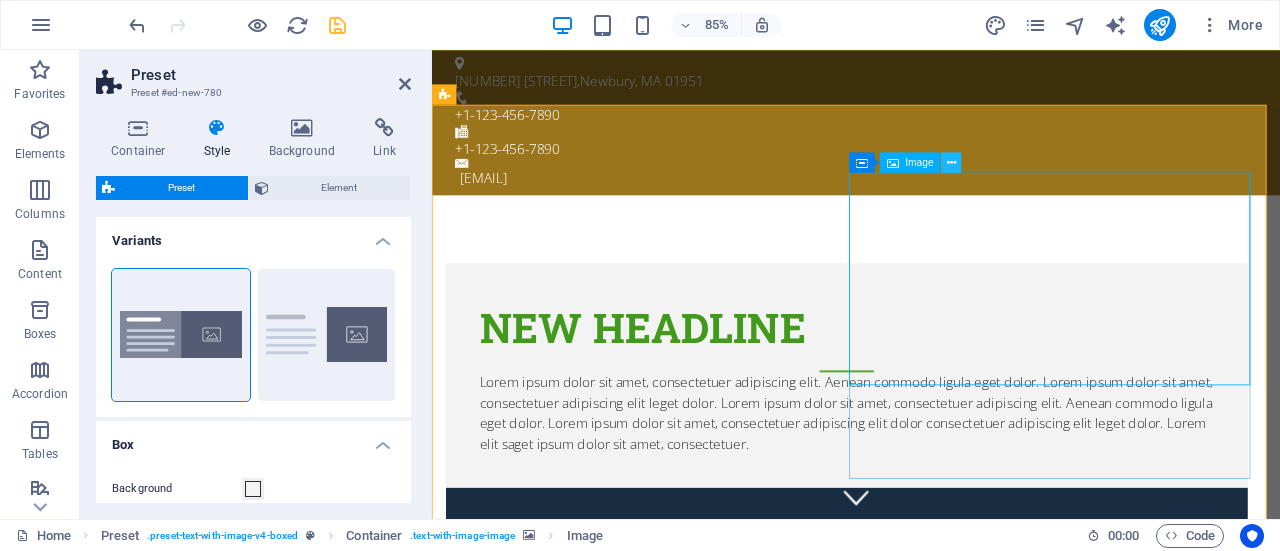 click at bounding box center [951, 162] 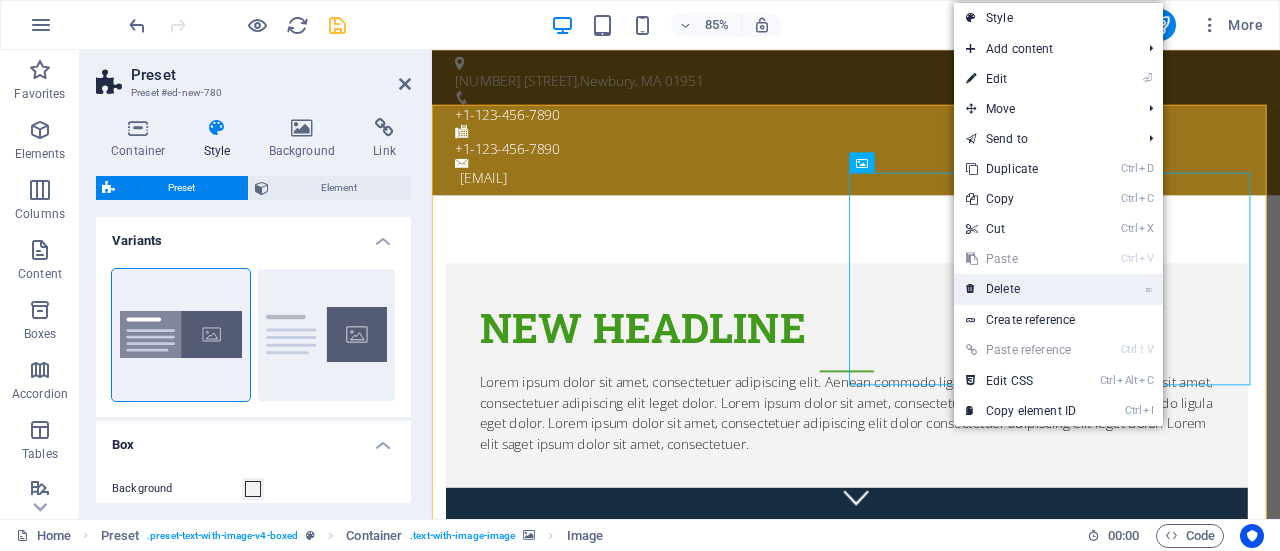 click on "⌦  Delete" at bounding box center (1021, 289) 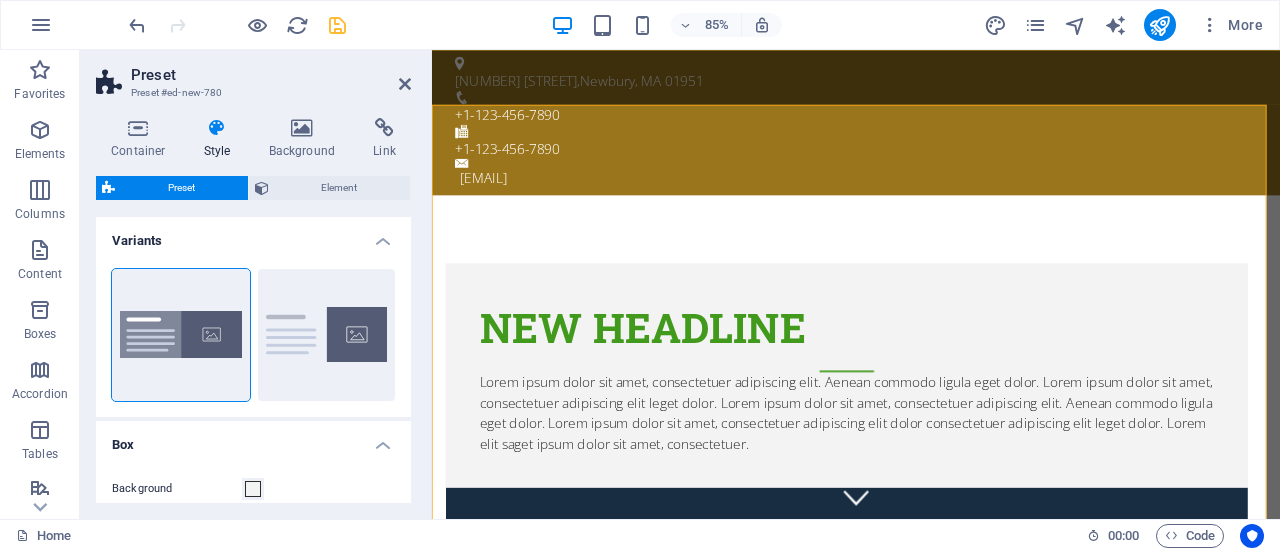 click at bounding box center (920, 745) 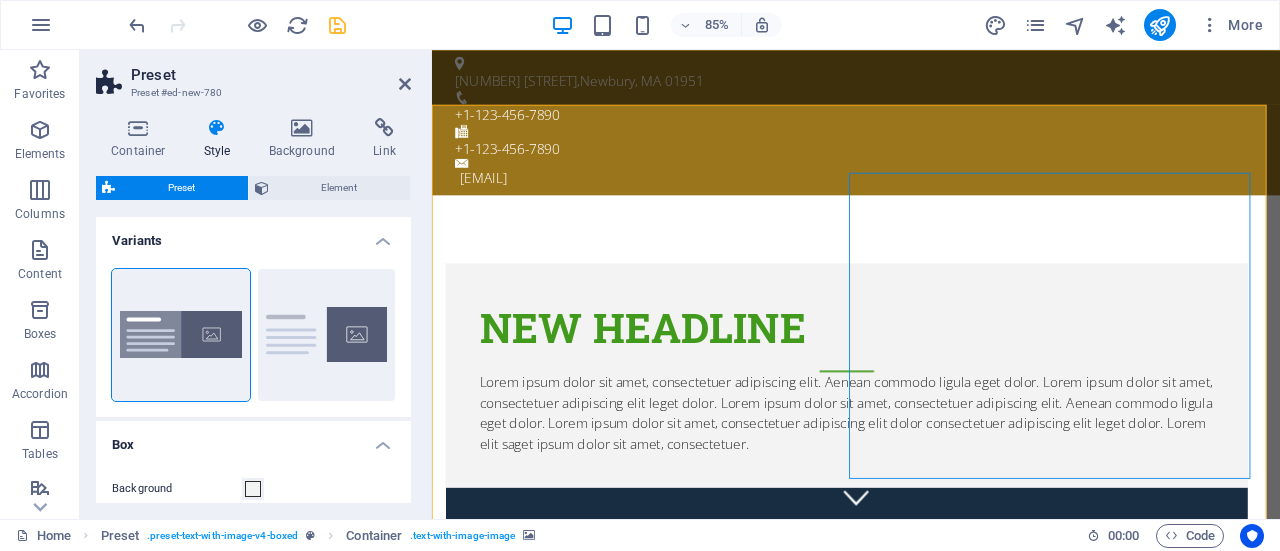 click at bounding box center [920, 745] 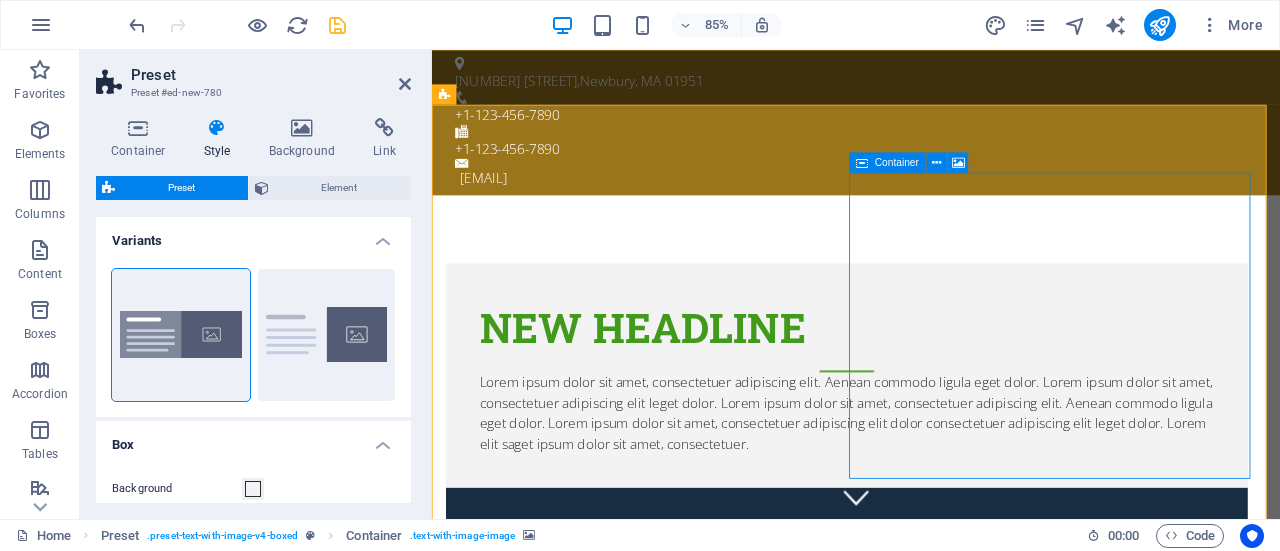 click on "Paste clipboard" at bounding box center [974, 1026] 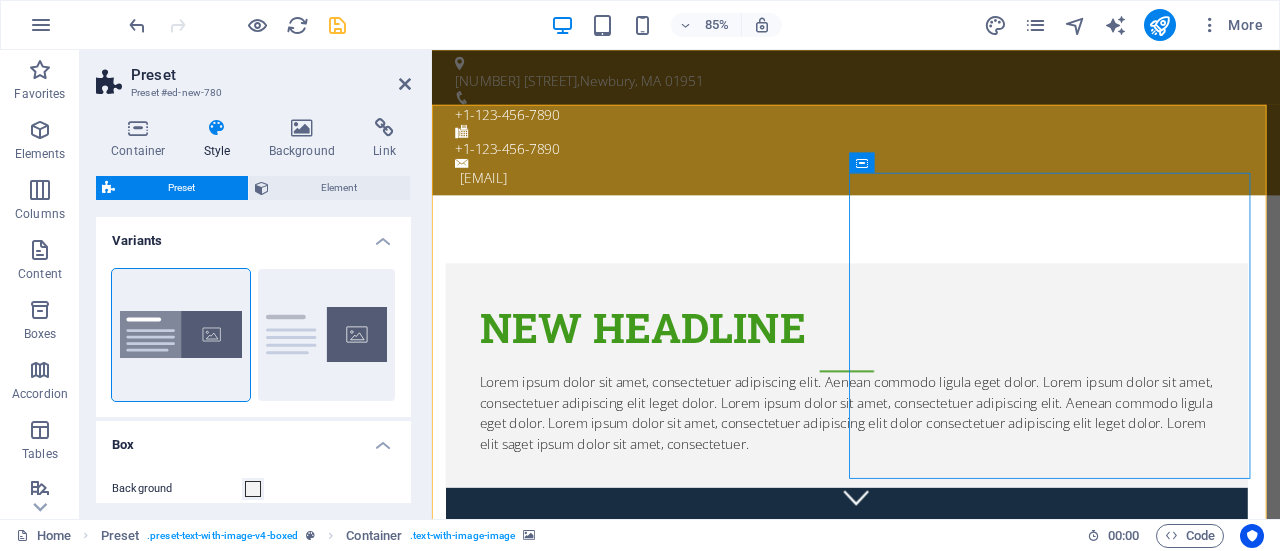 click at bounding box center [920, 745] 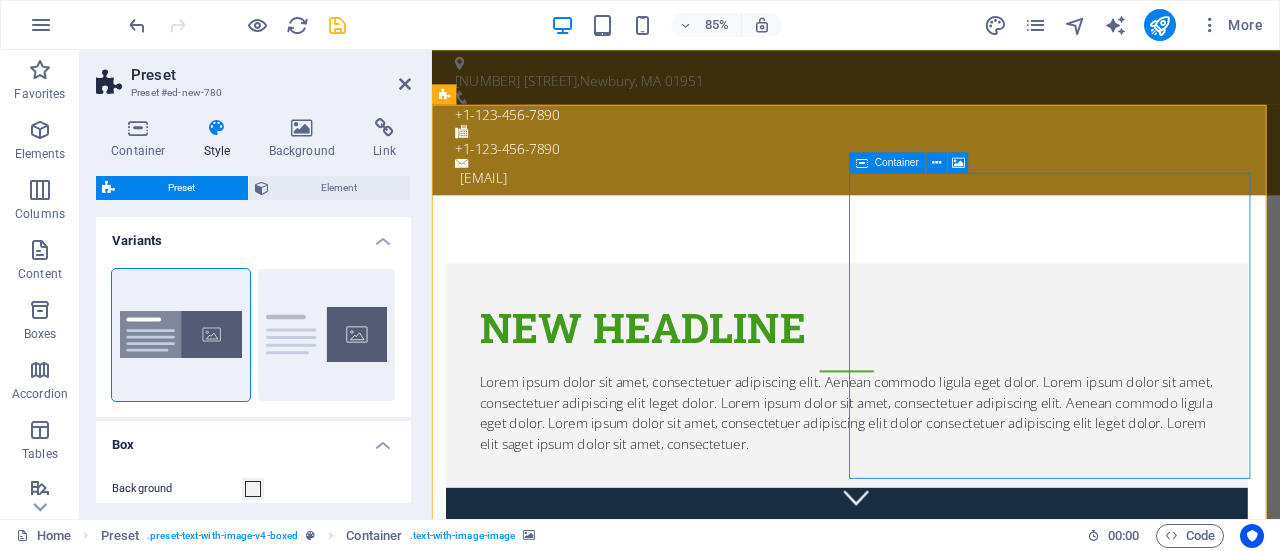 click at bounding box center (862, 162) 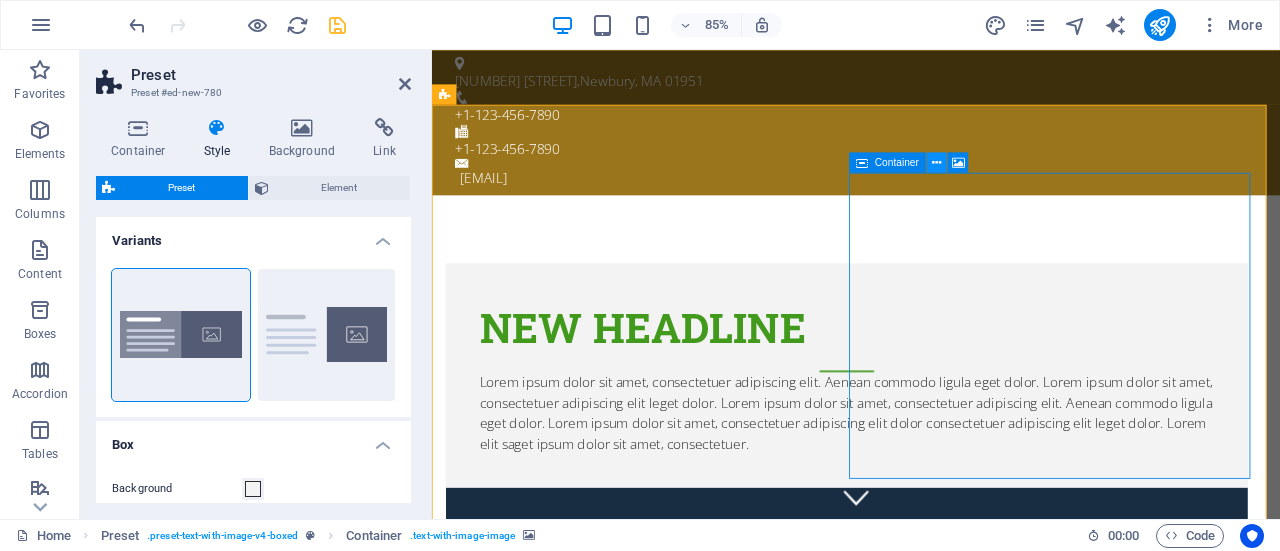 click at bounding box center (937, 162) 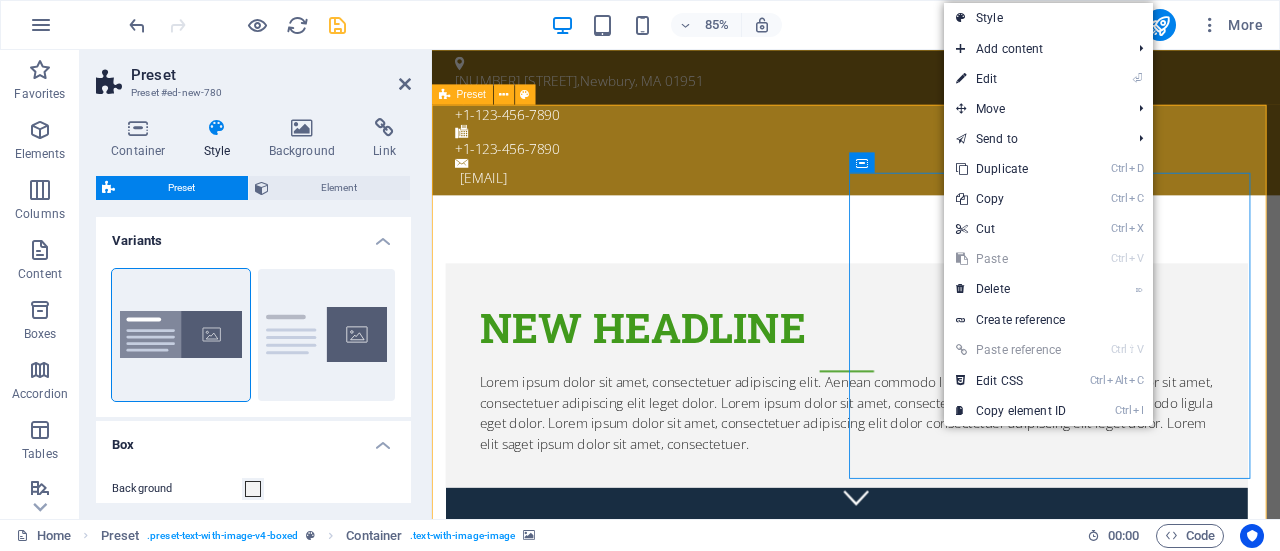 click on "New headline Lorem ipsum dolor sit amet, consectetuer adipiscing elit. Aenean commodo ligula eget dolor. Lorem ipsum dolor sit amet, consectetuer adipiscing elit leget dolor. Lorem ipsum dolor sit amet, consectetuer adipiscing elit. Aenean commodo ligula eget dolor. Lorem ipsum dolor sit amet, consectetuer adipiscing elit dolor consectetuer adipiscing elit leget dolor. Lorem elit saget ipsum dolor sit amet, consectetuer. Drop content here or  Add elements  Paste clipboard" at bounding box center (931, 684) 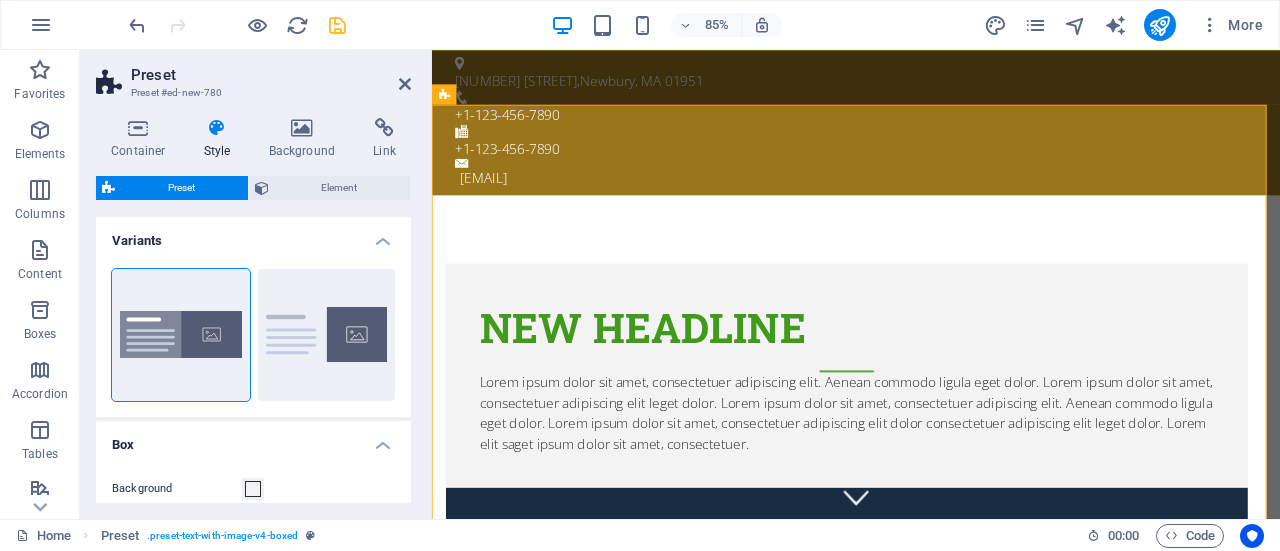 click at bounding box center [920, 745] 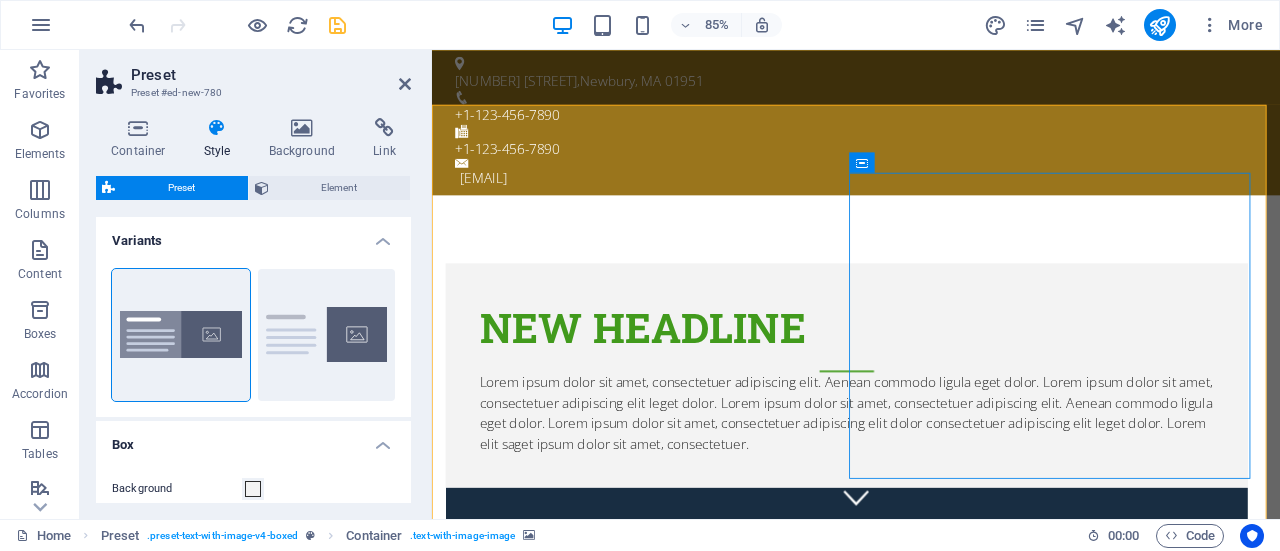 click at bounding box center (920, 745) 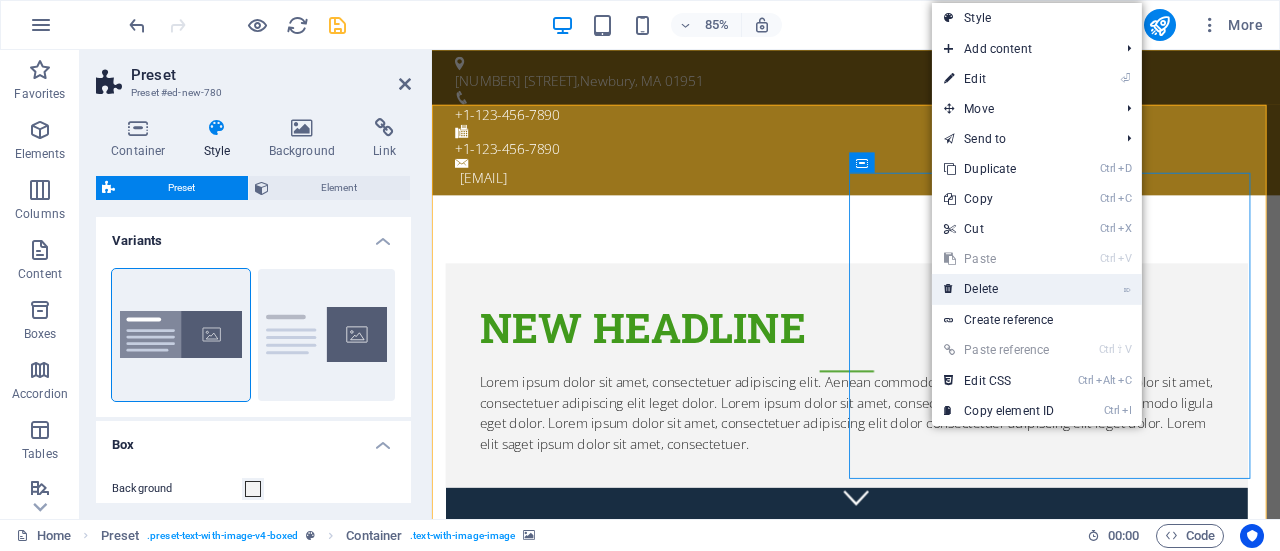 click on "⌦  Delete" at bounding box center (999, 289) 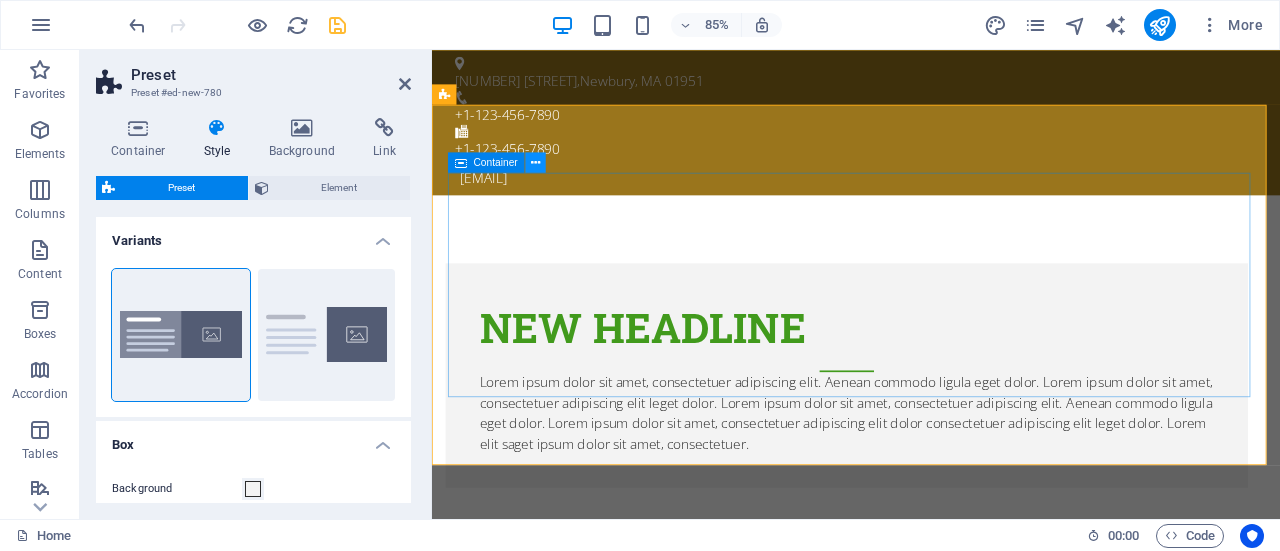 click at bounding box center (535, 162) 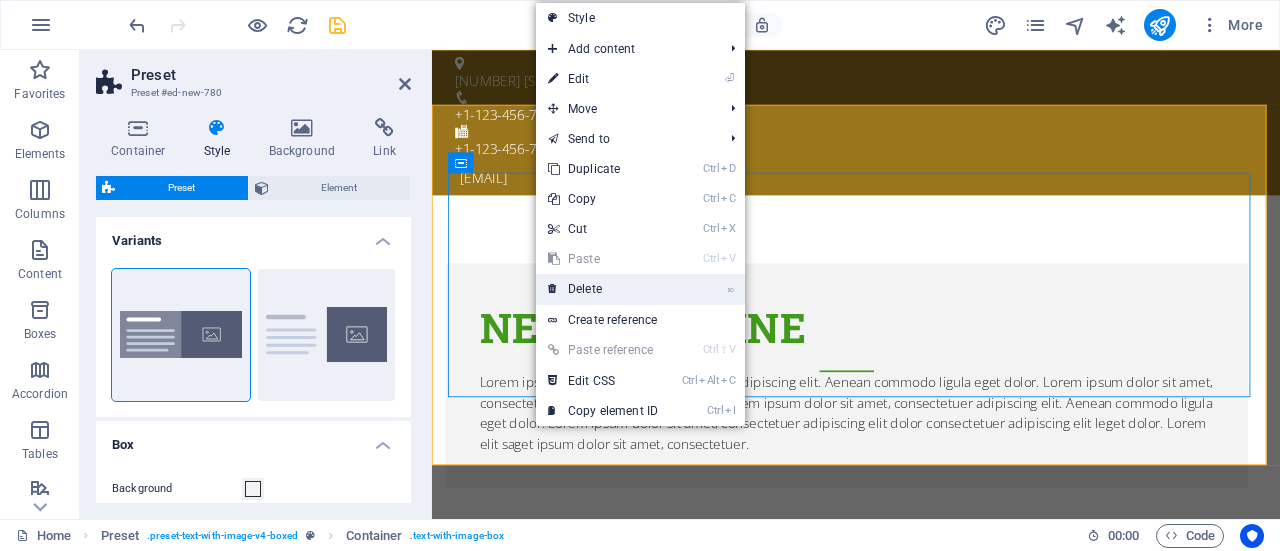 click on "⌦  Delete" at bounding box center (603, 289) 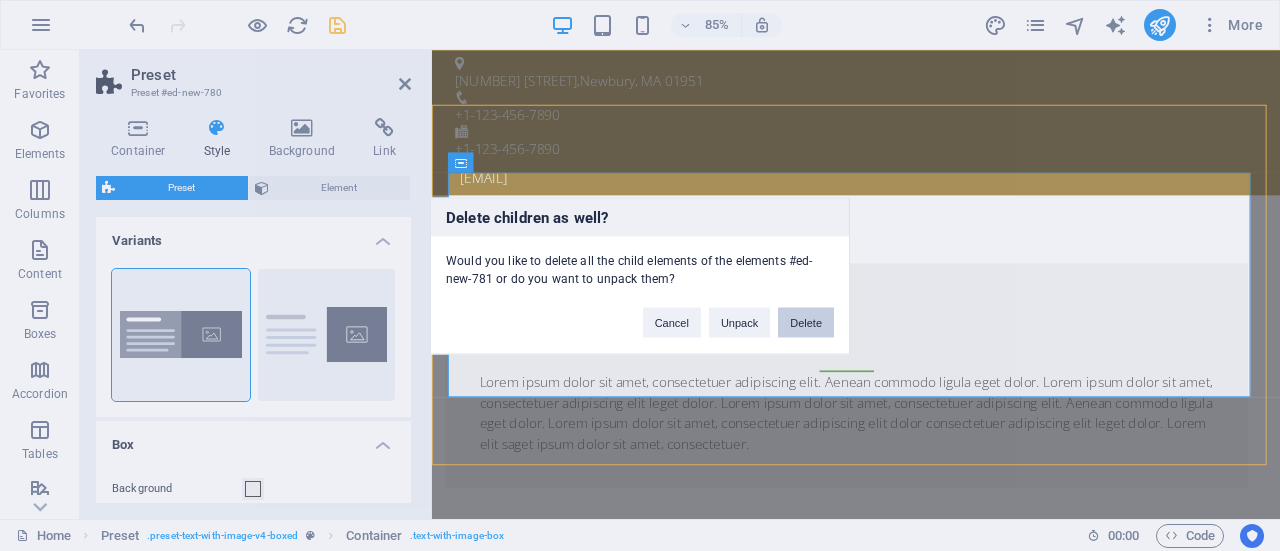 click on "Delete" at bounding box center (806, 322) 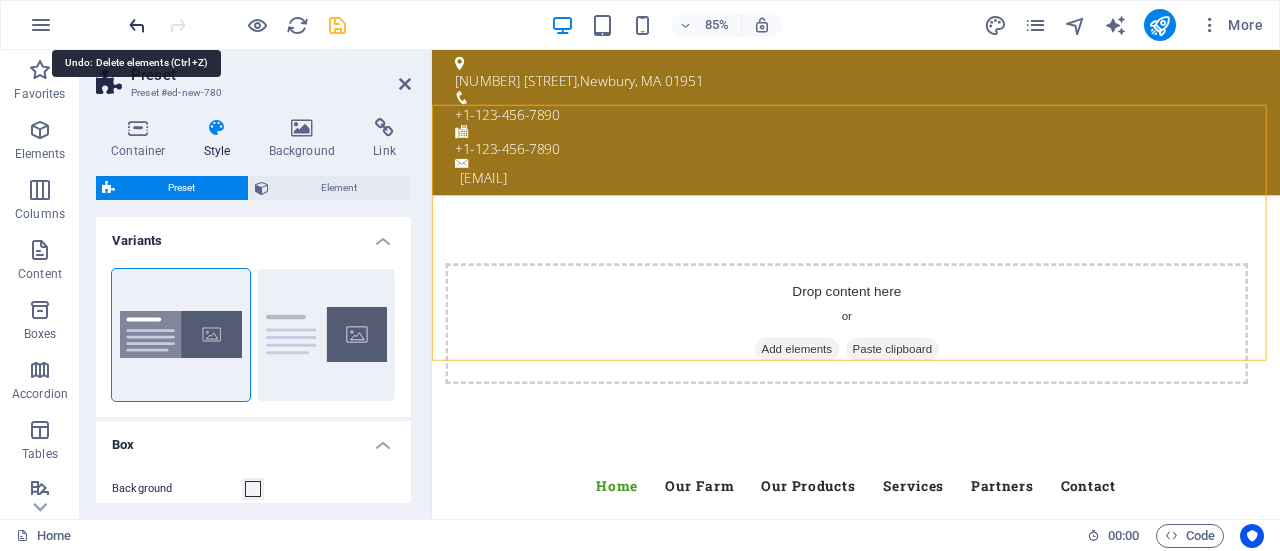 click at bounding box center [137, 25] 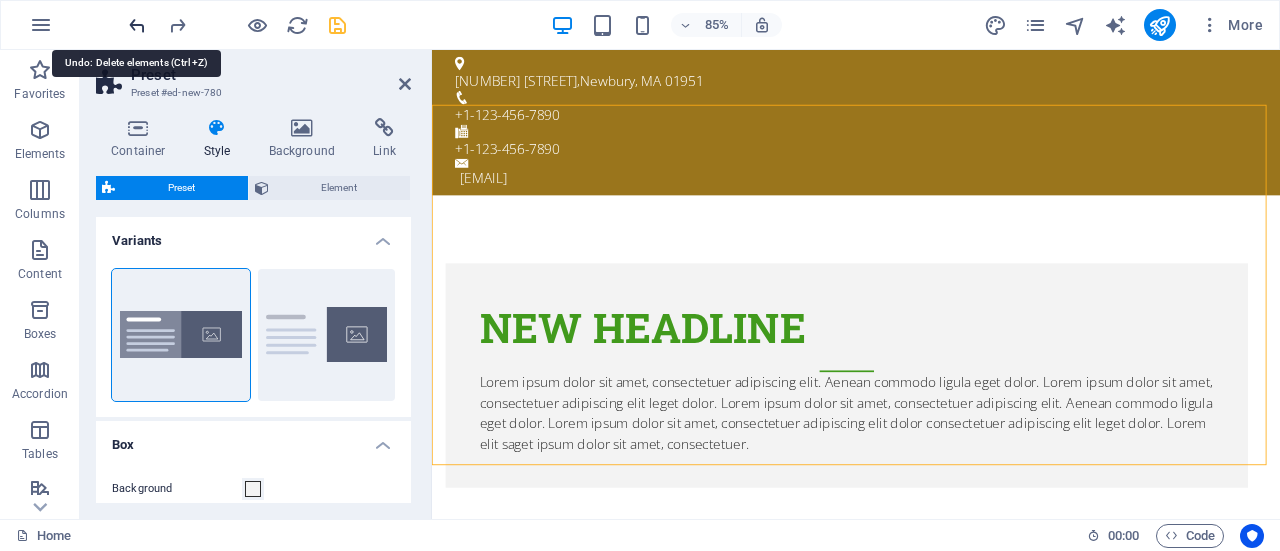 click at bounding box center [137, 25] 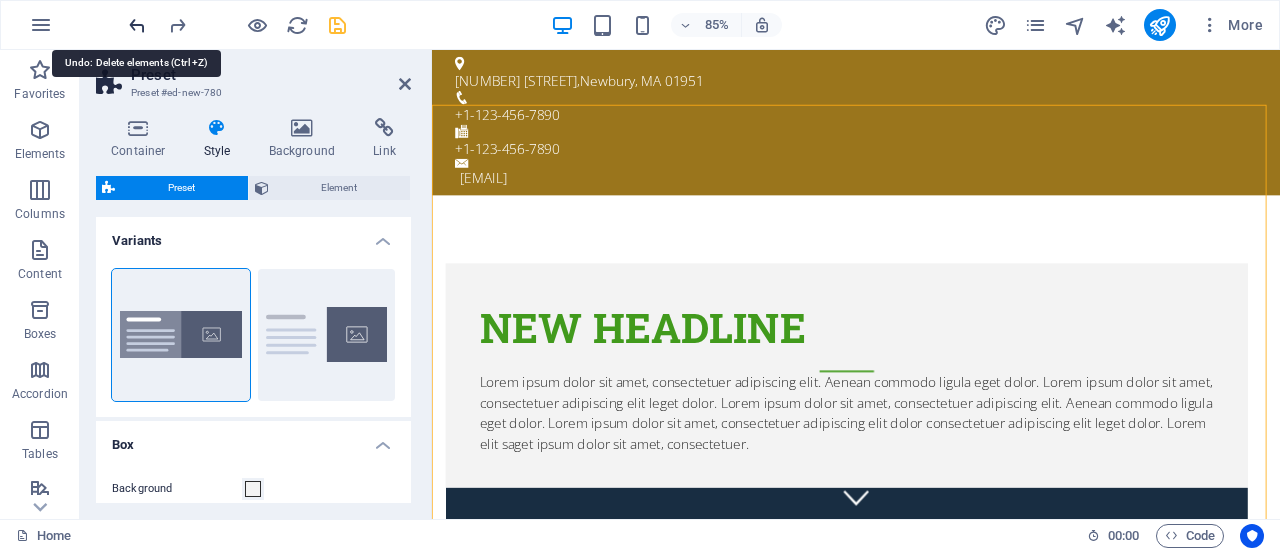 click at bounding box center (137, 25) 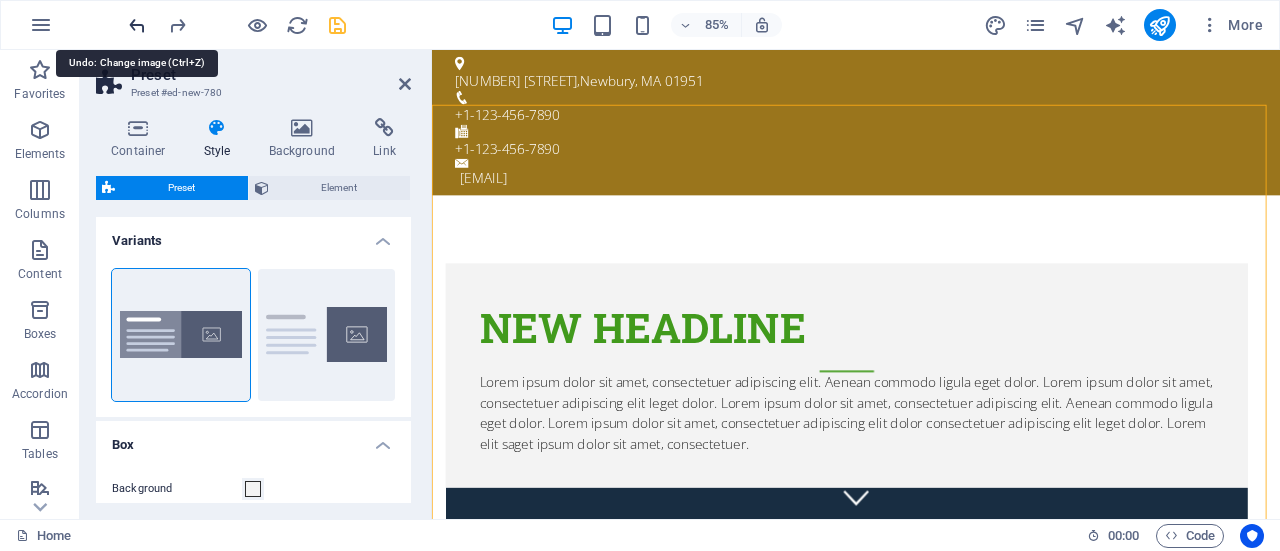 click at bounding box center (137, 25) 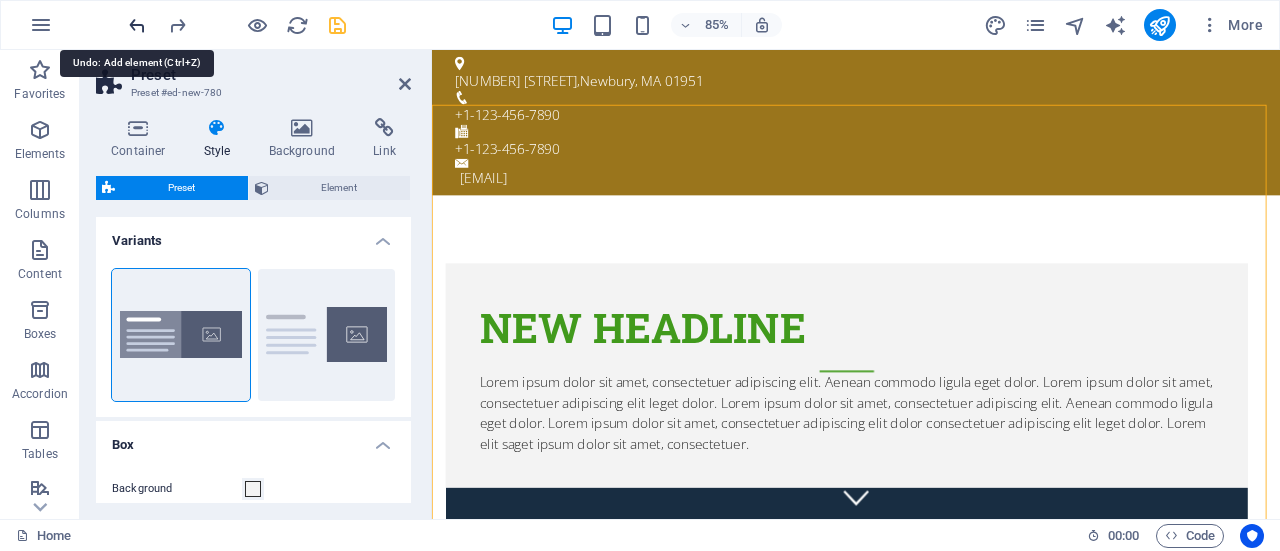 click at bounding box center (137, 25) 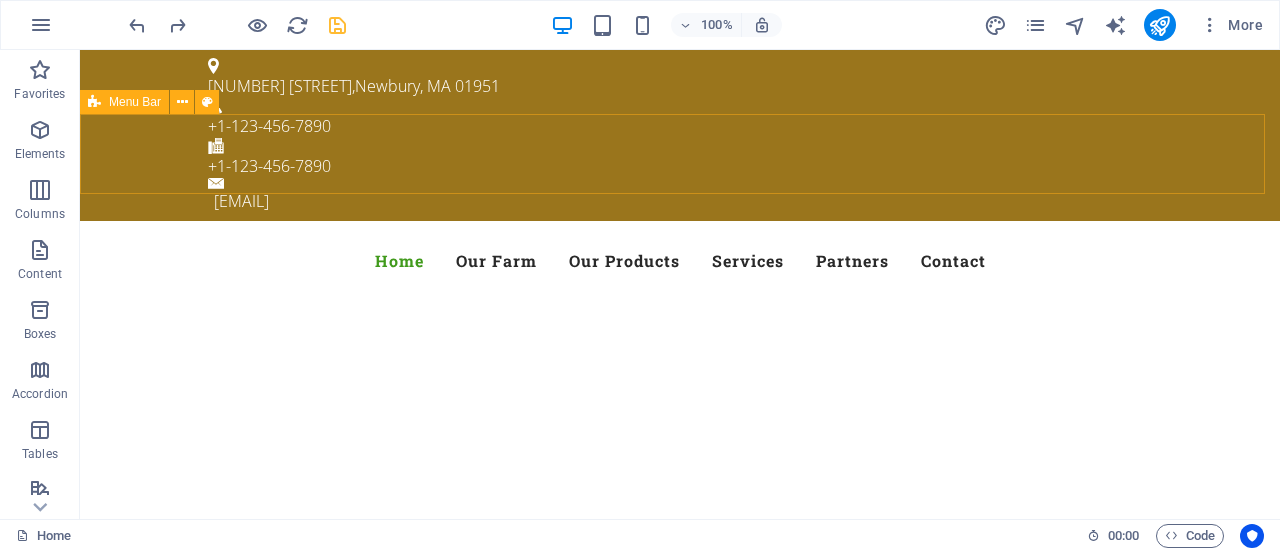 click on "Menu Bar" at bounding box center [135, 102] 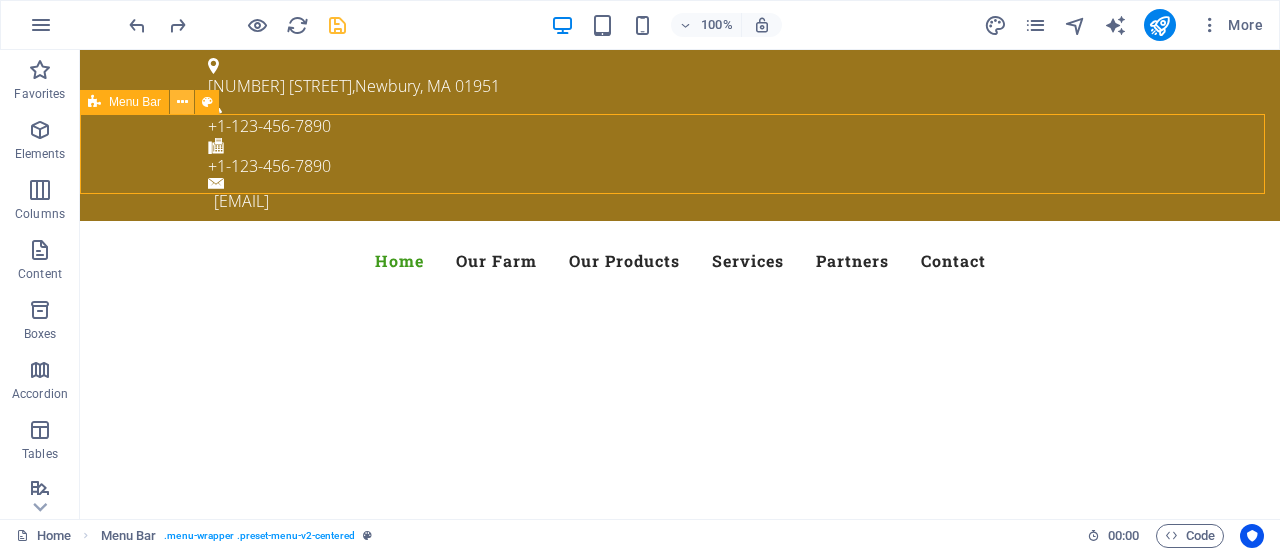 click at bounding box center [182, 102] 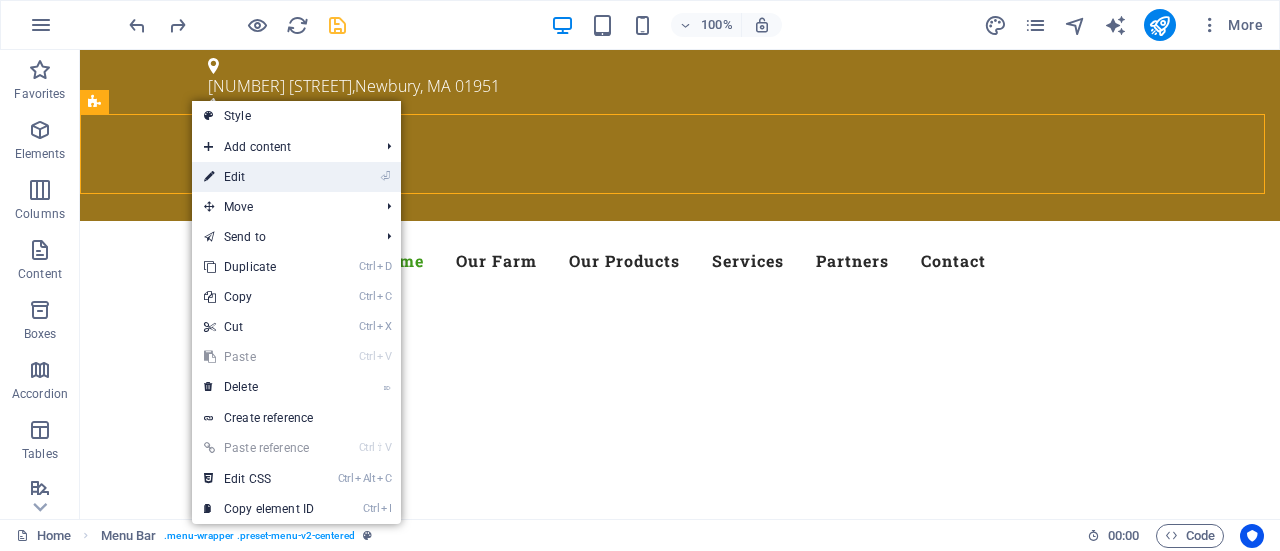 click on "⏎  Edit" at bounding box center (259, 177) 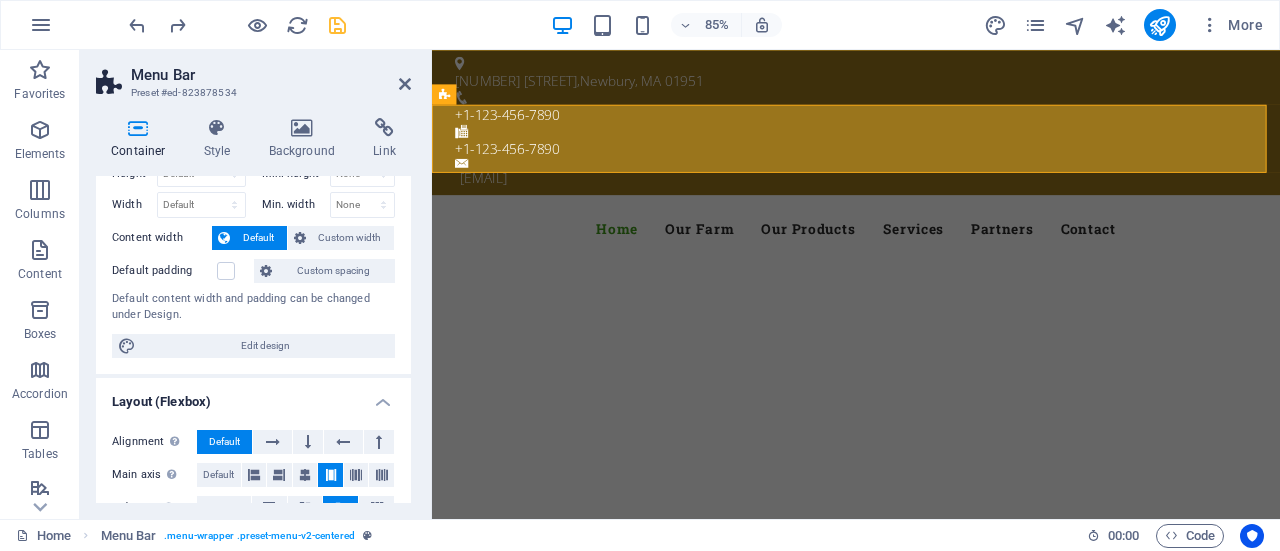 scroll, scrollTop: 25, scrollLeft: 0, axis: vertical 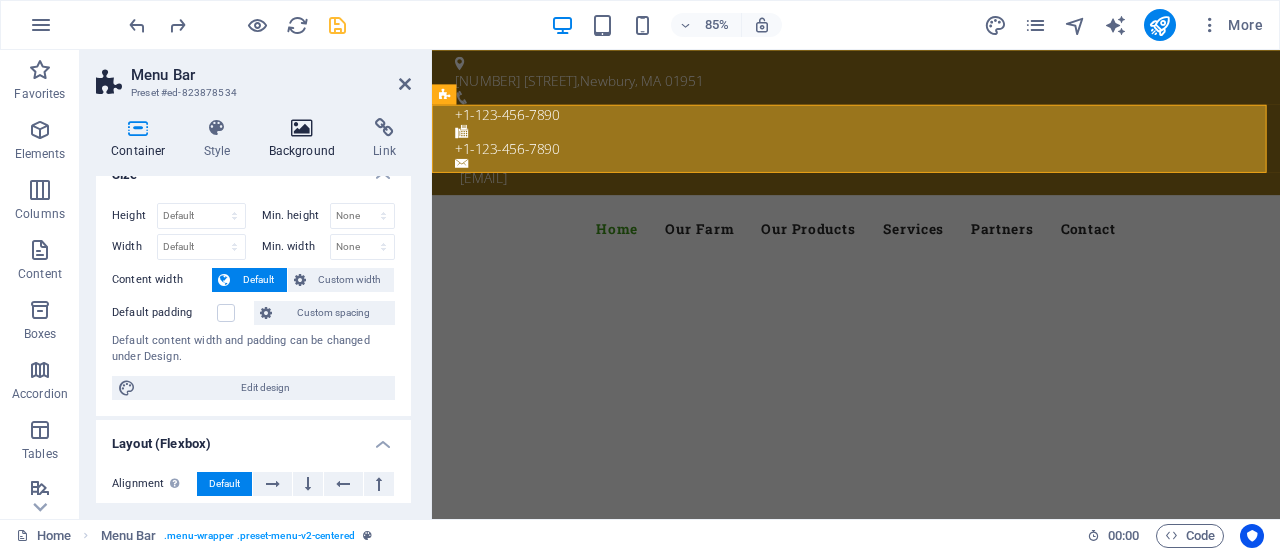 click on "Background" at bounding box center [306, 139] 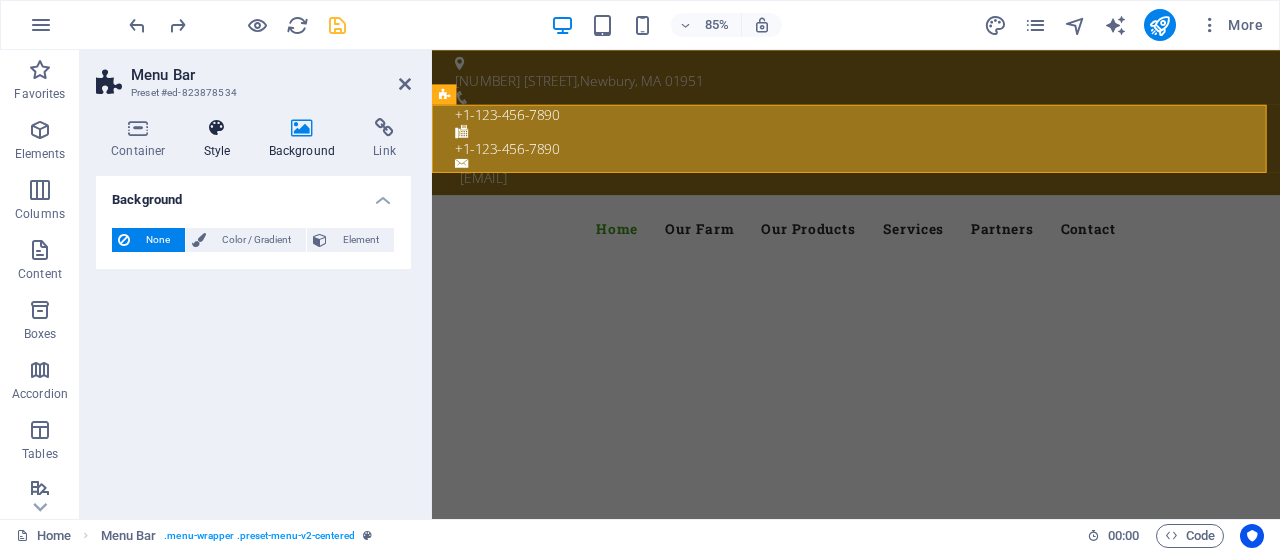 click on "Style" at bounding box center (221, 139) 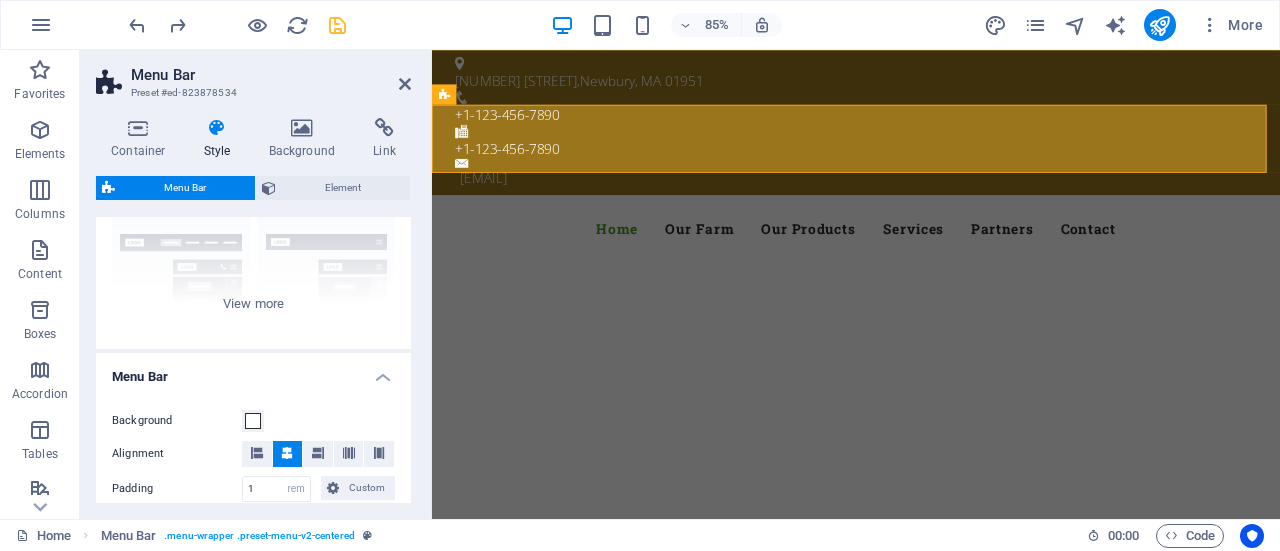 scroll, scrollTop: 116, scrollLeft: 0, axis: vertical 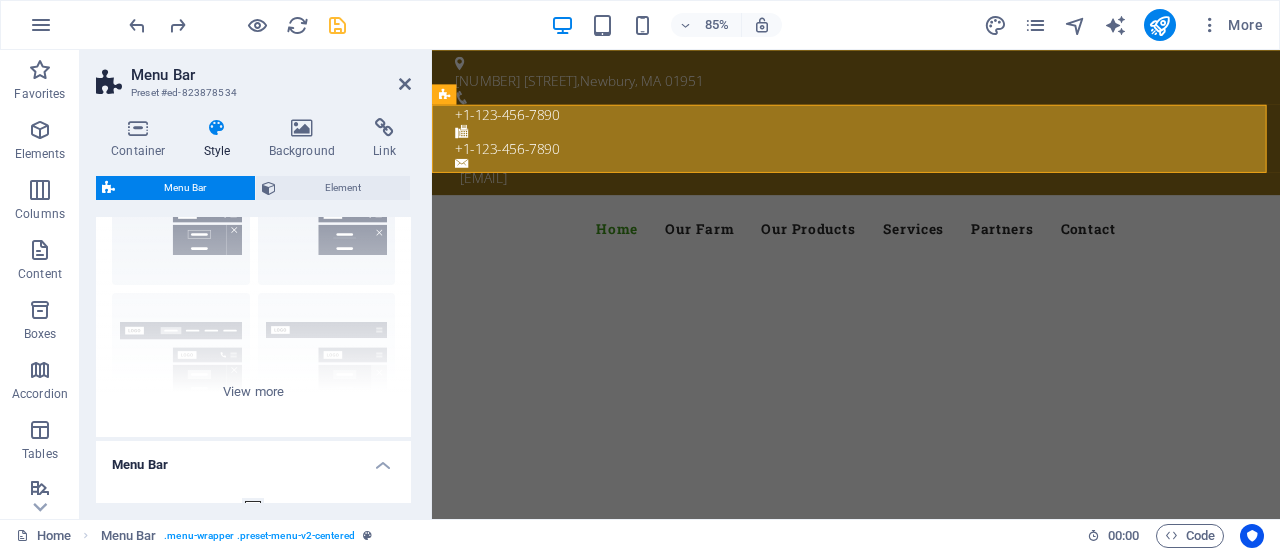click on "Menu Bar" at bounding box center [271, 75] 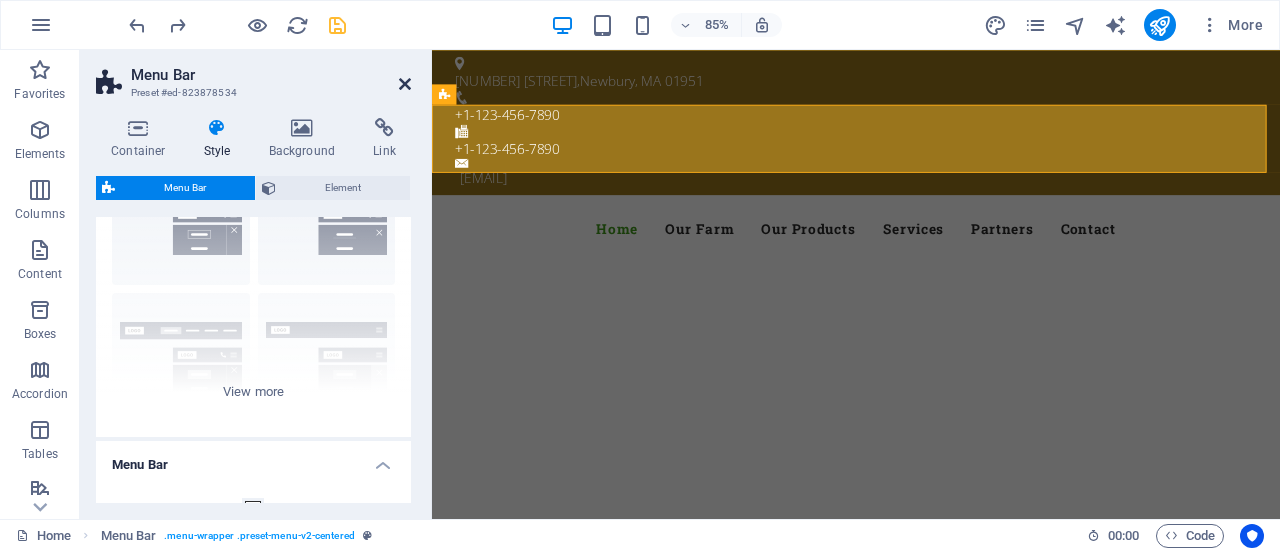 click at bounding box center [405, 84] 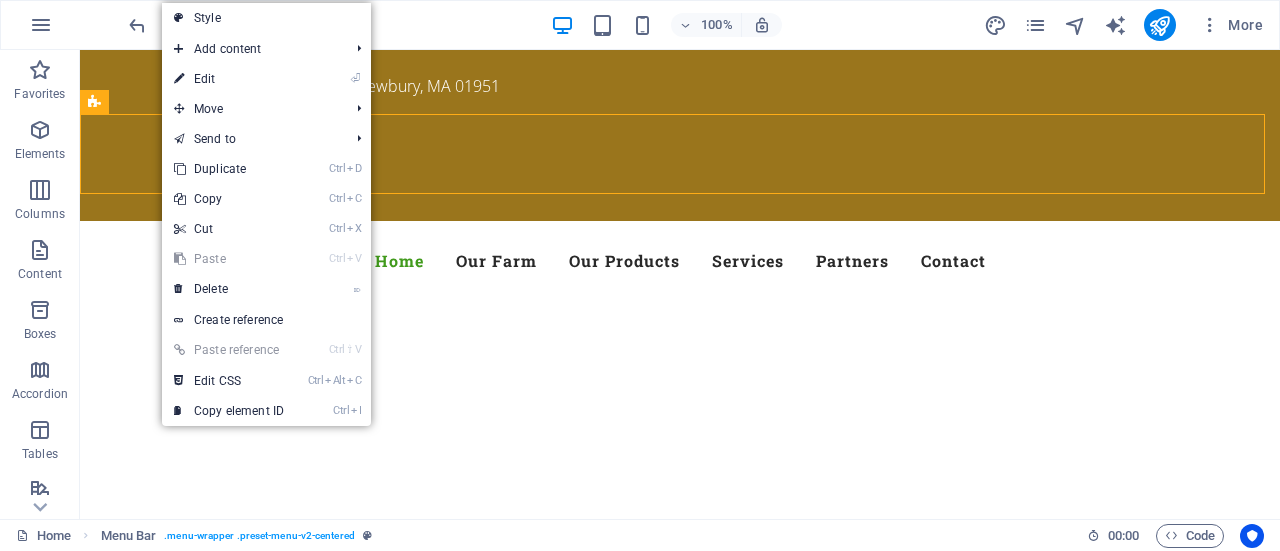 click on "Ctrl V  Paste" at bounding box center (229, 259) 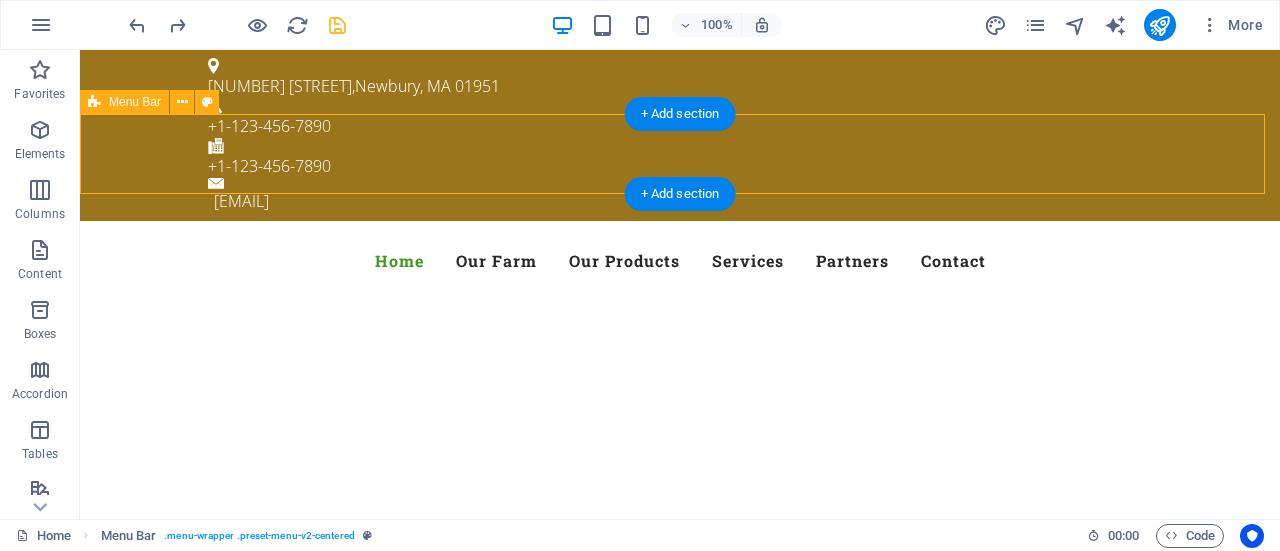 click on "Menu Home Our Farm Our Products Services Partners Contact" at bounding box center [680, 261] 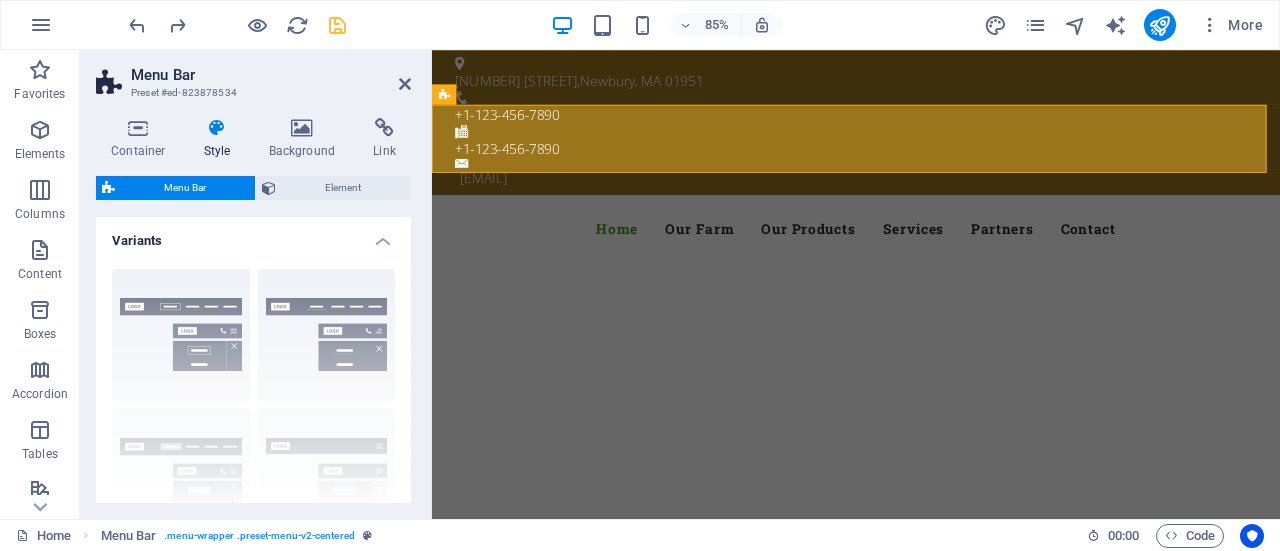 drag, startPoint x: 548, startPoint y: 196, endPoint x: 506, endPoint y: 222, distance: 49.396355 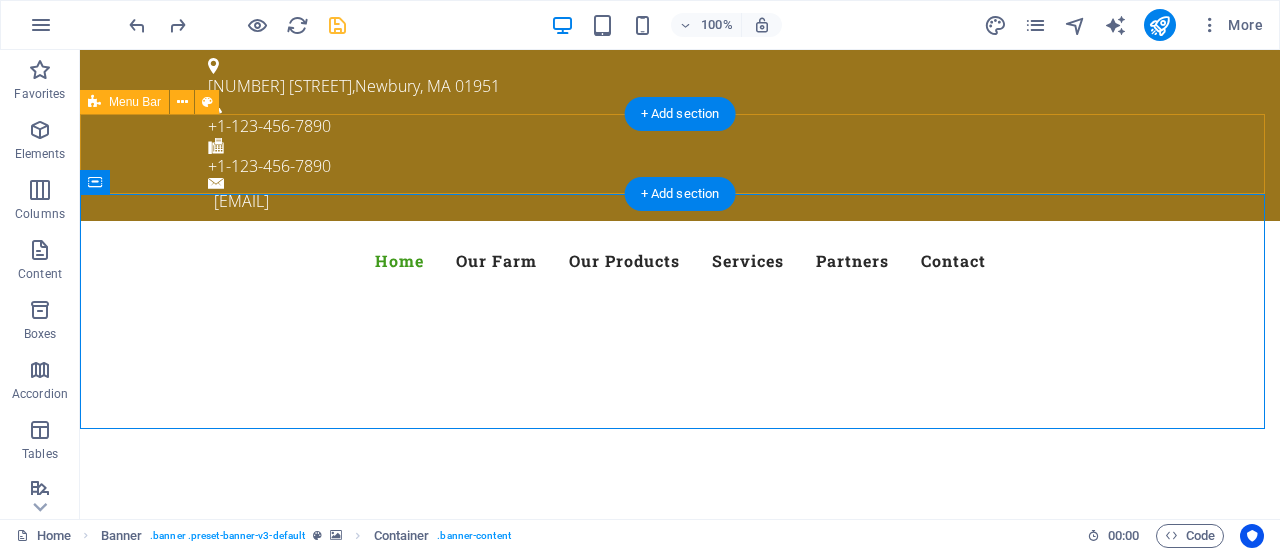 click on "Menu Home Our Farm Our Products Services Partners Contact" at bounding box center [680, 261] 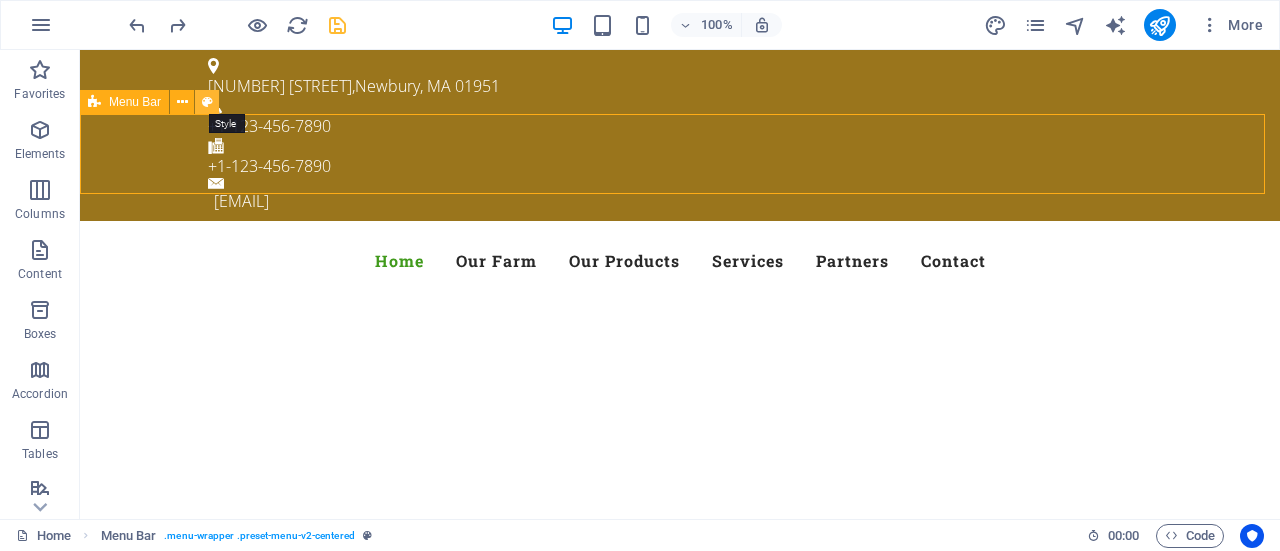 click at bounding box center (207, 102) 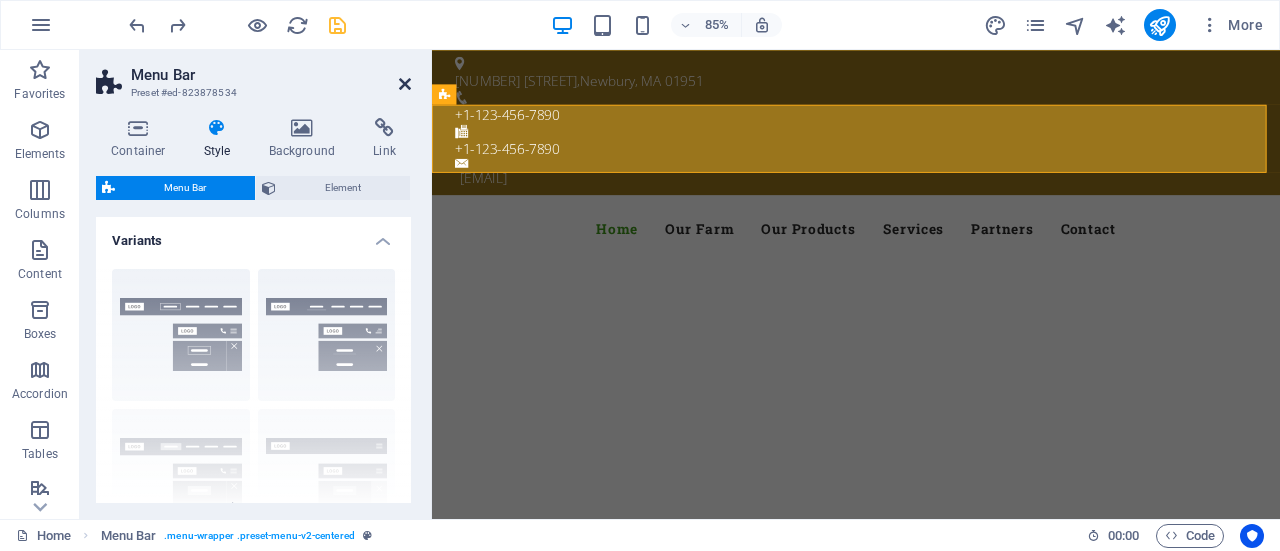 click at bounding box center (405, 84) 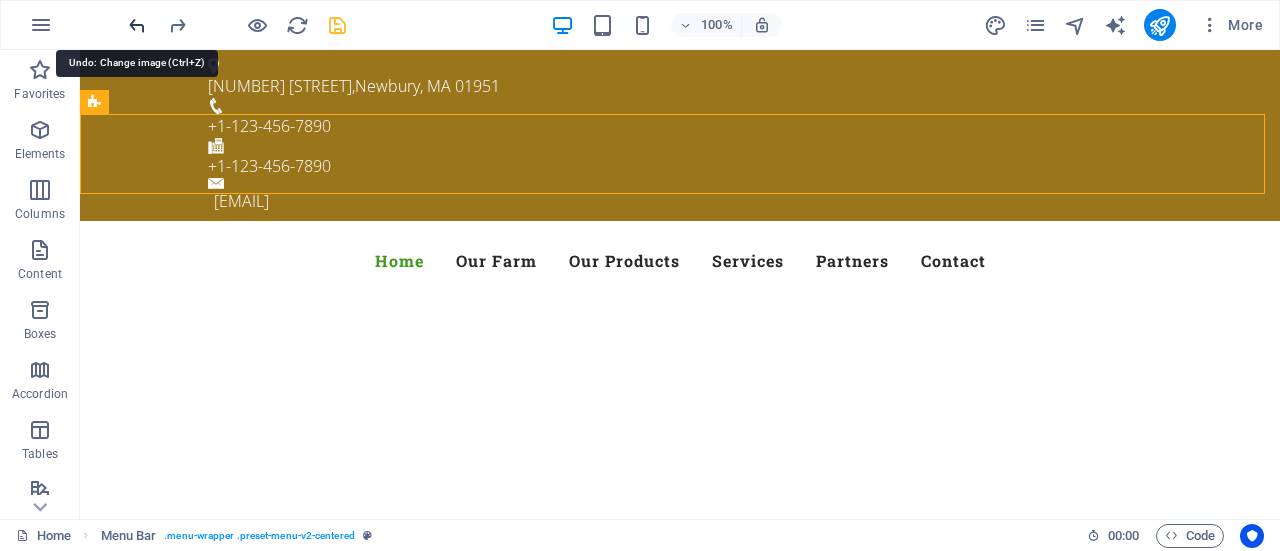 click at bounding box center (137, 25) 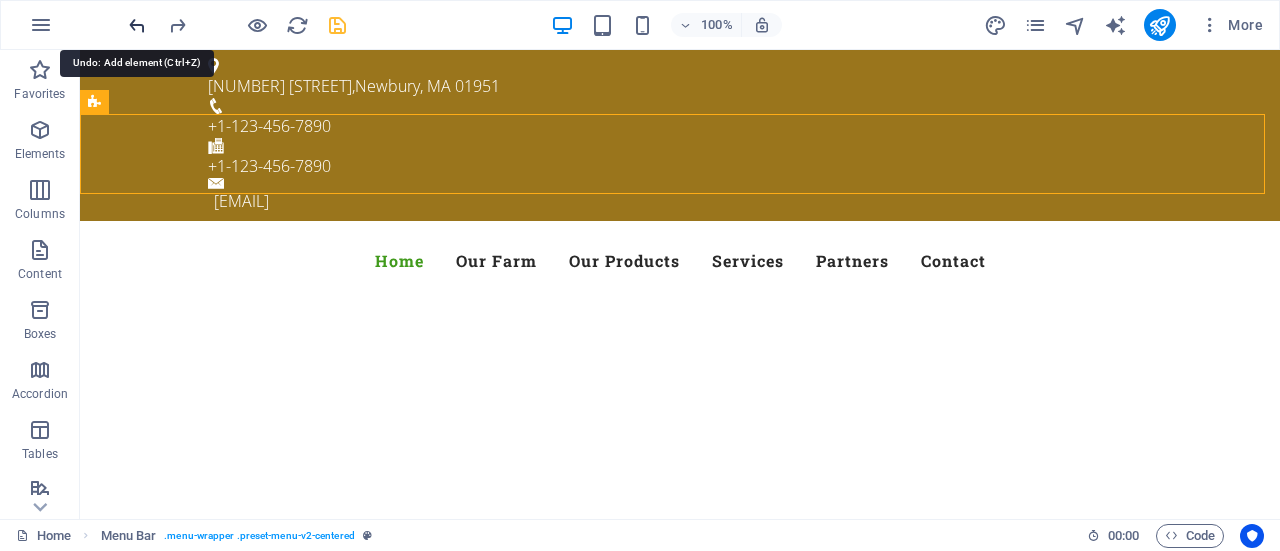 click at bounding box center [137, 25] 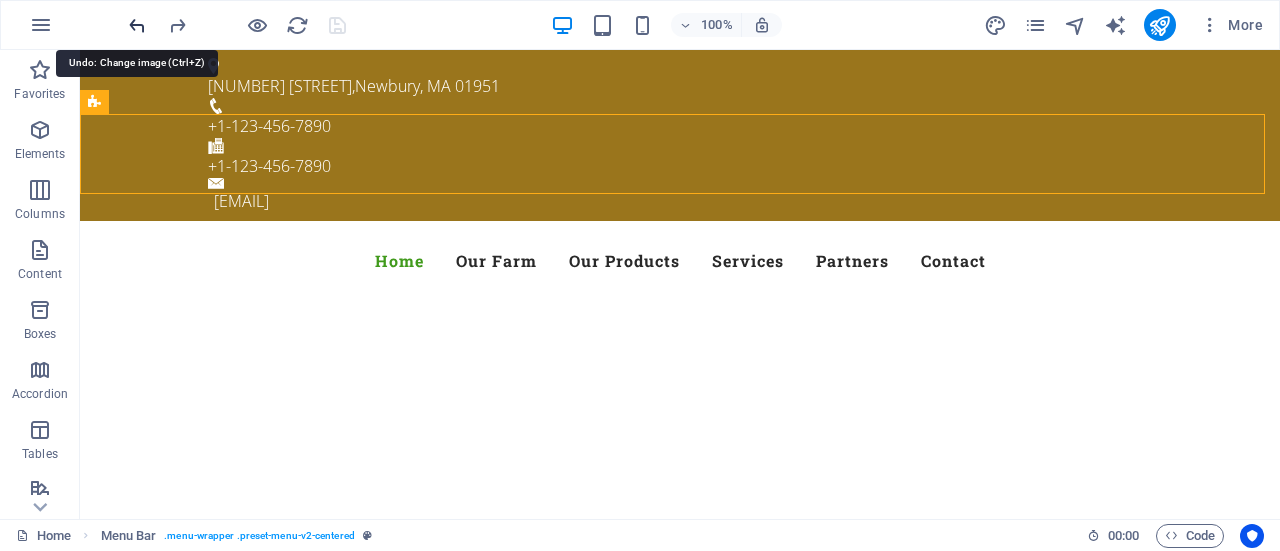click at bounding box center (137, 25) 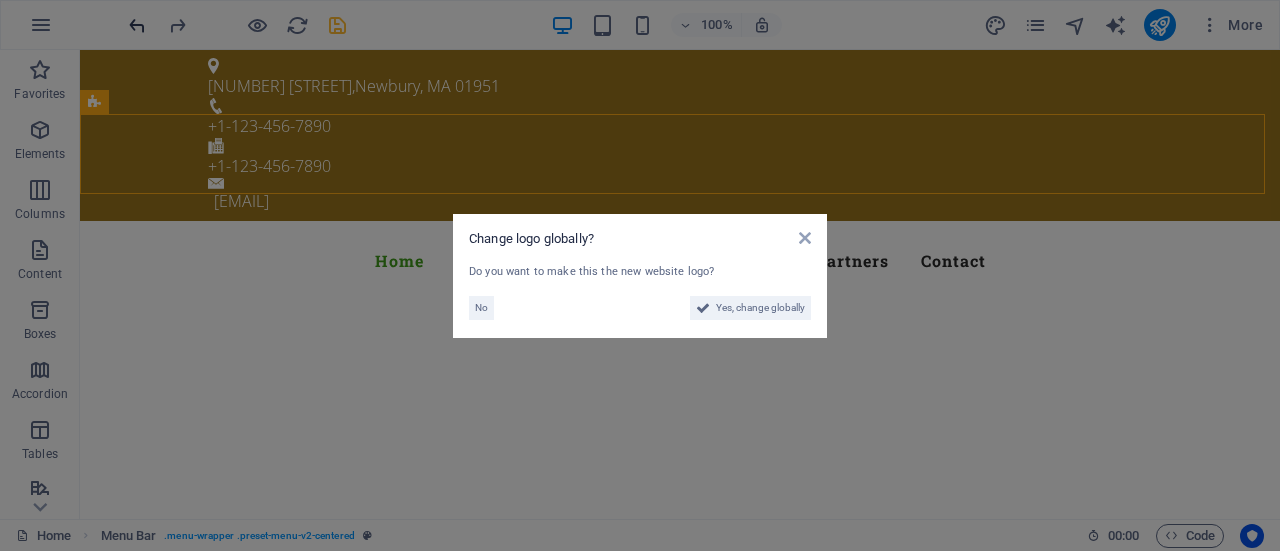 click on "Change logo globally? Do you want to make this the new website logo? No Yes, change globally" at bounding box center (640, 275) 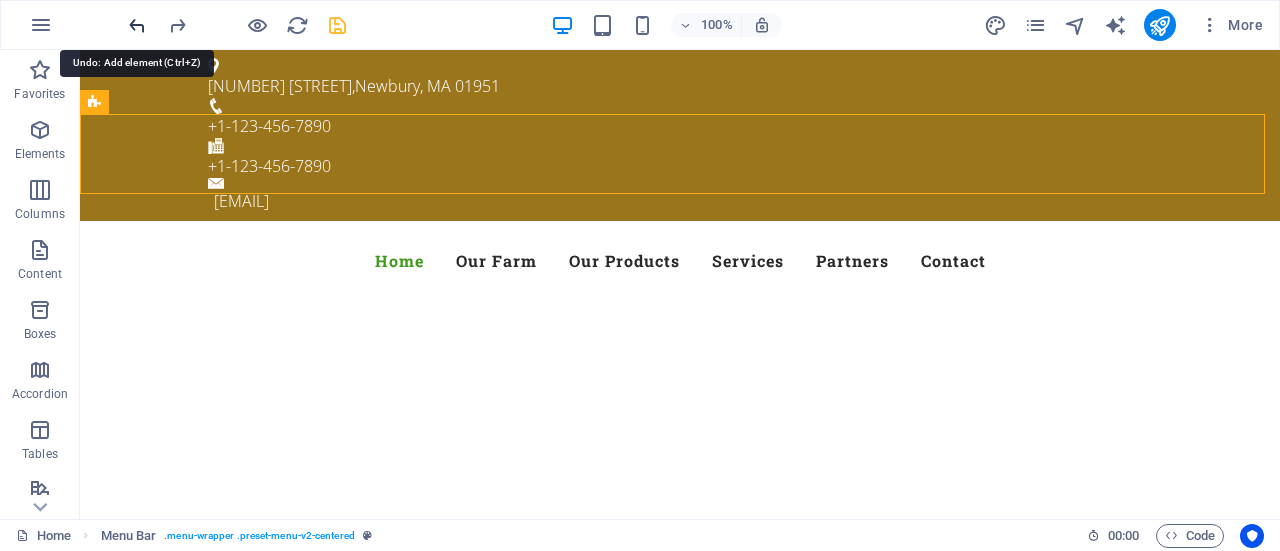 click at bounding box center [137, 25] 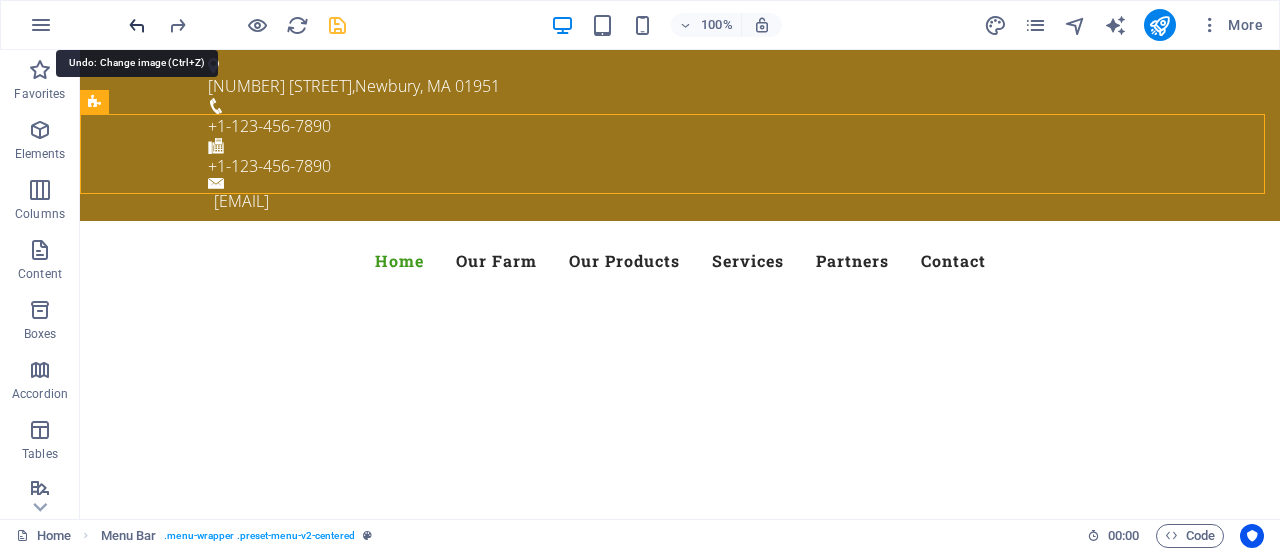 click at bounding box center [137, 25] 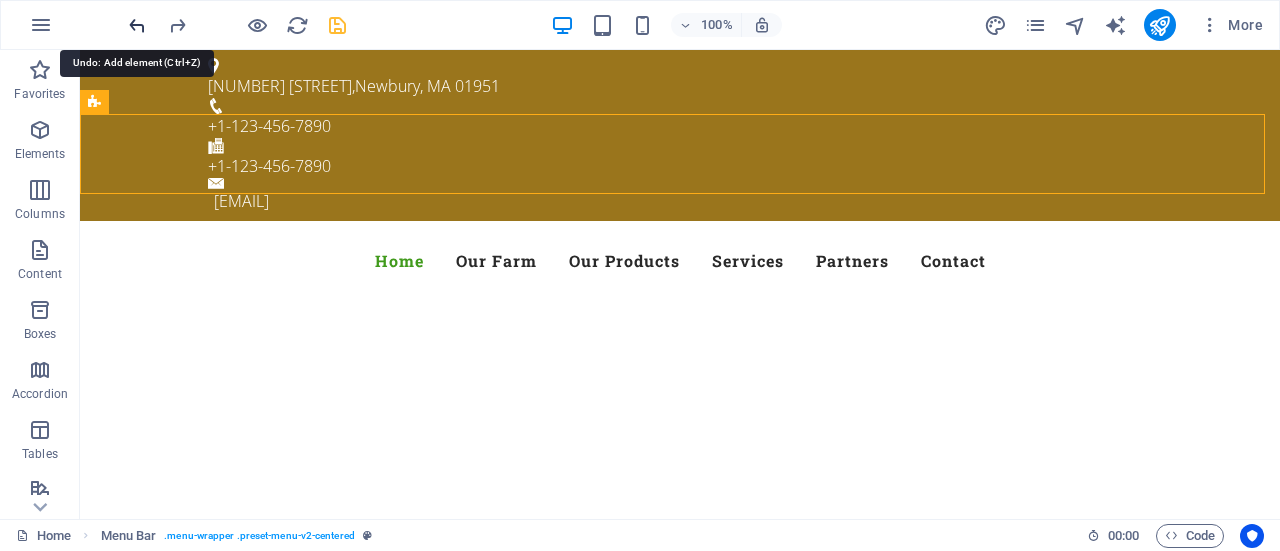 click at bounding box center [137, 25] 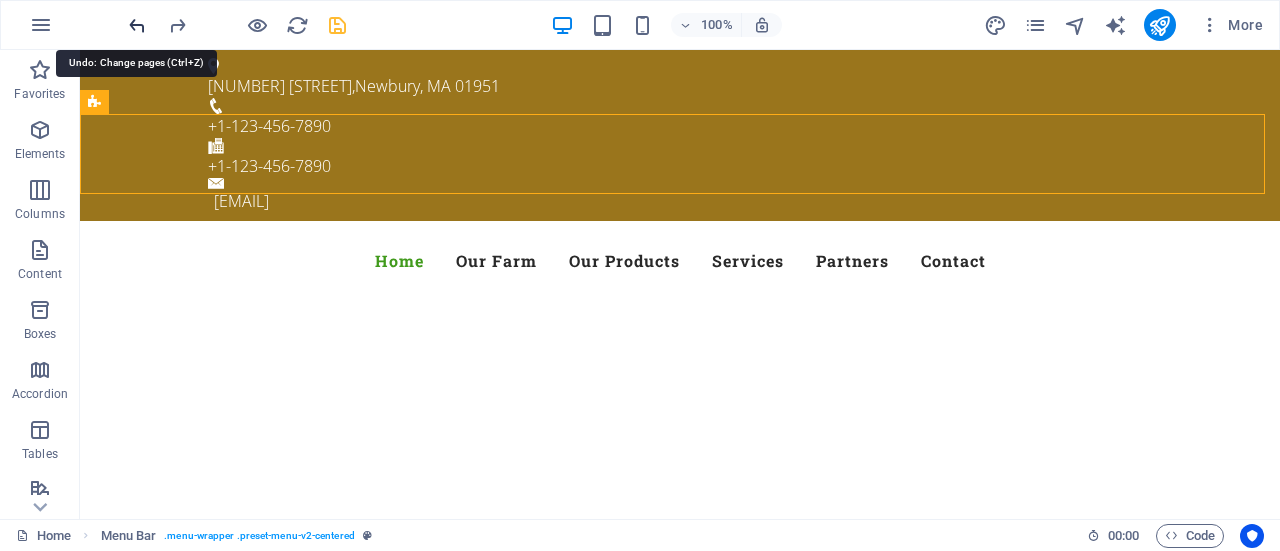 click at bounding box center [137, 25] 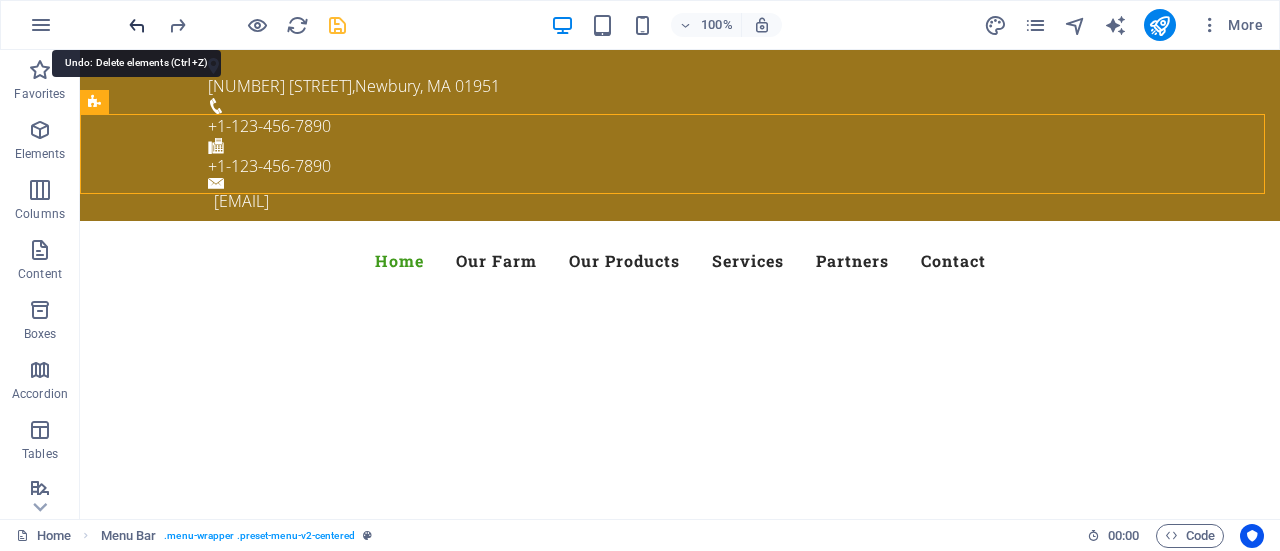 click at bounding box center (137, 25) 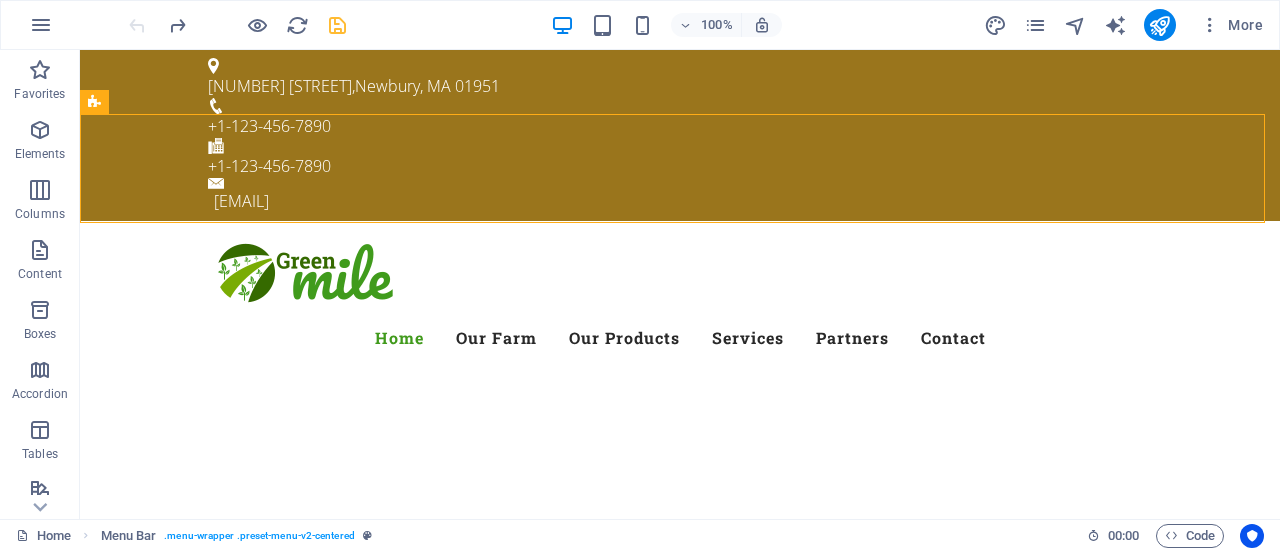click at bounding box center (237, 25) 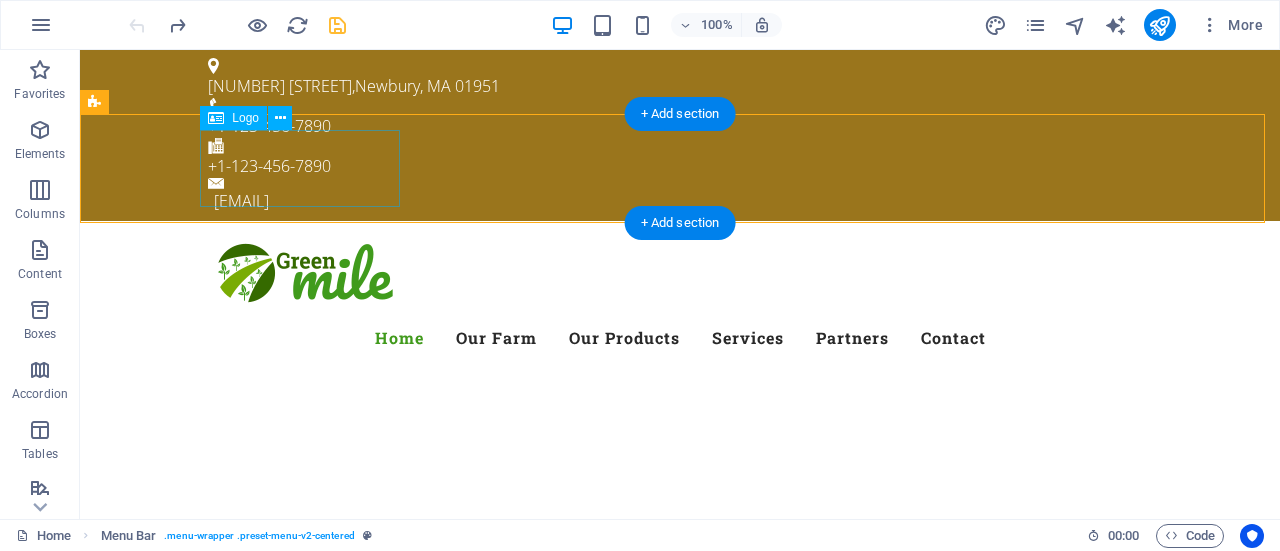 click at bounding box center [680, 275] 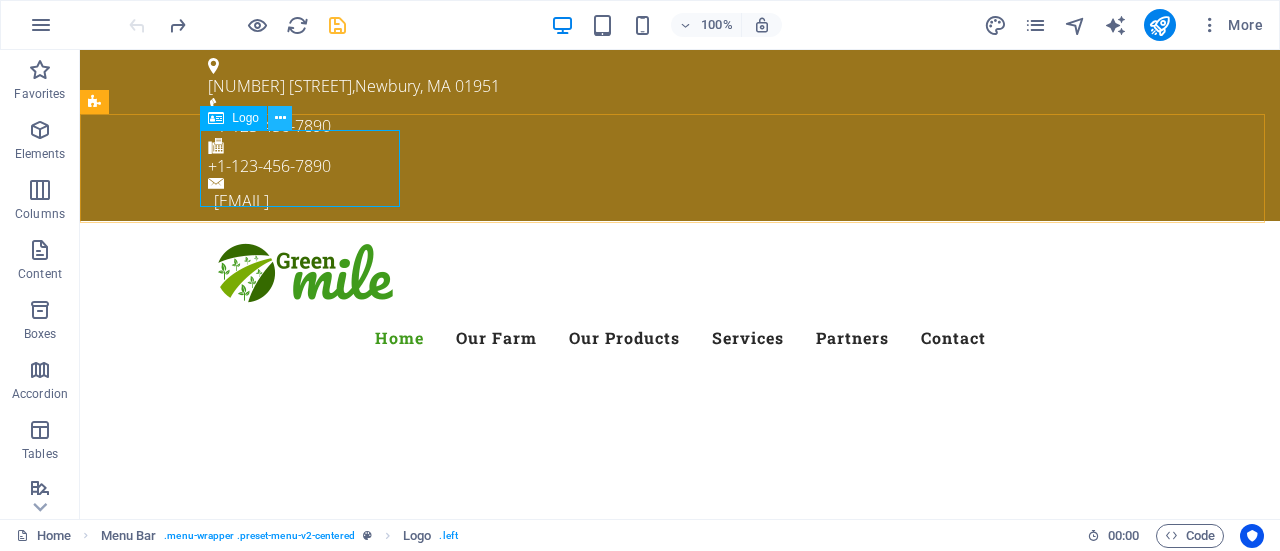 click at bounding box center (280, 118) 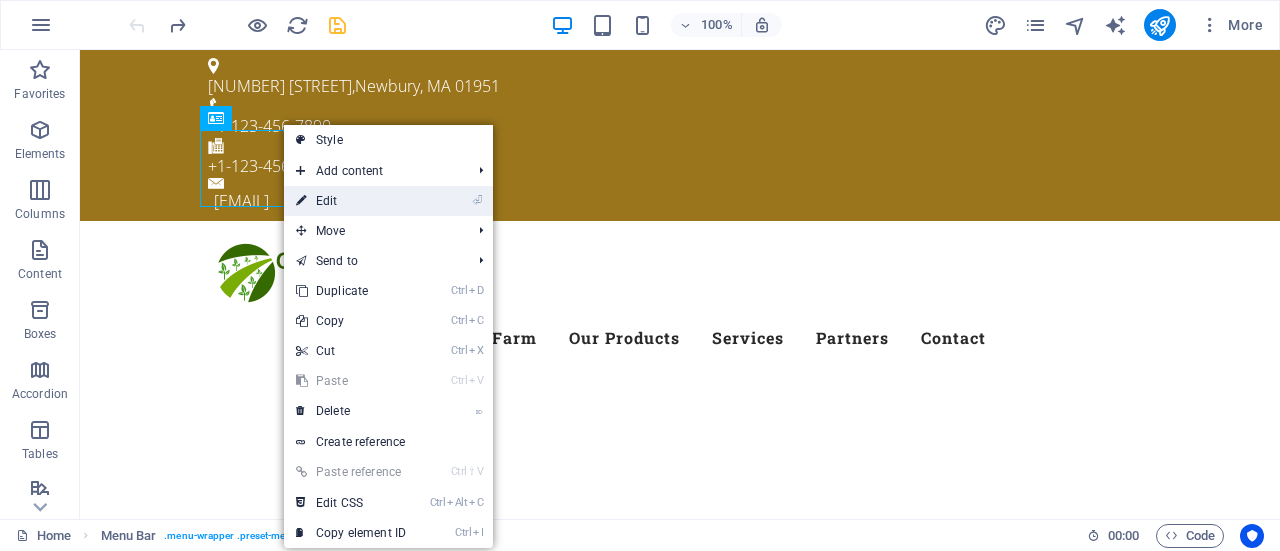 click on "⏎  Edit" at bounding box center (351, 201) 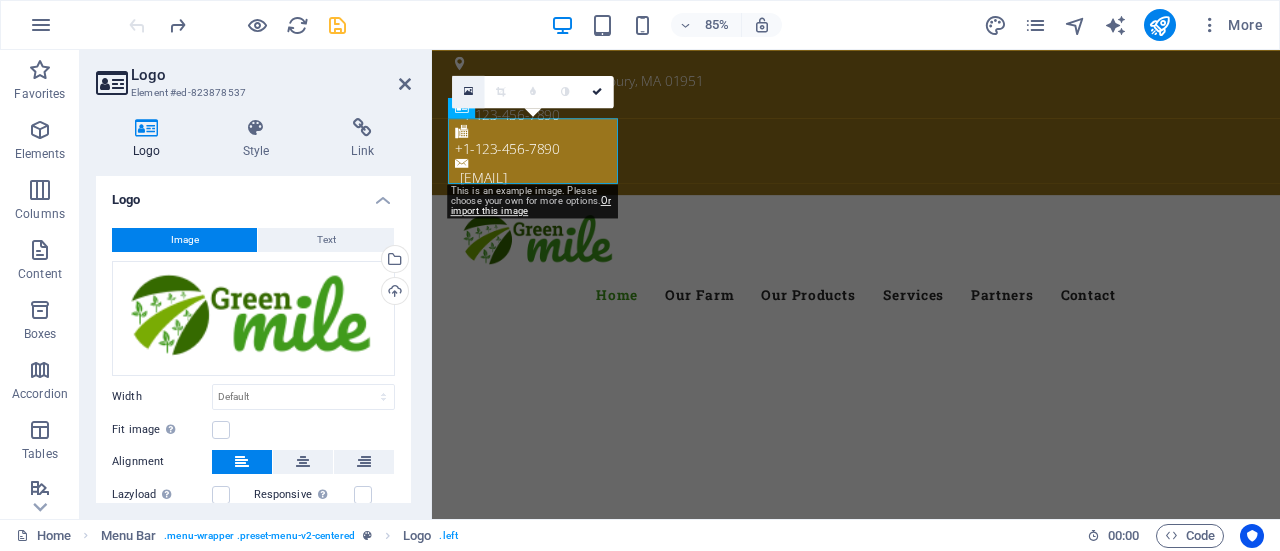click at bounding box center [468, 92] 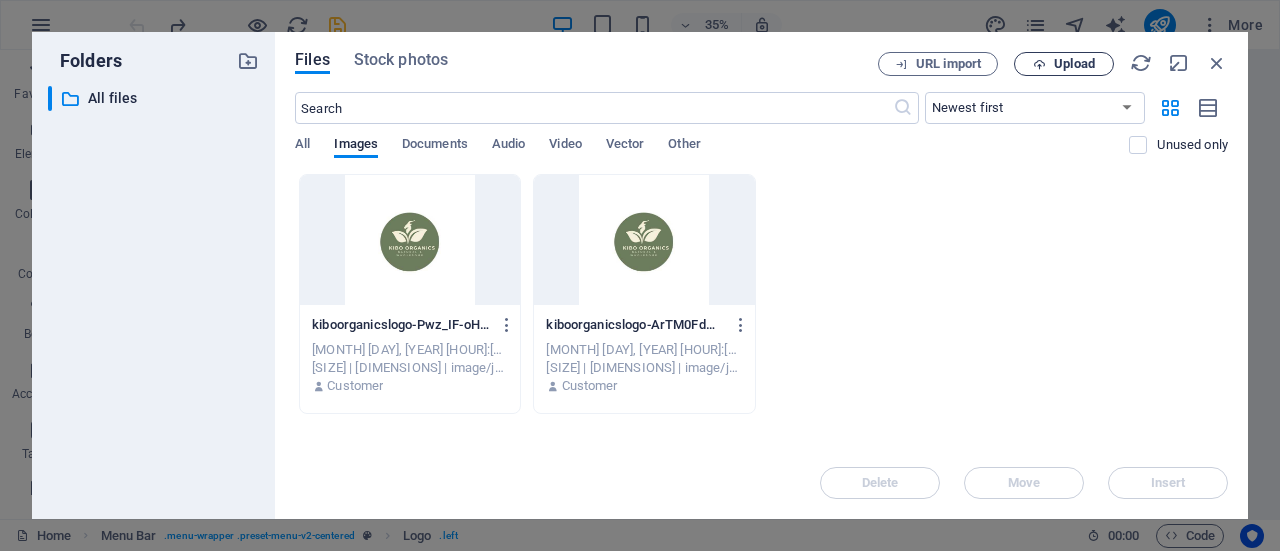 click on "Upload" at bounding box center (1074, 64) 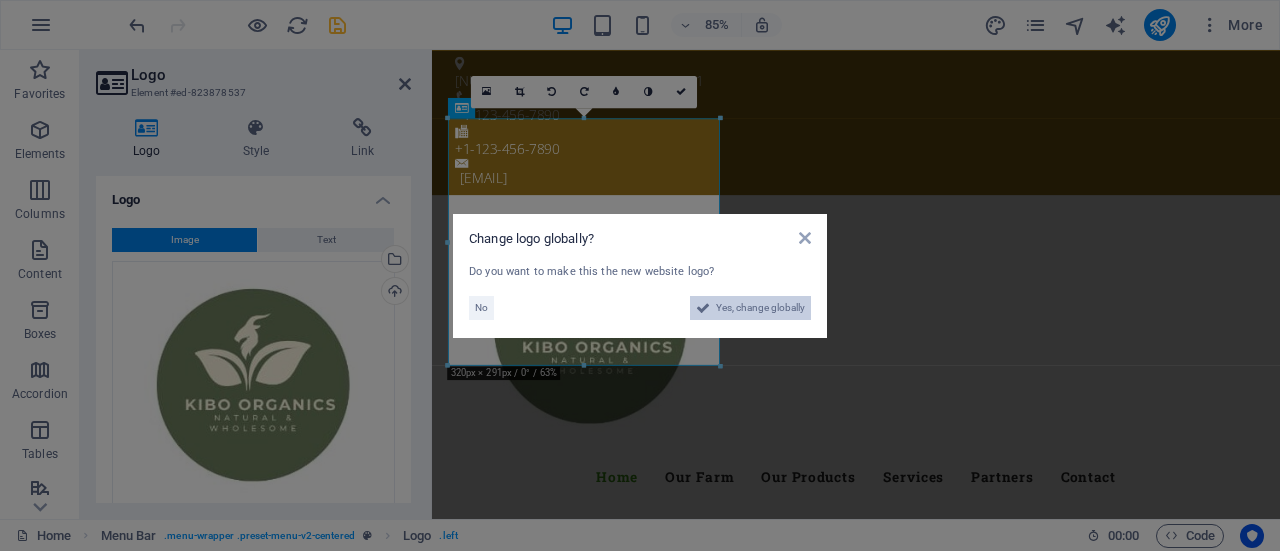 click on "Yes, change globally" at bounding box center [760, 308] 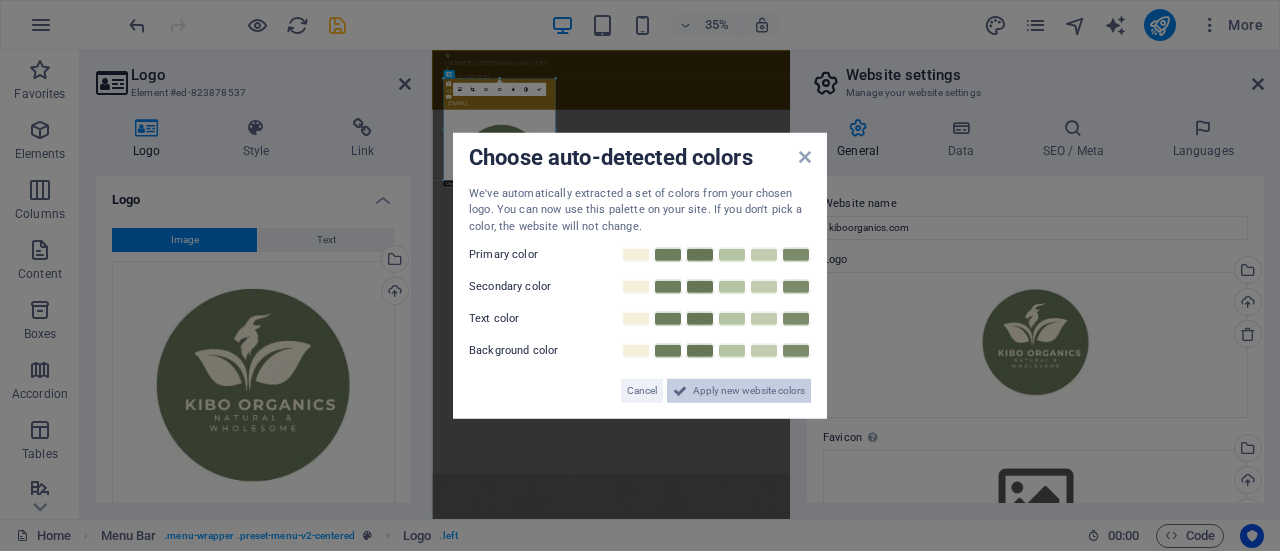 click on "Apply new website colors" at bounding box center (749, 391) 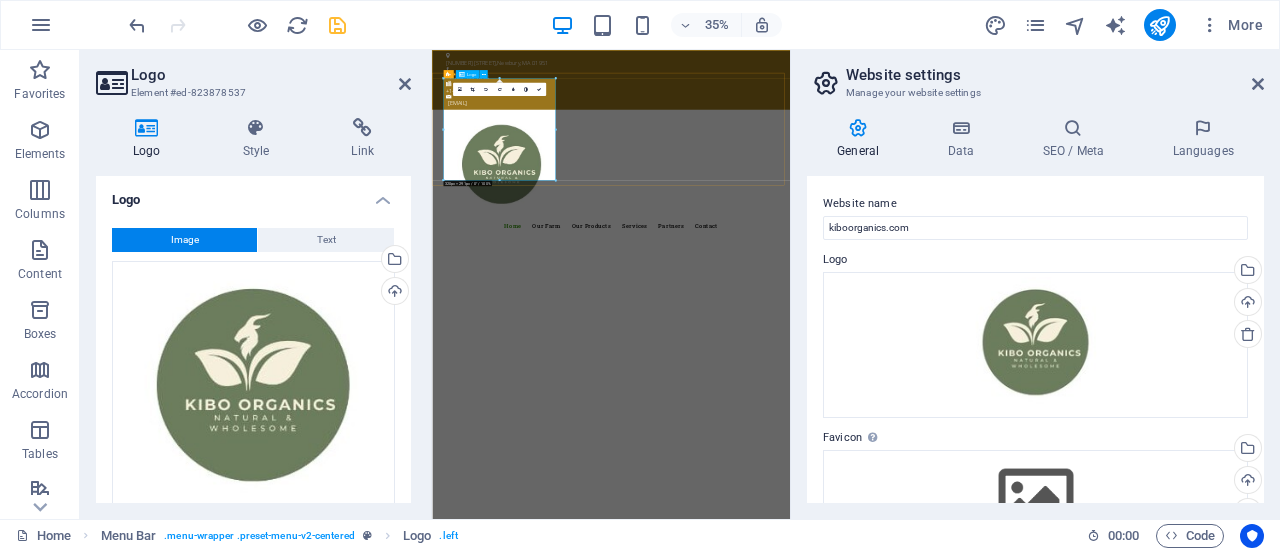 click at bounding box center [944, 382] 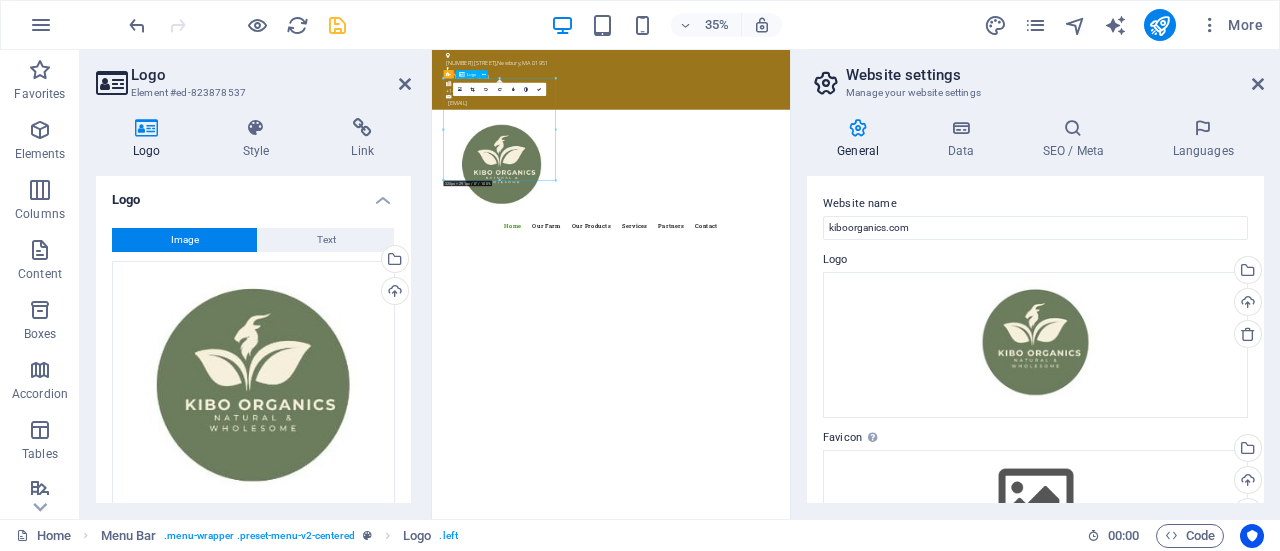 drag, startPoint x: 689, startPoint y: 264, endPoint x: 599, endPoint y: 266, distance: 90.02222 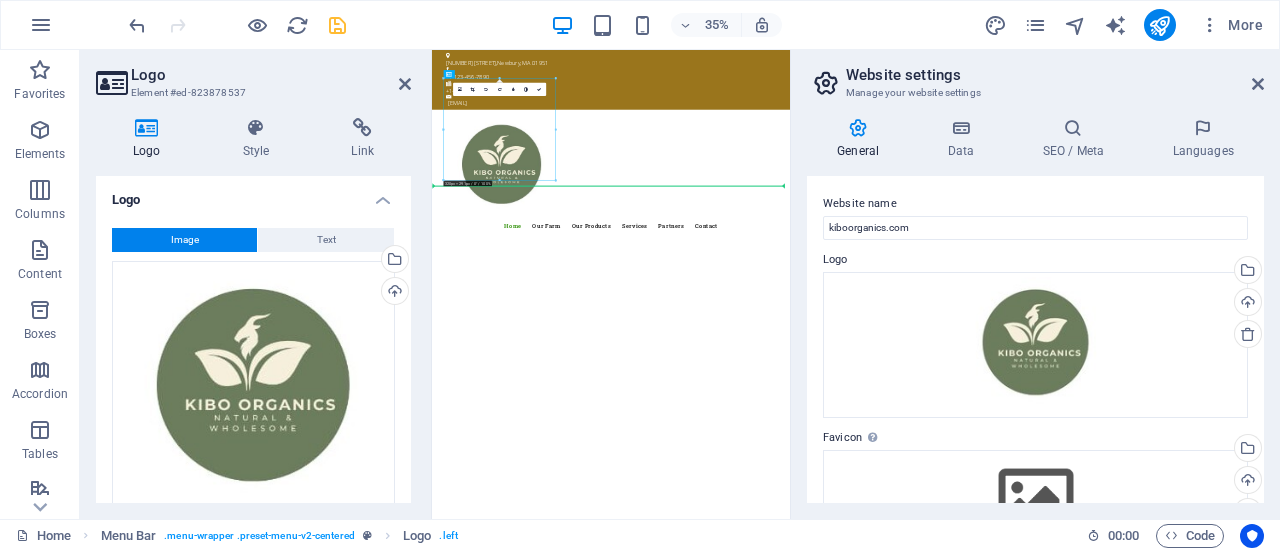 drag, startPoint x: 694, startPoint y: 336, endPoint x: 696, endPoint y: 431, distance: 95.02105 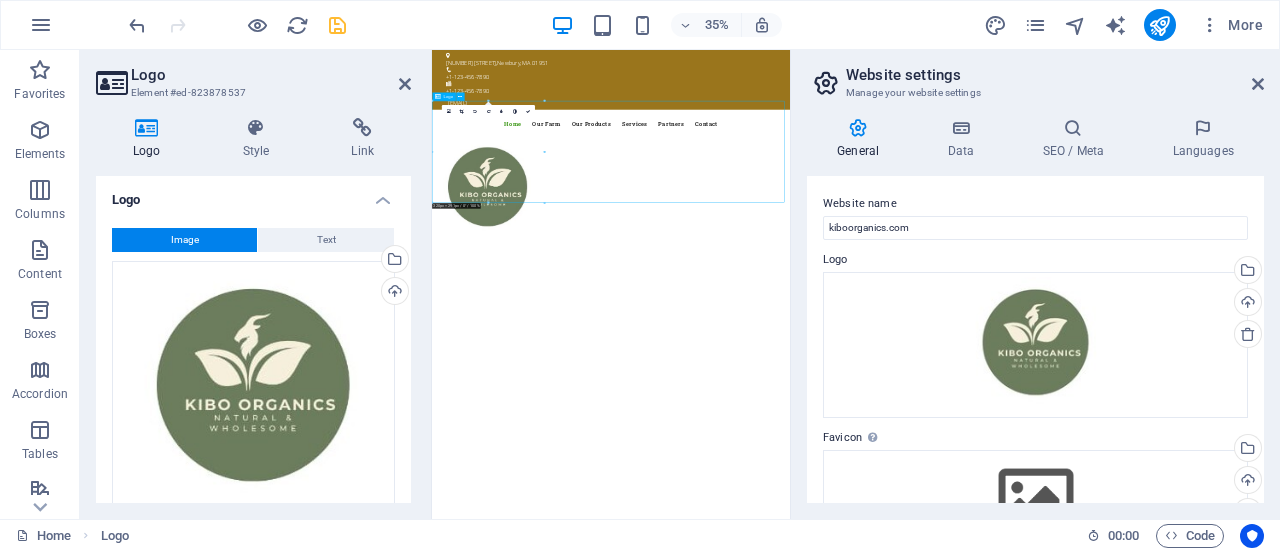 click at bounding box center (943, 446) 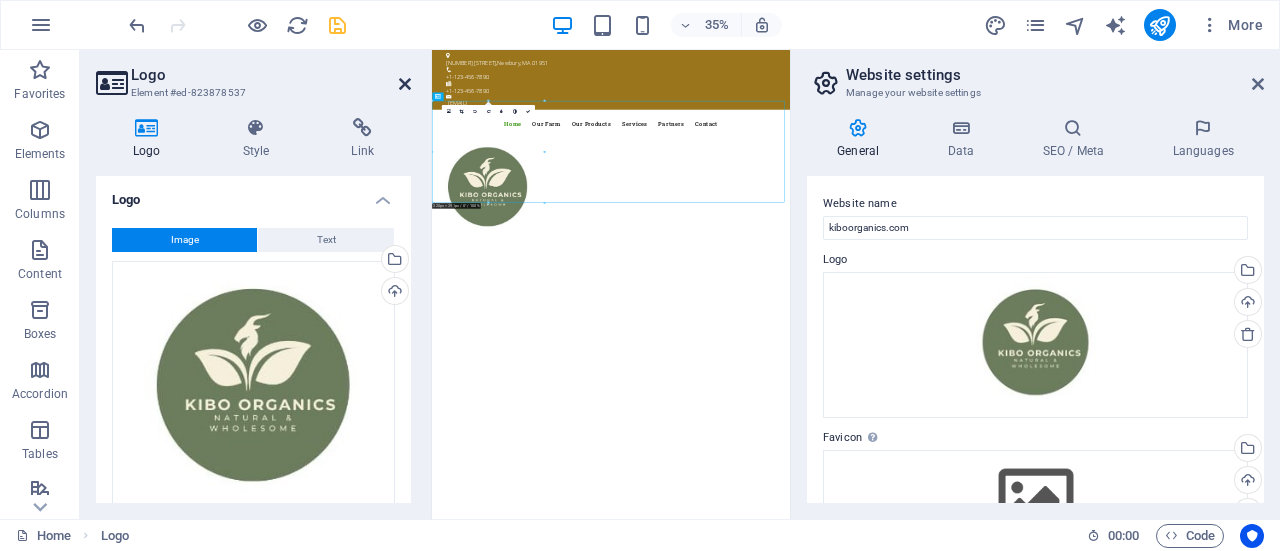 click at bounding box center [405, 84] 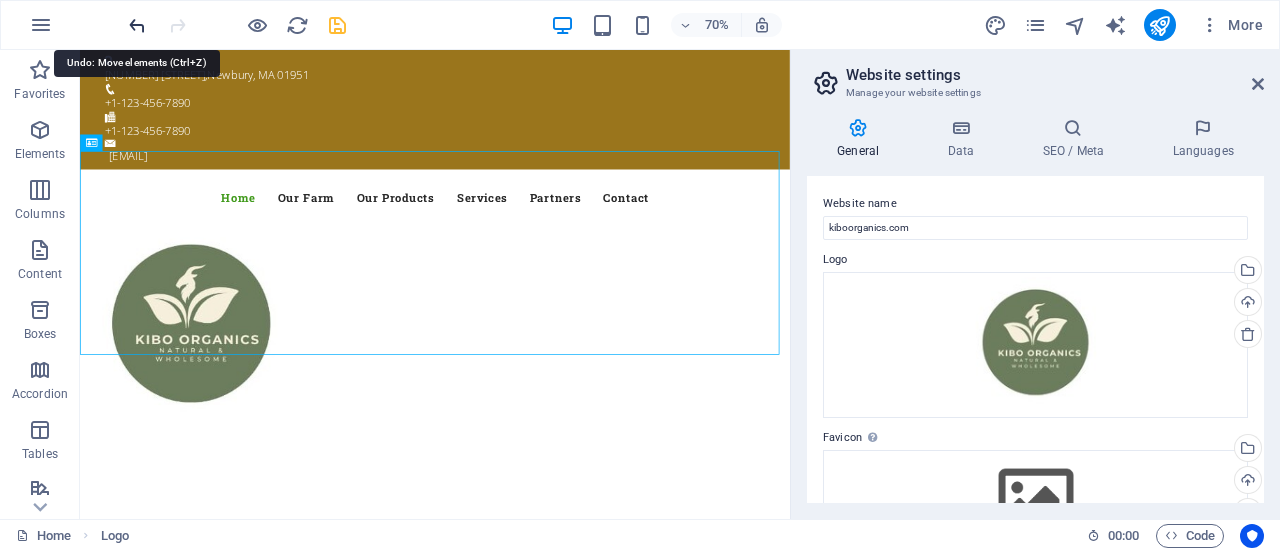 click at bounding box center (137, 25) 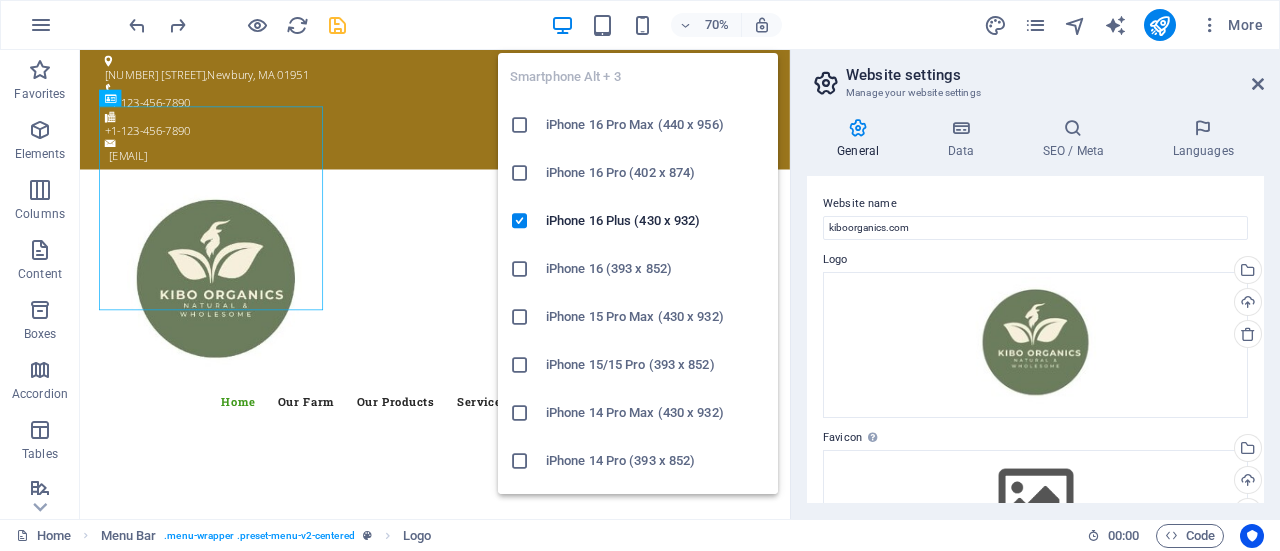 click on "iPhone 16 Pro Max (440 x 956)" at bounding box center (638, 125) 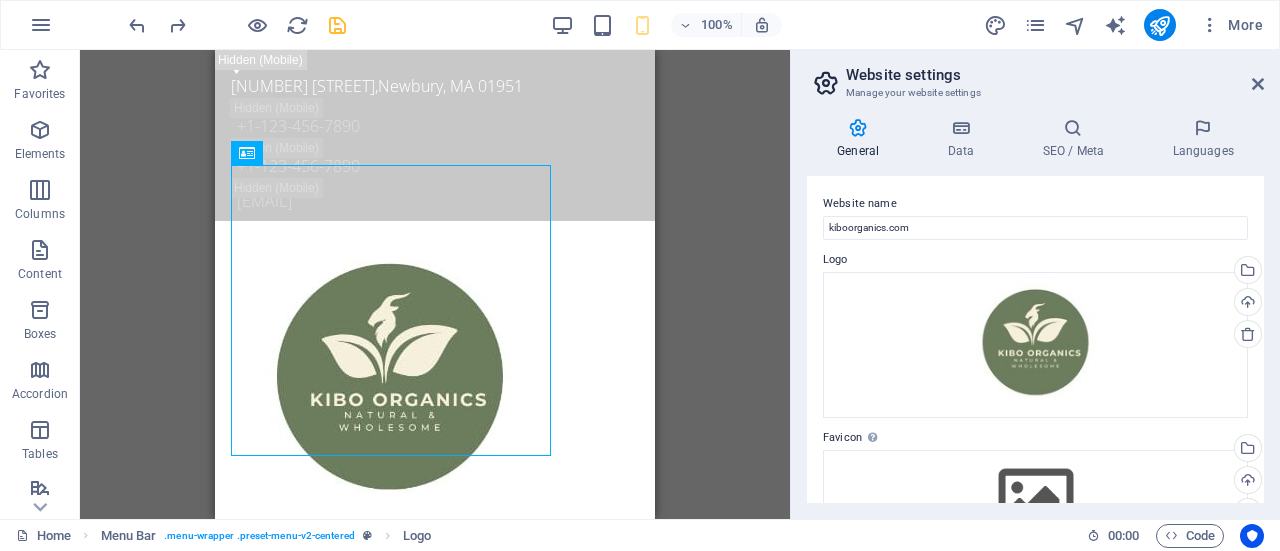 click on "Menu Home Our Farm Our Products Services Partners Contact" at bounding box center (435, 407) 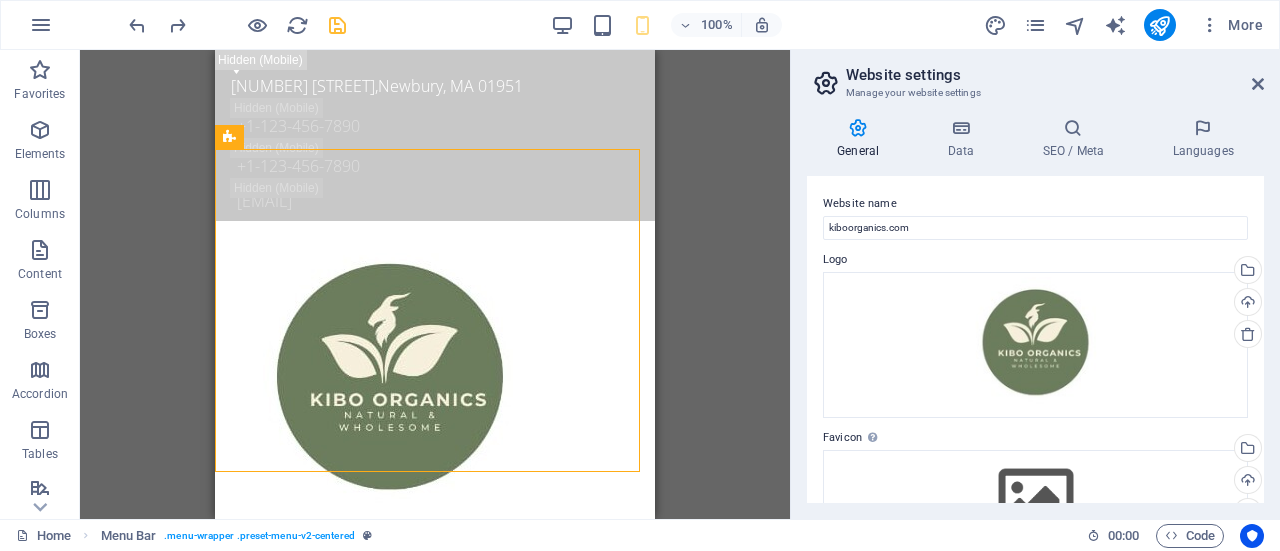 click on "Drag here to replace the existing content. Press “Ctrl” if you want to create a new element.
H2   Container   Container   Spacer   Banner   Container   Banner   Menu Bar   Logo   Info Bar   Text   Container   Menu   Container   Text   Container   Container   Text   Container   Container   Spacer   Preset   Container   Text   H3   Container   H3   Icon   Preset   Gallery   Container   Icon   H3   Map   Preset   H3   Container   Container   Form button   Form   Checkbox   Textarea   Captcha   Spacer   Text   Icon   Container   Image   Container   Logo   H3   Preset   Container   Text   Container   Logo   Spacer   Preset   H2   Container   Container   Placeholder   Container   Text   Image   Placeholder   Container   H3   Container   Container   Icon" at bounding box center [435, 284] 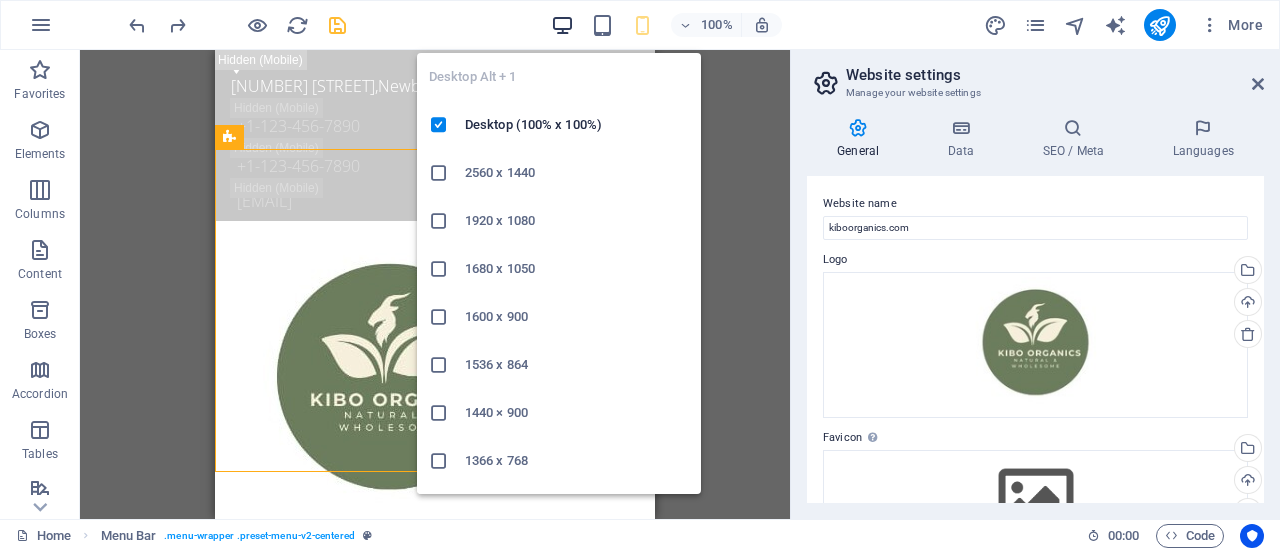 click at bounding box center [562, 25] 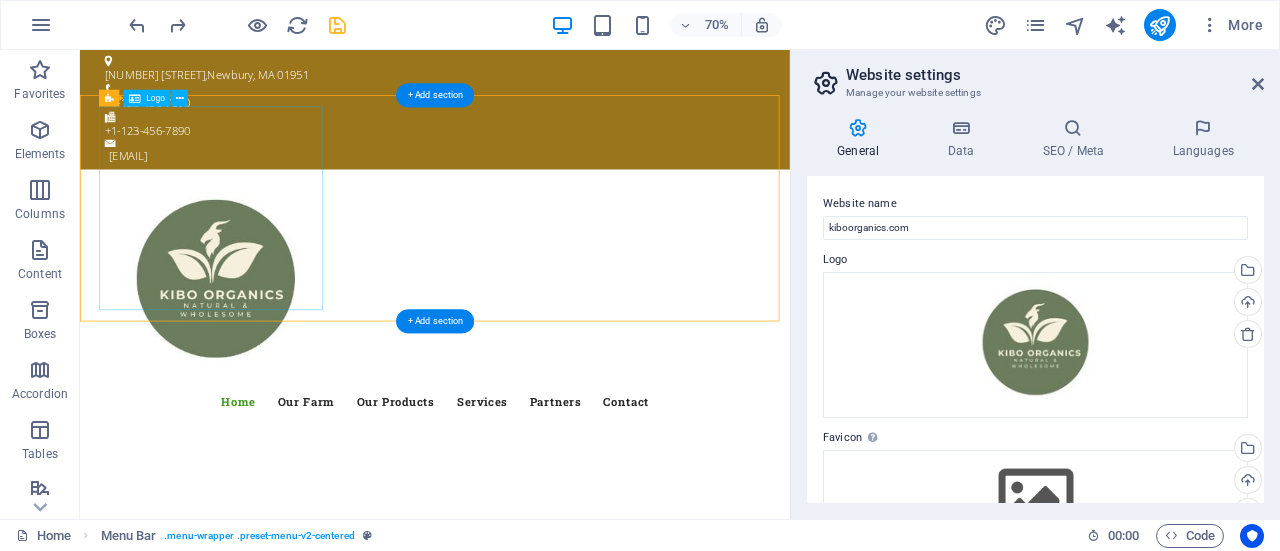 click at bounding box center (587, 382) 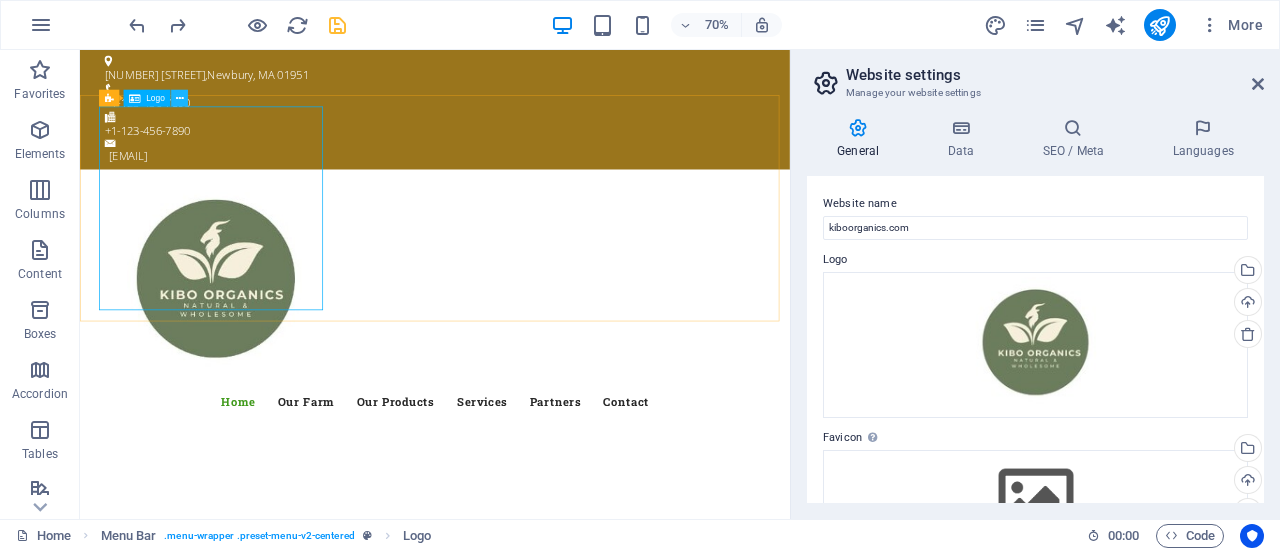 click at bounding box center (179, 97) 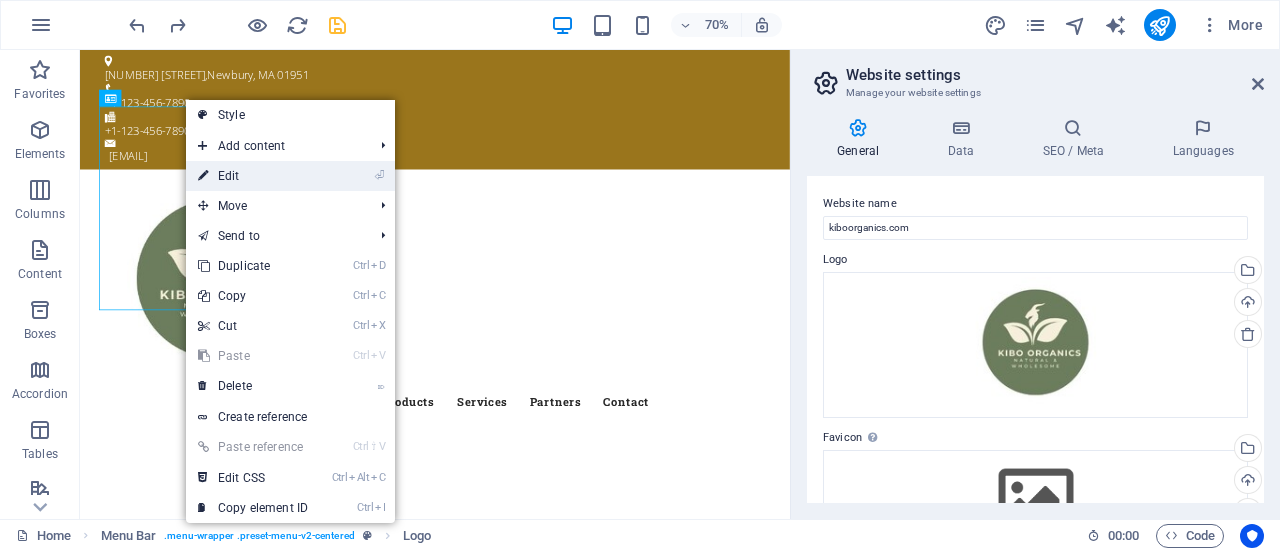 click on "⏎  Edit" at bounding box center (253, 176) 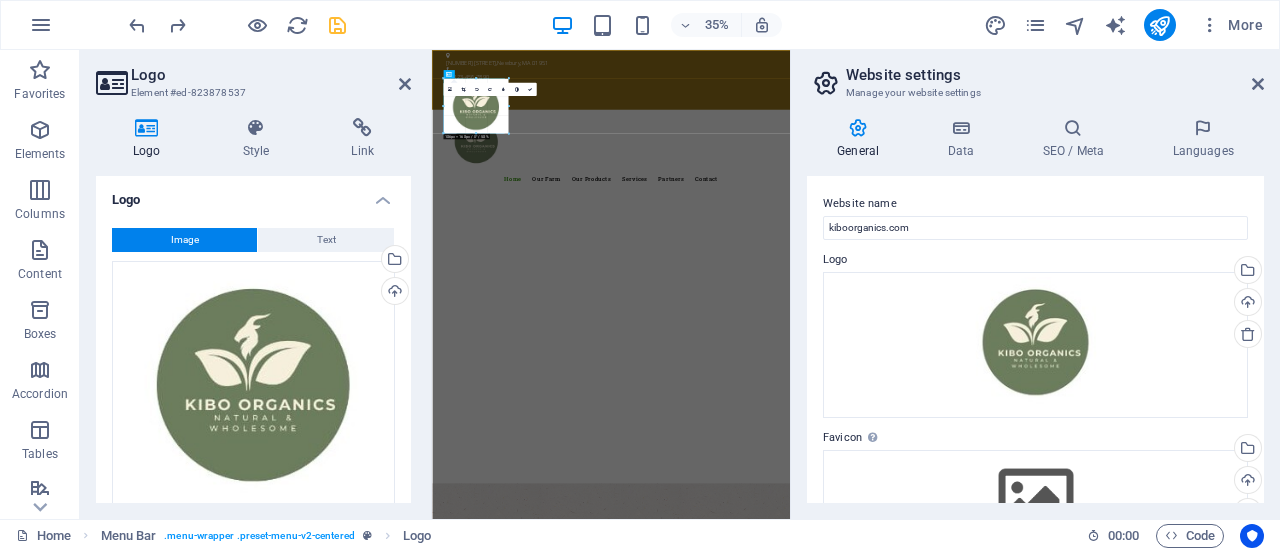 drag, startPoint x: 555, startPoint y: 178, endPoint x: 409, endPoint y: 43, distance: 198.84918 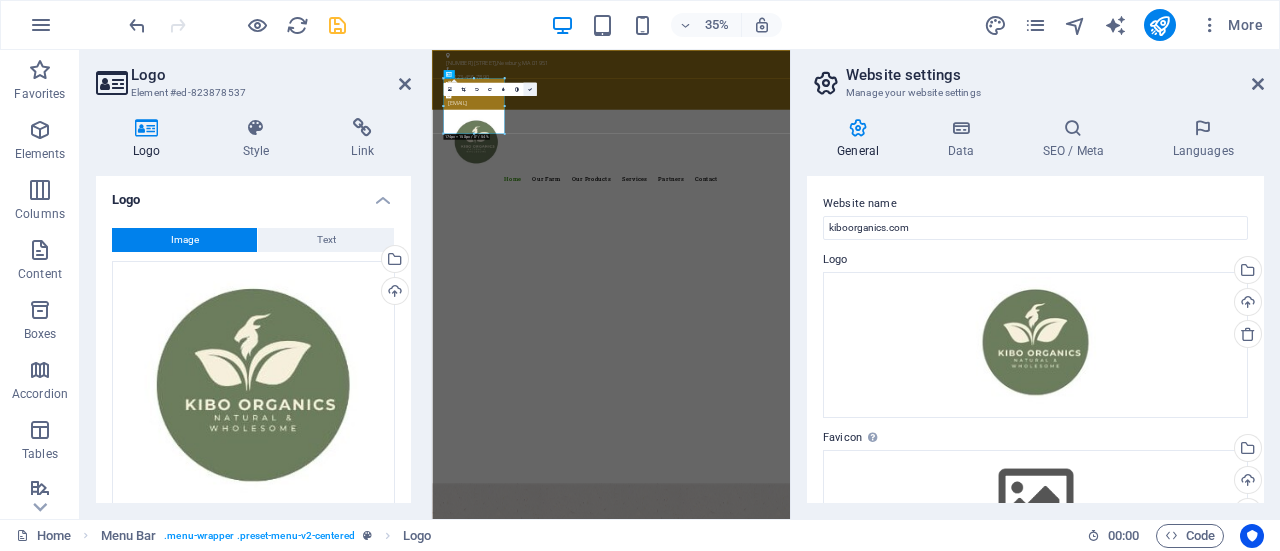 click at bounding box center (529, 88) 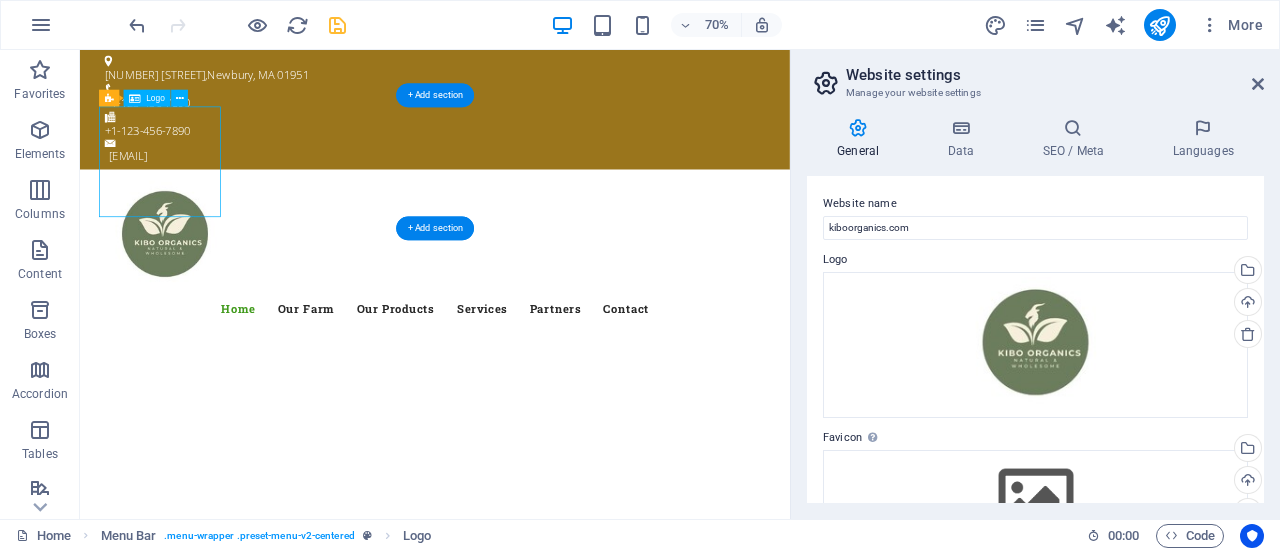 drag, startPoint x: 219, startPoint y: 210, endPoint x: 258, endPoint y: 225, distance: 41.785164 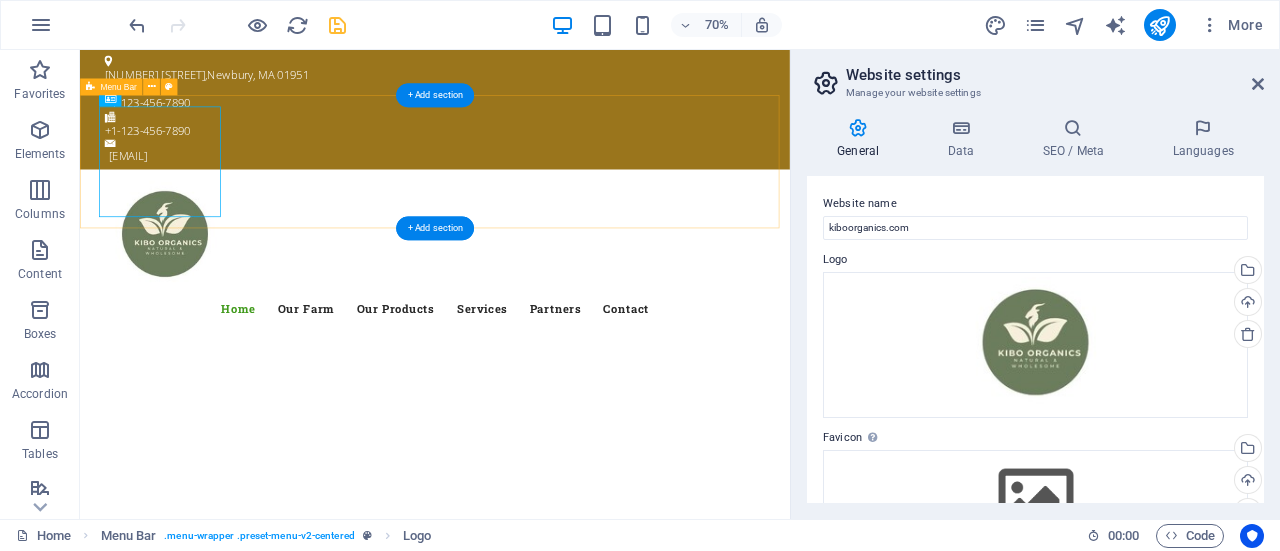 click on "Menu Home Our Farm Our Products Services Partners Contact" at bounding box center [587, 340] 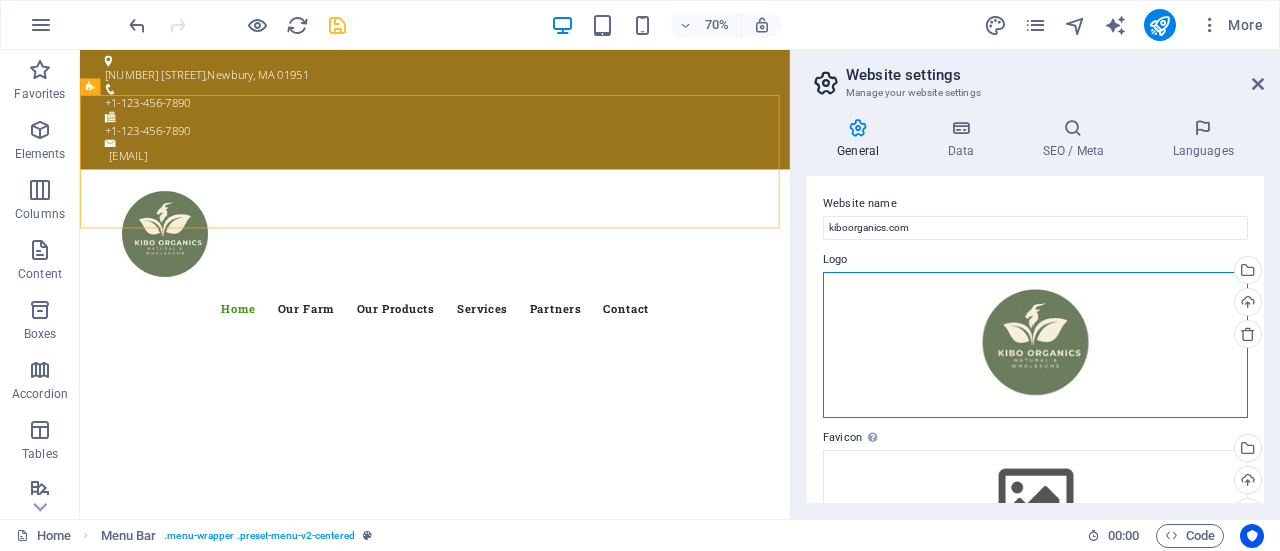 click on "Drag files here, click to choose files or select files from Files or our free stock photos & videos" at bounding box center (1035, 345) 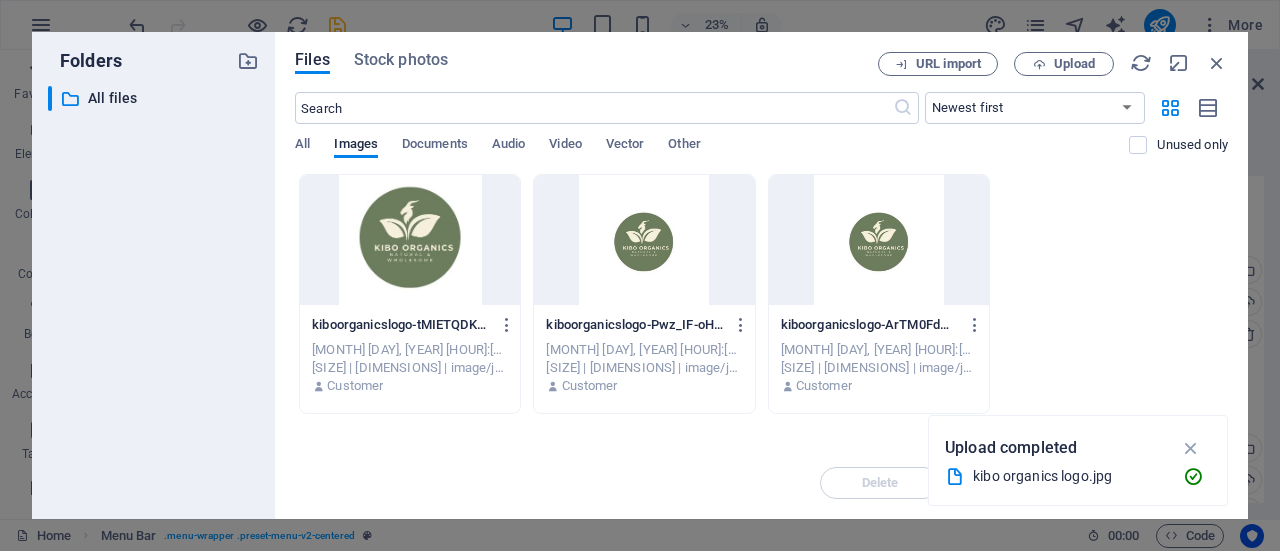 click on "[MONTH] [DAY], [YEAR] [HOUR]:[MINUTE] [AMPM]" at bounding box center (879, 350) 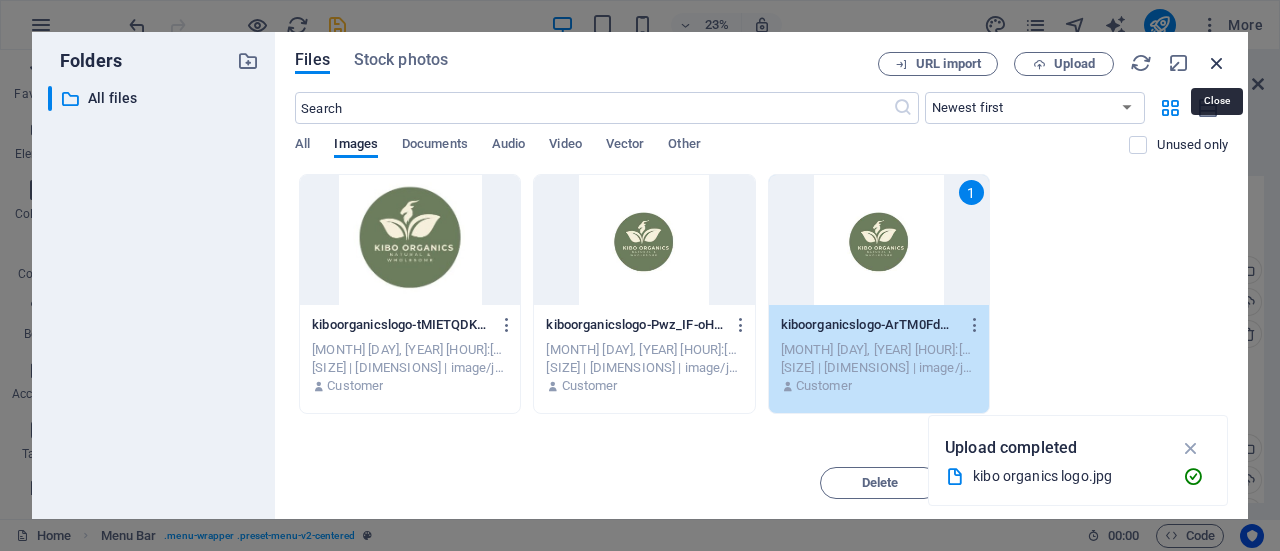 click at bounding box center [1217, 63] 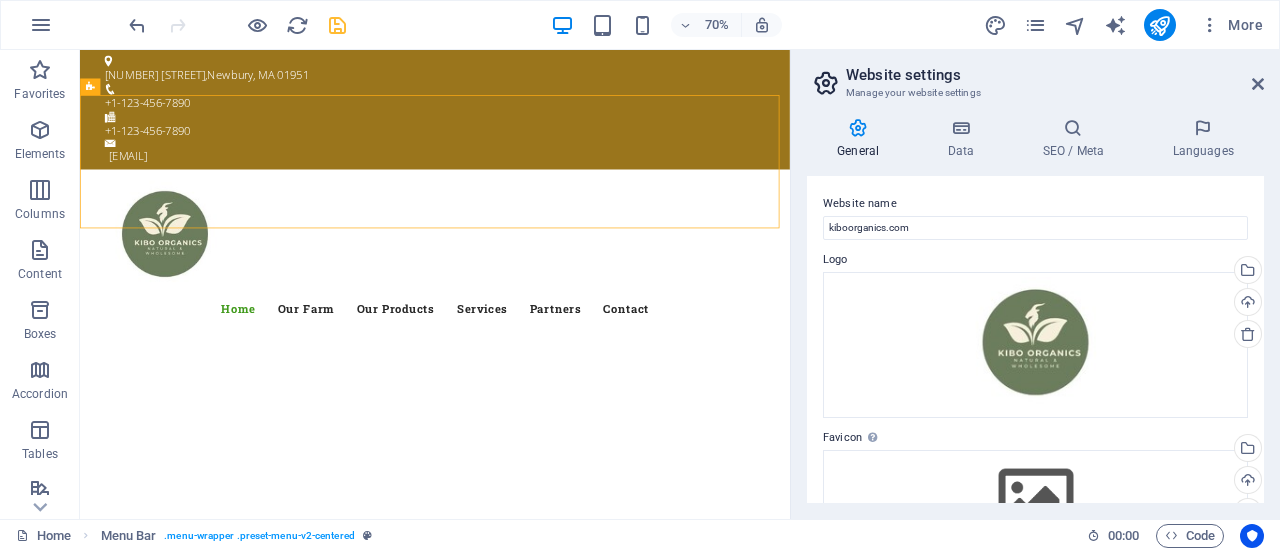 drag, startPoint x: 1120, startPoint y: 401, endPoint x: 210, endPoint y: 214, distance: 929.0151 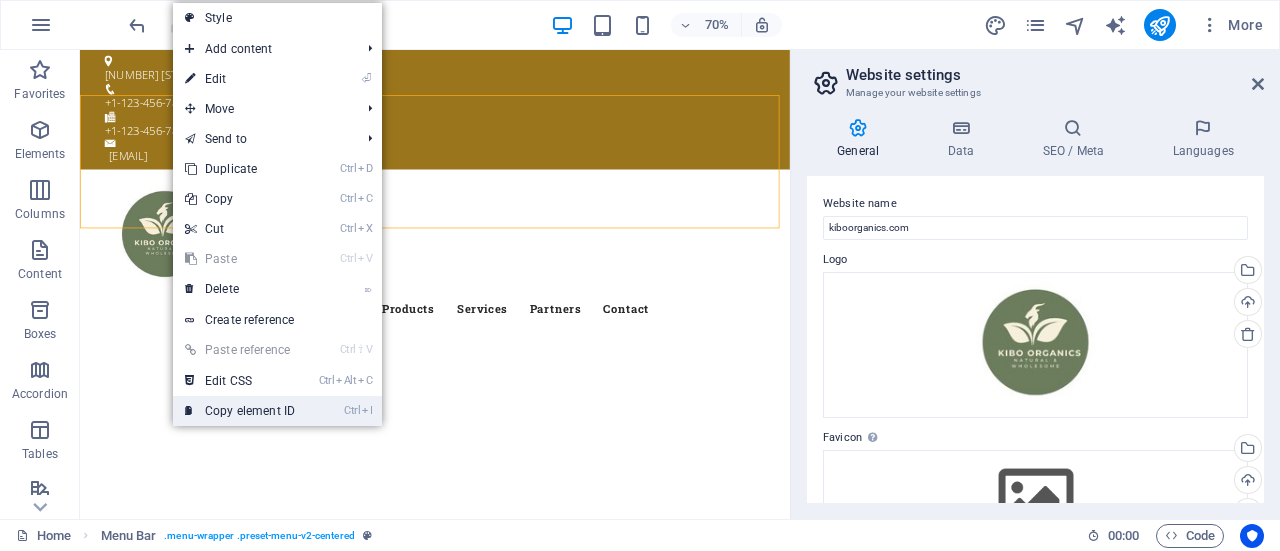 click on "Ctrl I  Copy element ID" at bounding box center [240, 411] 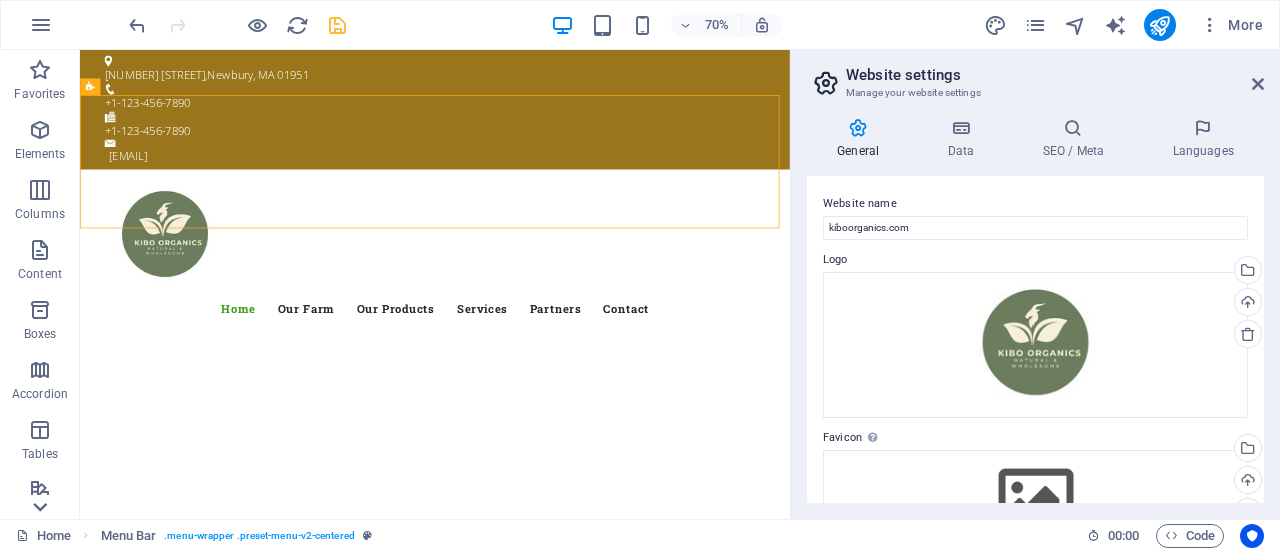 click 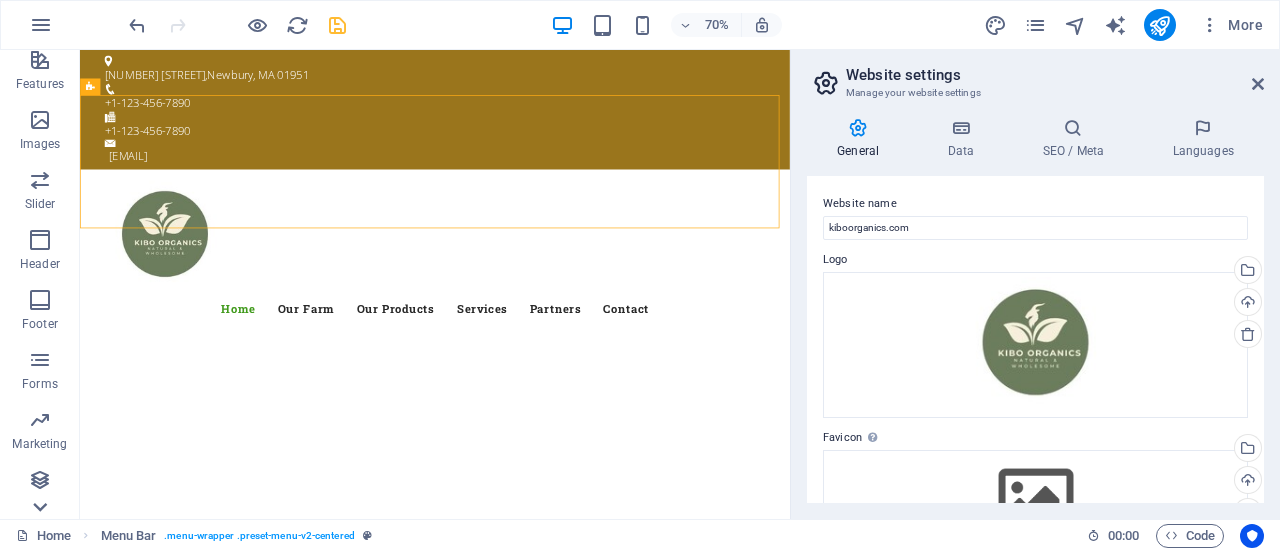 scroll, scrollTop: 430, scrollLeft: 0, axis: vertical 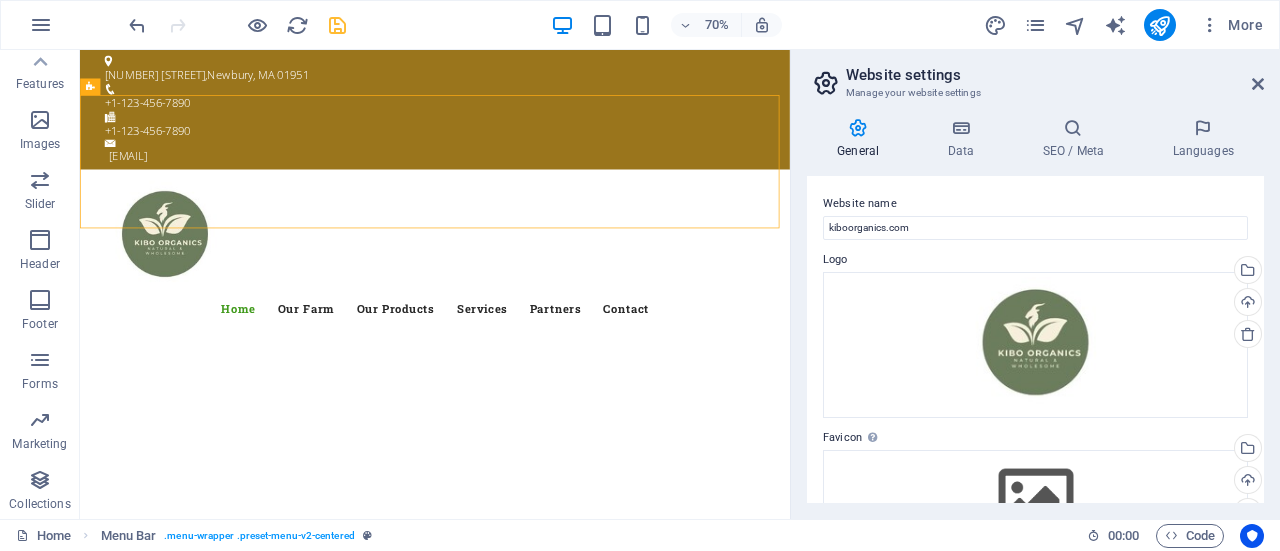 click on "Collections" at bounding box center (39, 504) 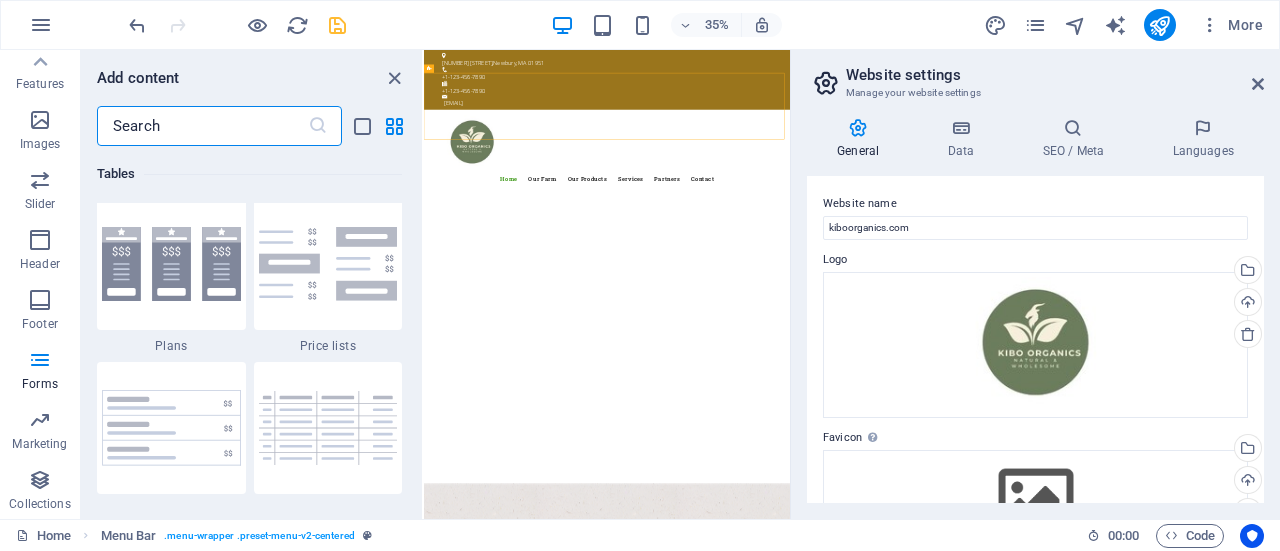 scroll, scrollTop: 18306, scrollLeft: 0, axis: vertical 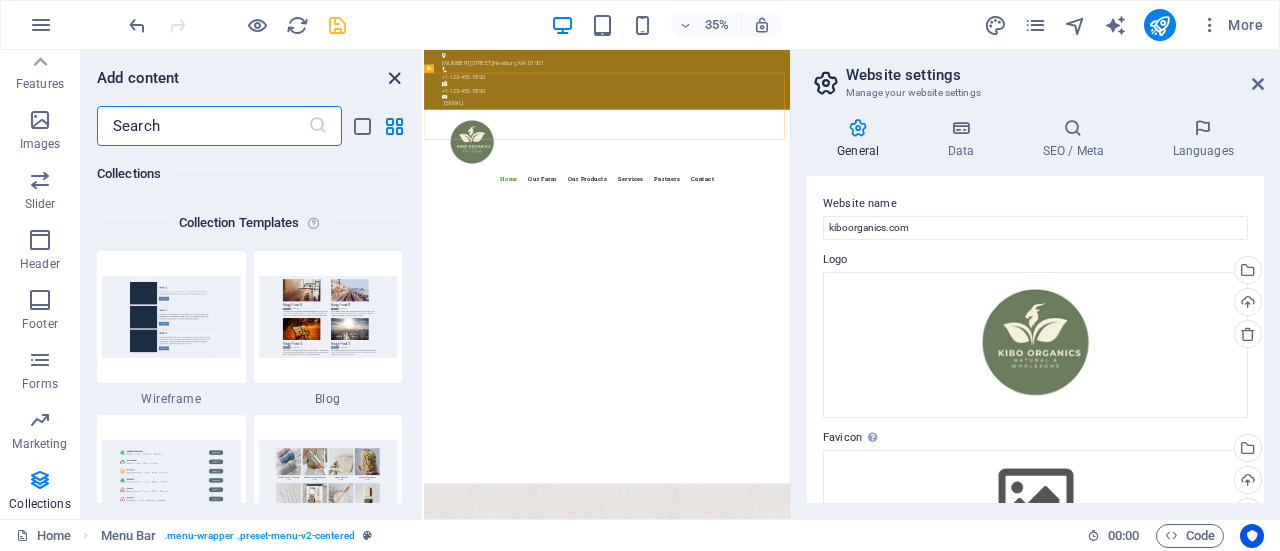 click at bounding box center [394, 78] 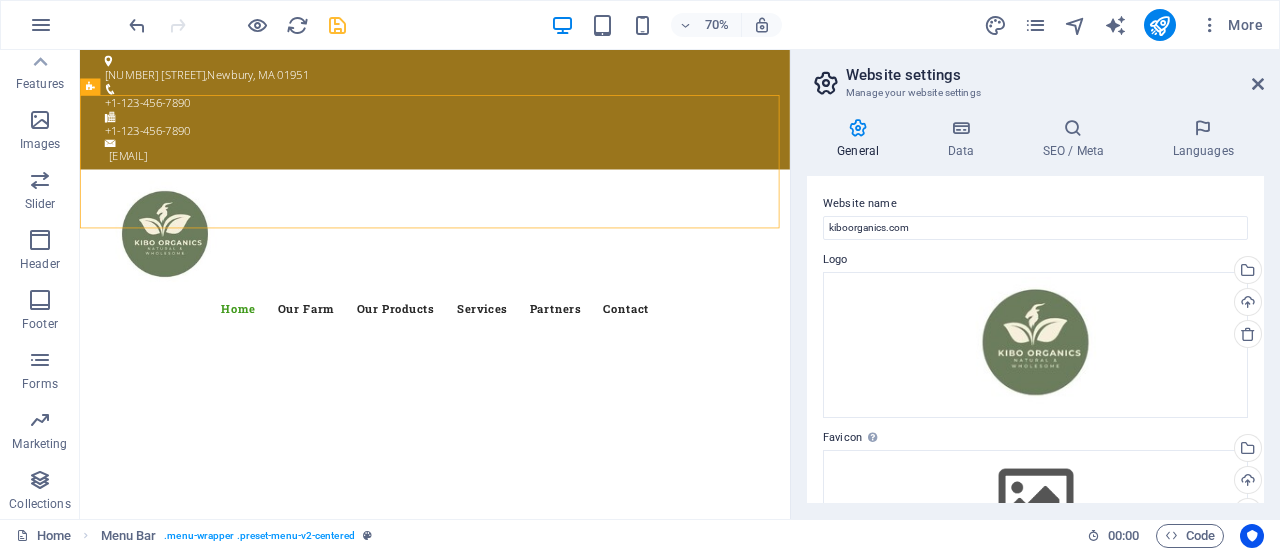 click on "70% More" at bounding box center [698, 25] 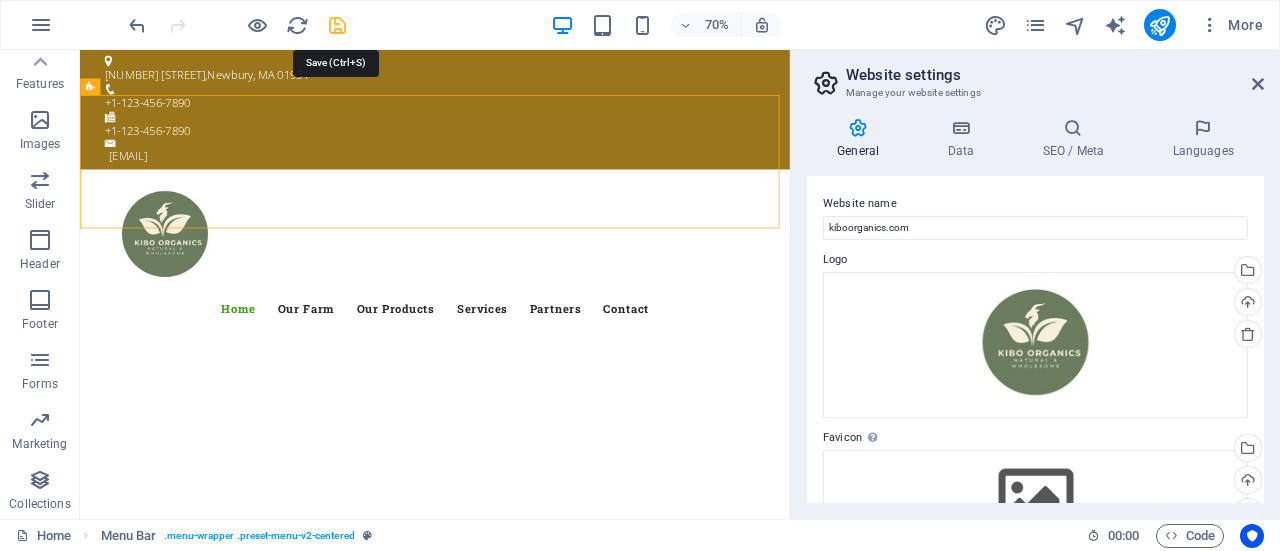 click at bounding box center [337, 25] 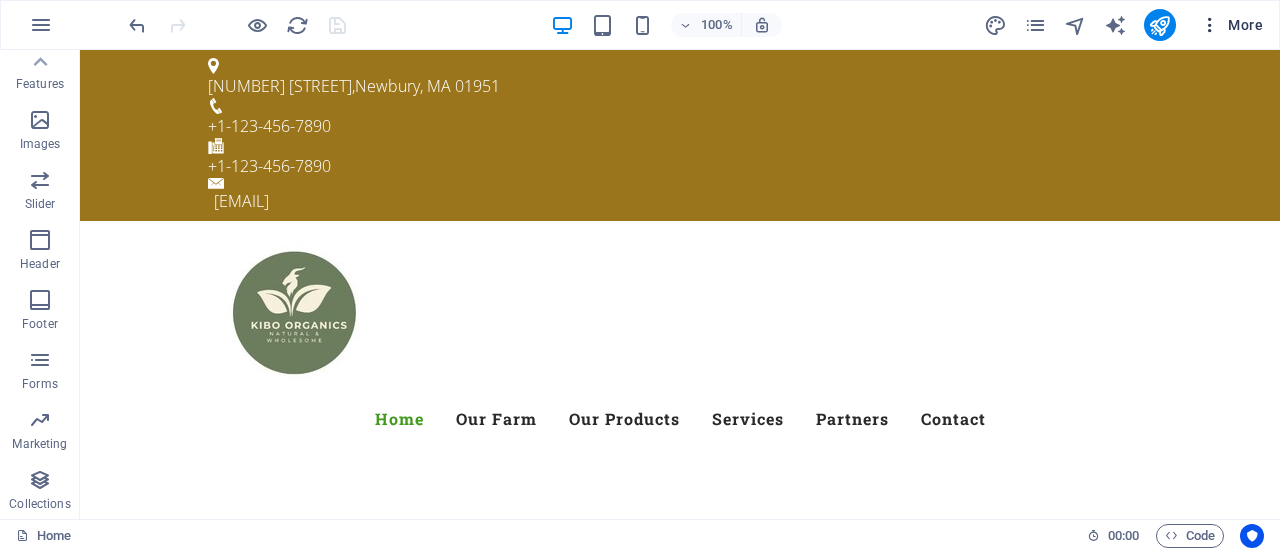 click on "More" at bounding box center (1231, 25) 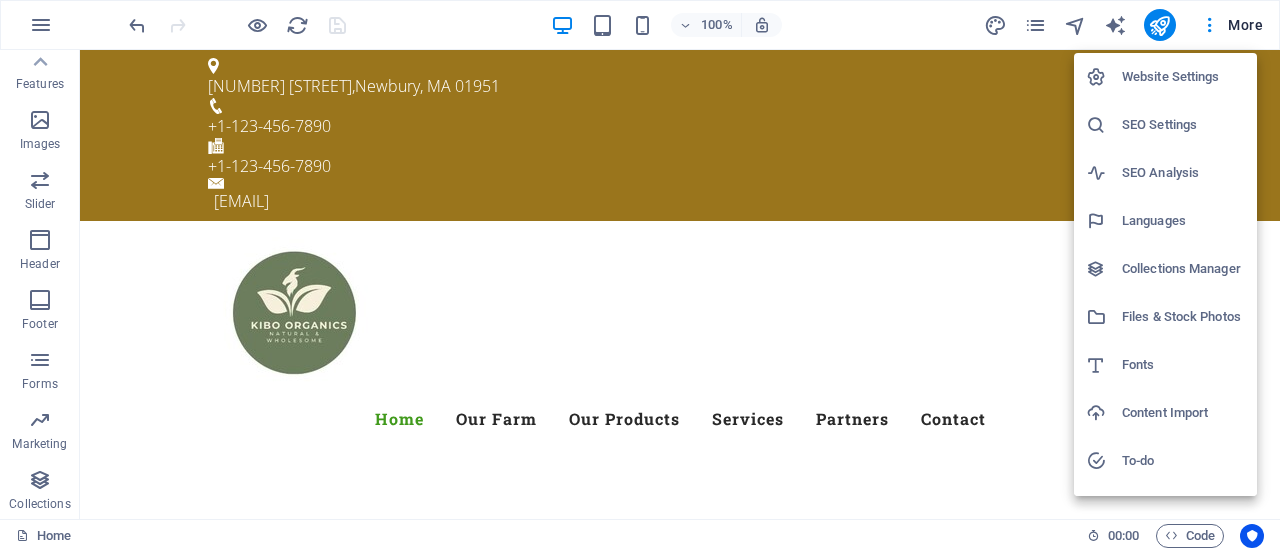 click at bounding box center [640, 275] 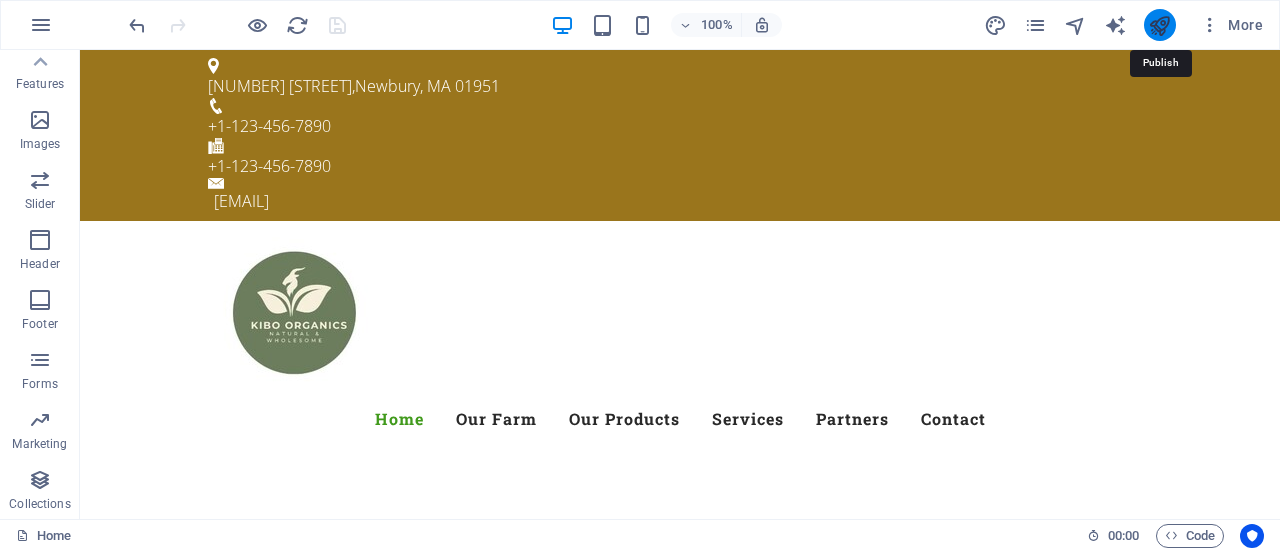 click at bounding box center [1159, 25] 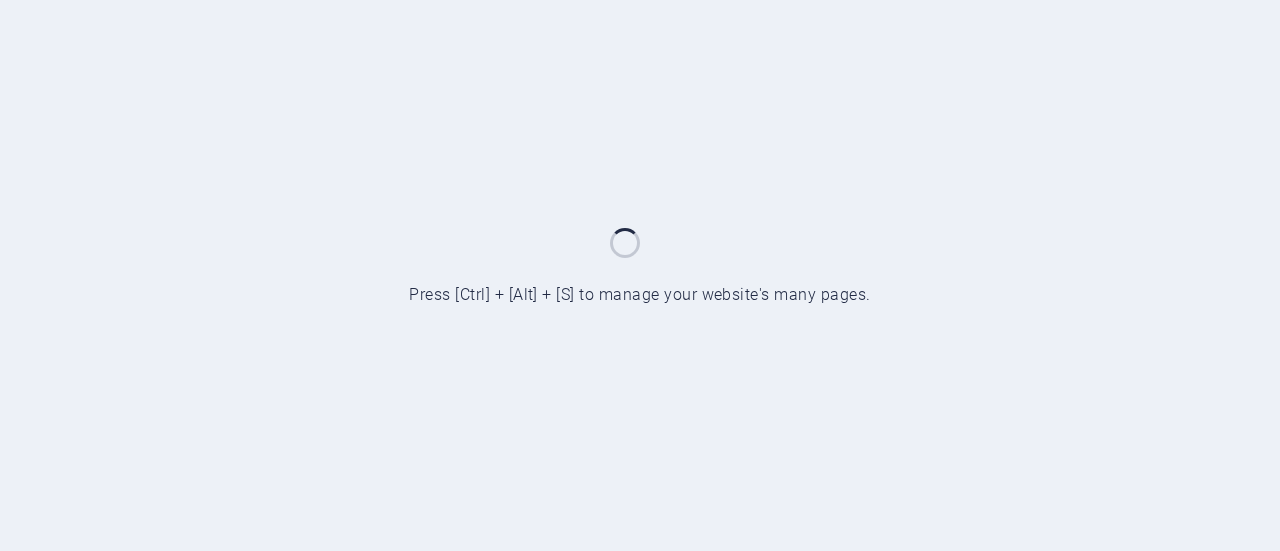 scroll, scrollTop: 0, scrollLeft: 0, axis: both 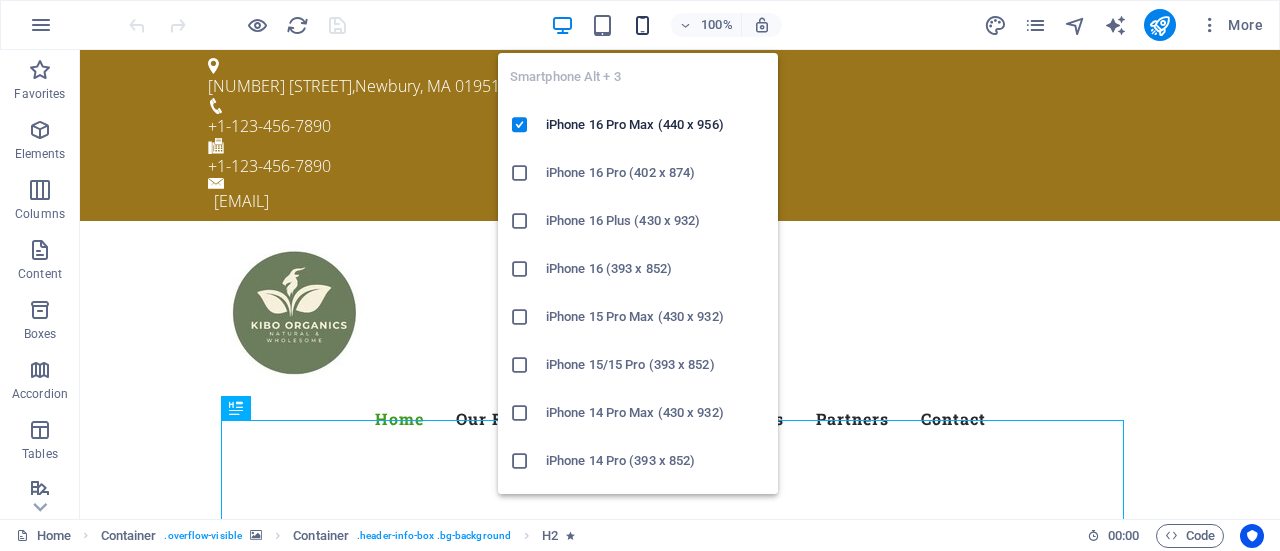 click at bounding box center [642, 25] 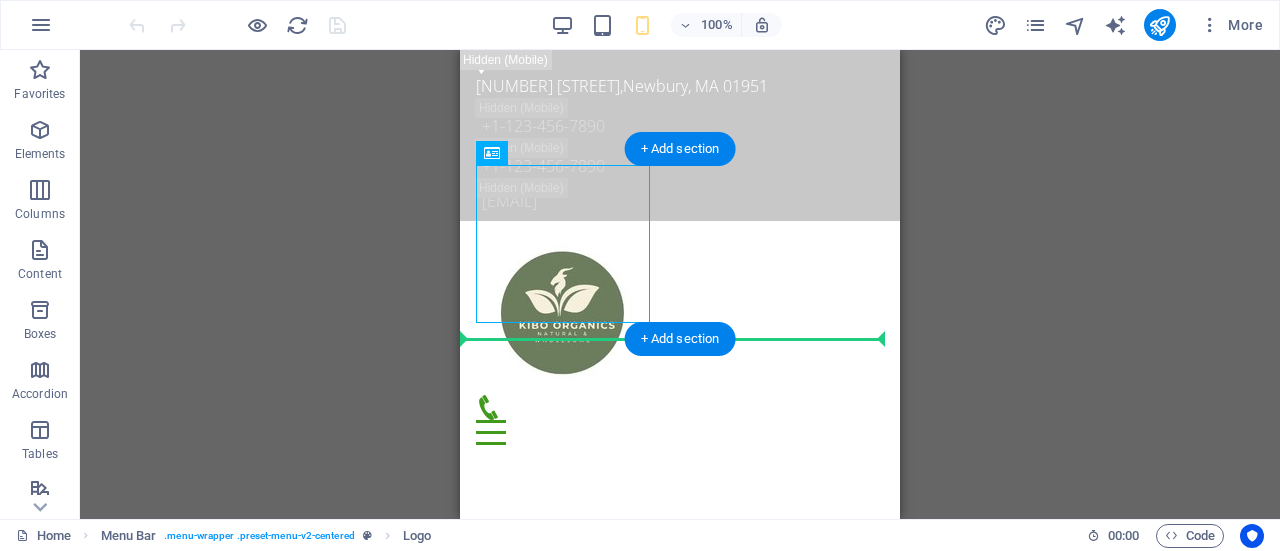 drag, startPoint x: 592, startPoint y: 283, endPoint x: 667, endPoint y: 282, distance: 75.00667 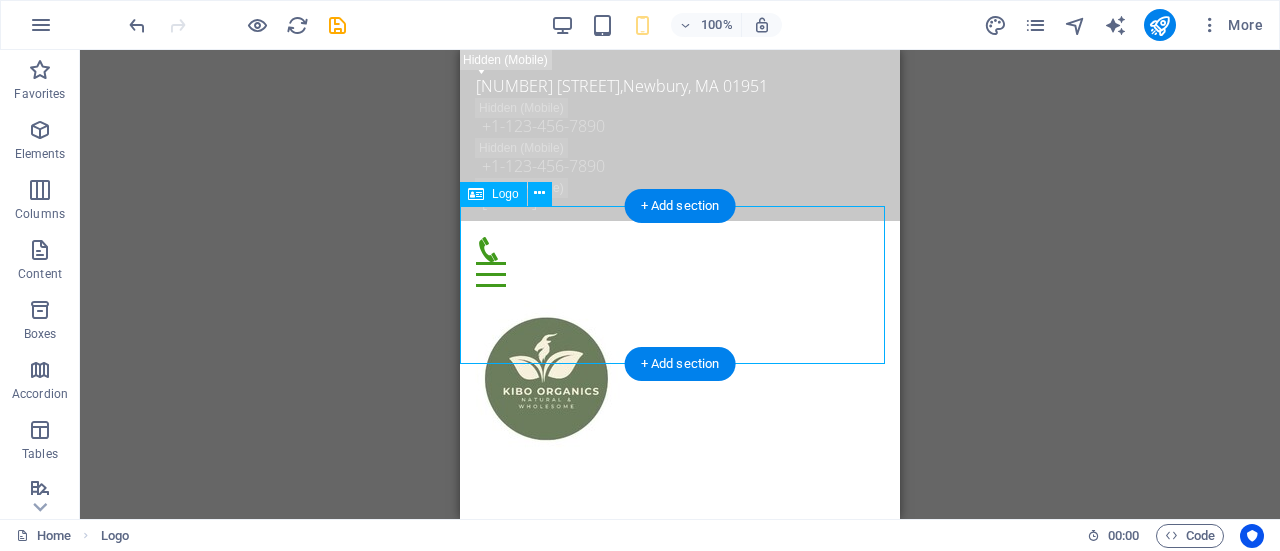 drag, startPoint x: 560, startPoint y: 263, endPoint x: 651, endPoint y: 276, distance: 91.92388 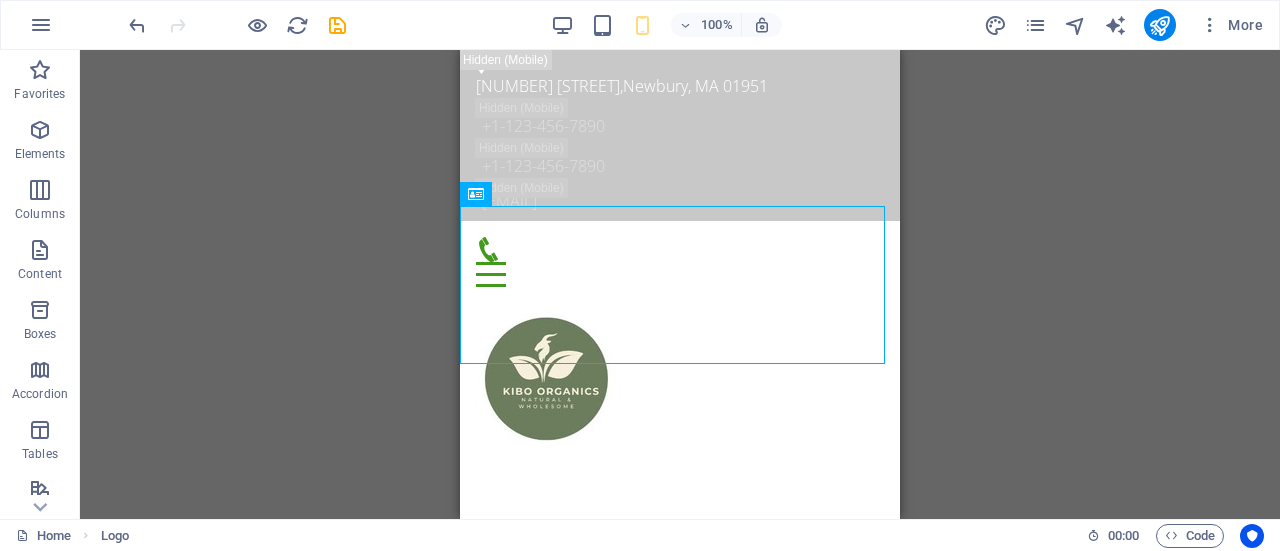 click at bounding box center [237, 25] 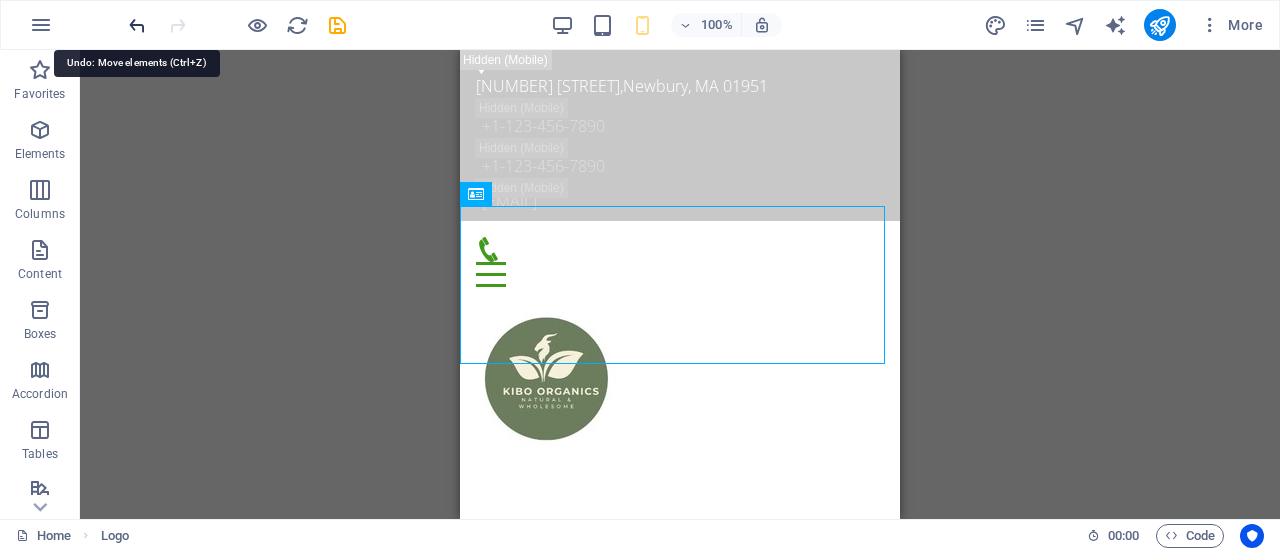 click at bounding box center (137, 25) 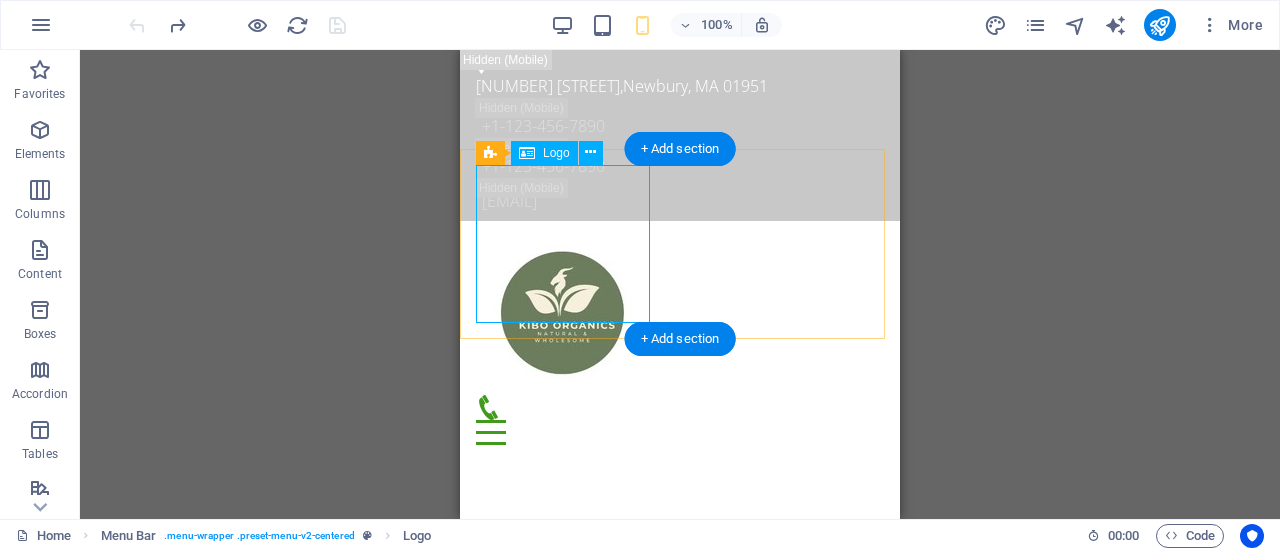 click at bounding box center [680, 316] 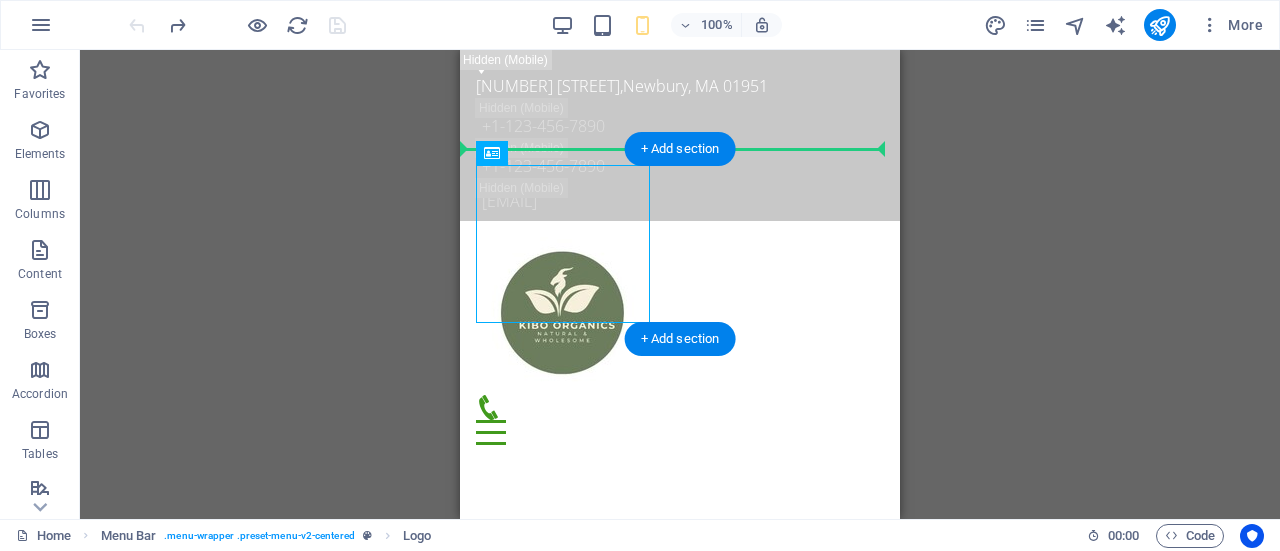 drag, startPoint x: 500, startPoint y: 238, endPoint x: 734, endPoint y: 229, distance: 234.17302 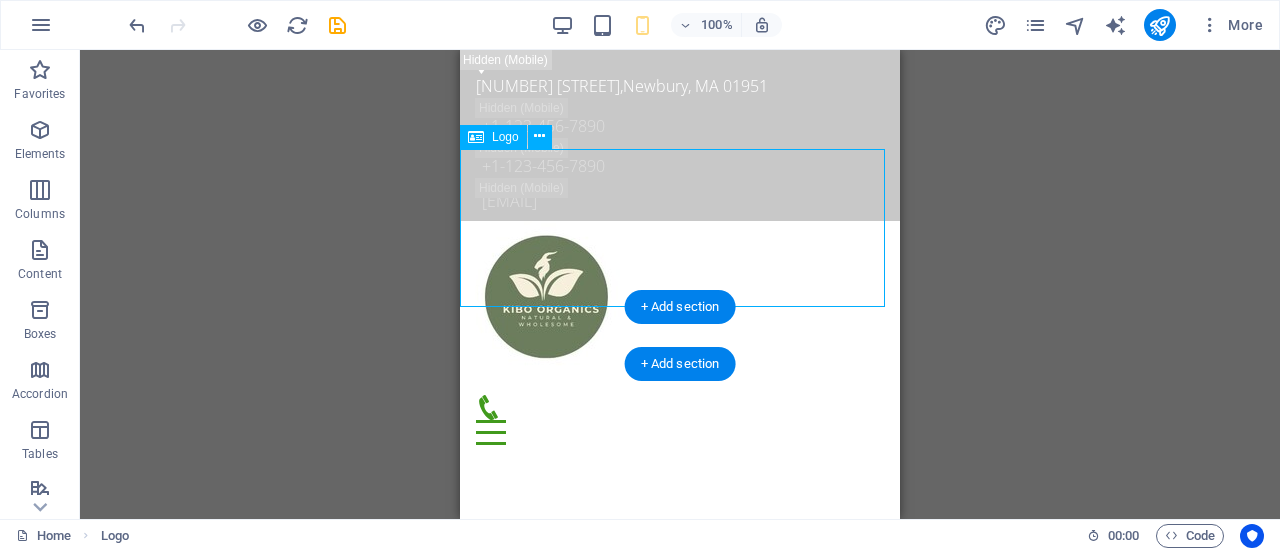 drag, startPoint x: 556, startPoint y: 219, endPoint x: 739, endPoint y: 223, distance: 183.04372 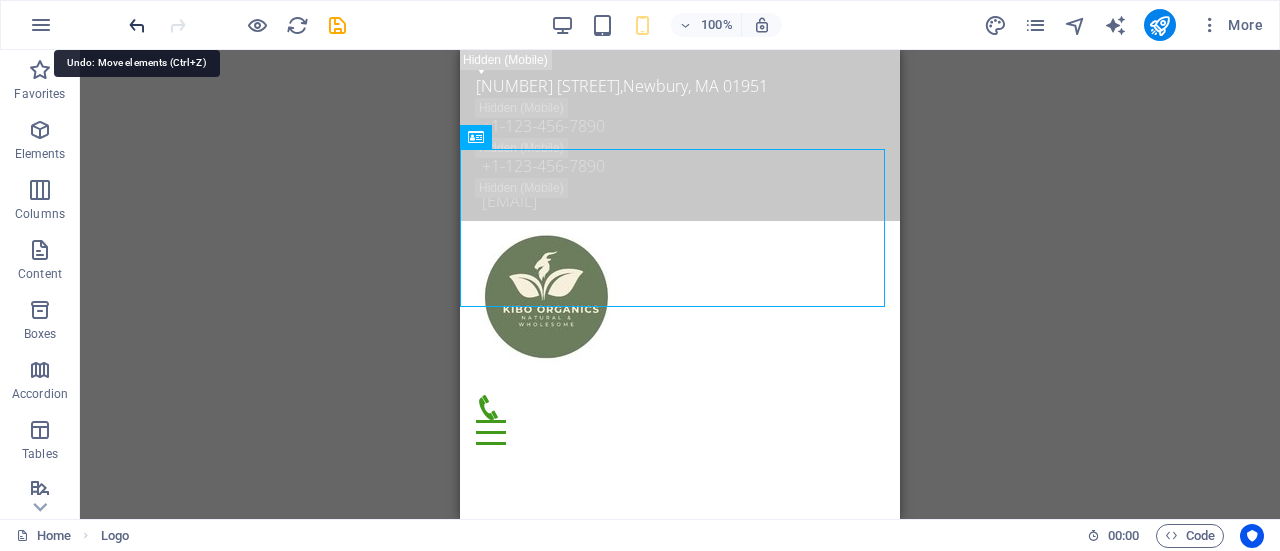 click at bounding box center (137, 25) 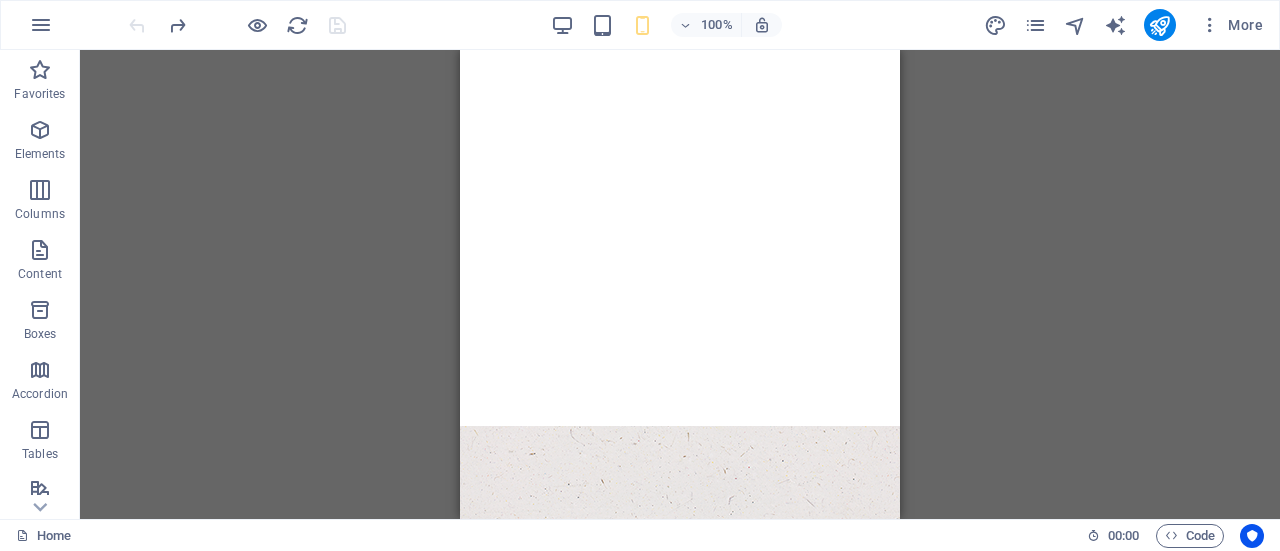 scroll, scrollTop: 428, scrollLeft: 0, axis: vertical 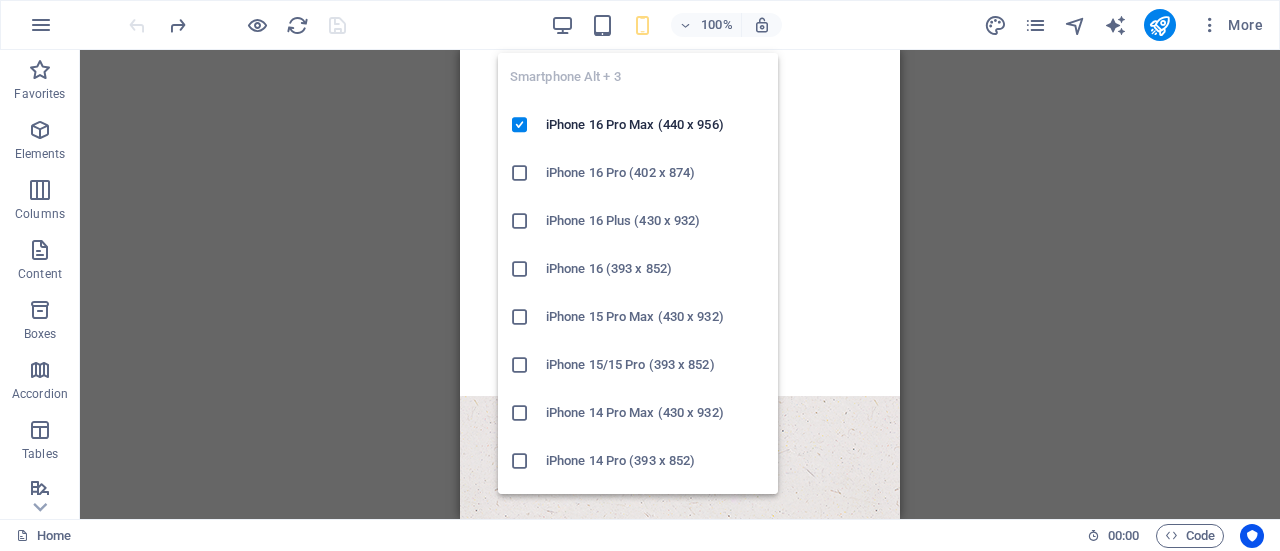 drag, startPoint x: 788, startPoint y: 149, endPoint x: 786, endPoint y: 193, distance: 44.04543 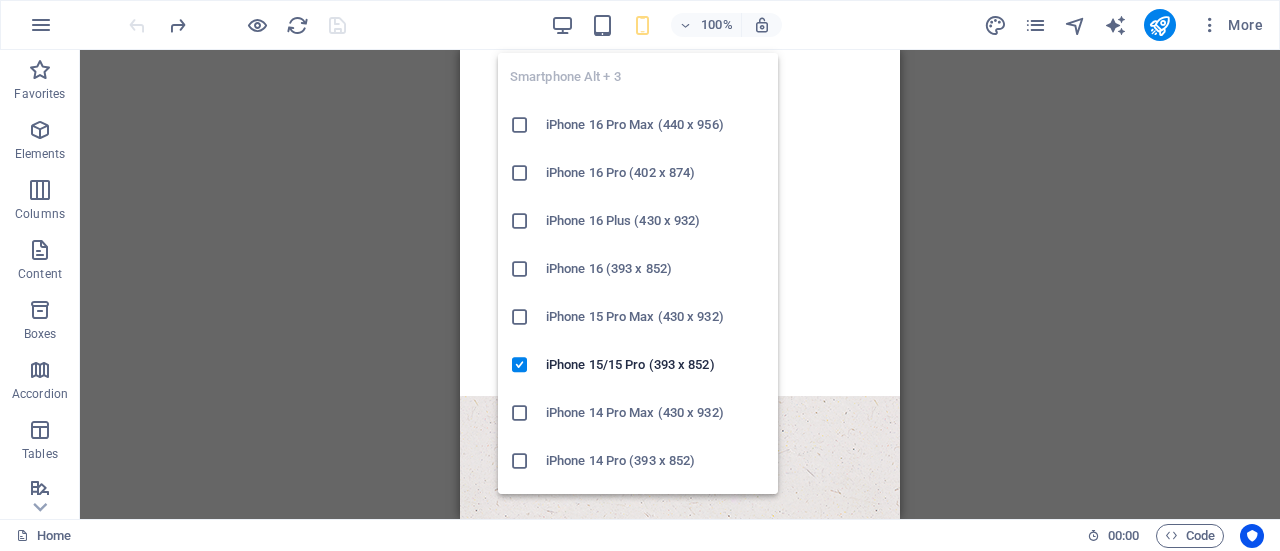 click at bounding box center [642, 25] 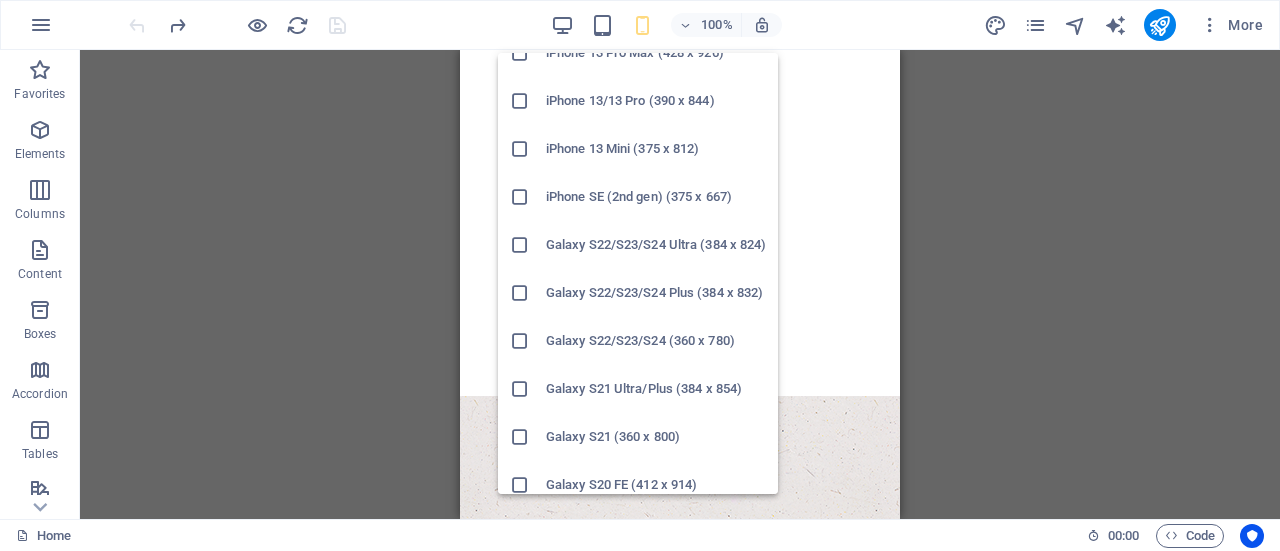 scroll, scrollTop: 586, scrollLeft: 0, axis: vertical 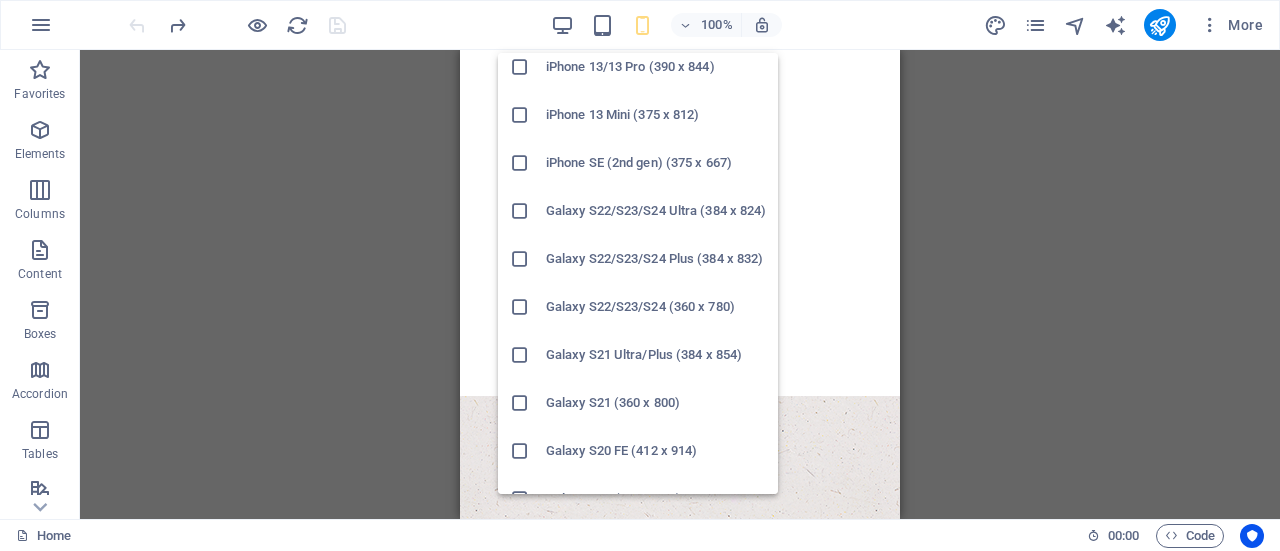 click on "Galaxy S22/S23/S24 Ultra (384 x 824)" at bounding box center [656, 211] 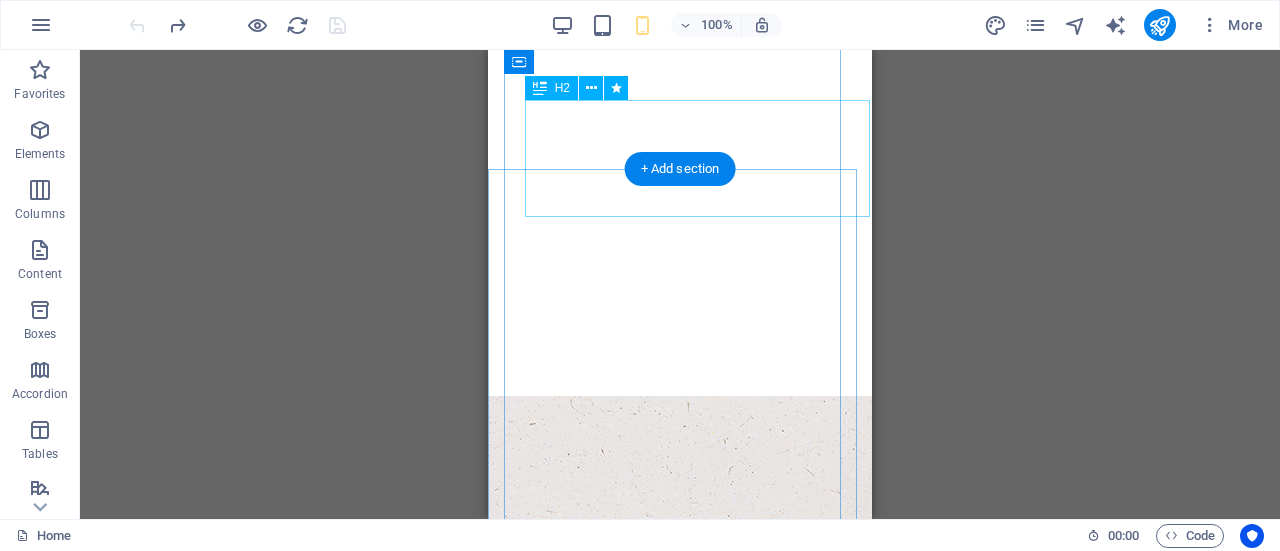 click on "Welcome to the  kiboorganics.com" at bounding box center (680, 955) 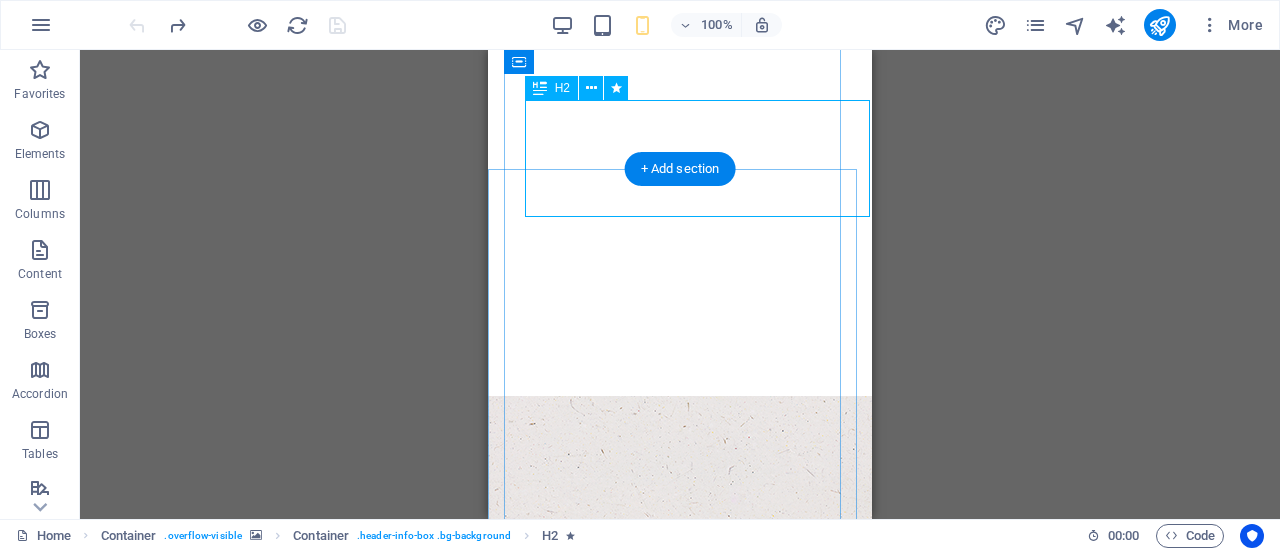 click on "Welcome to the  kiboorganics.com" at bounding box center [680, 955] 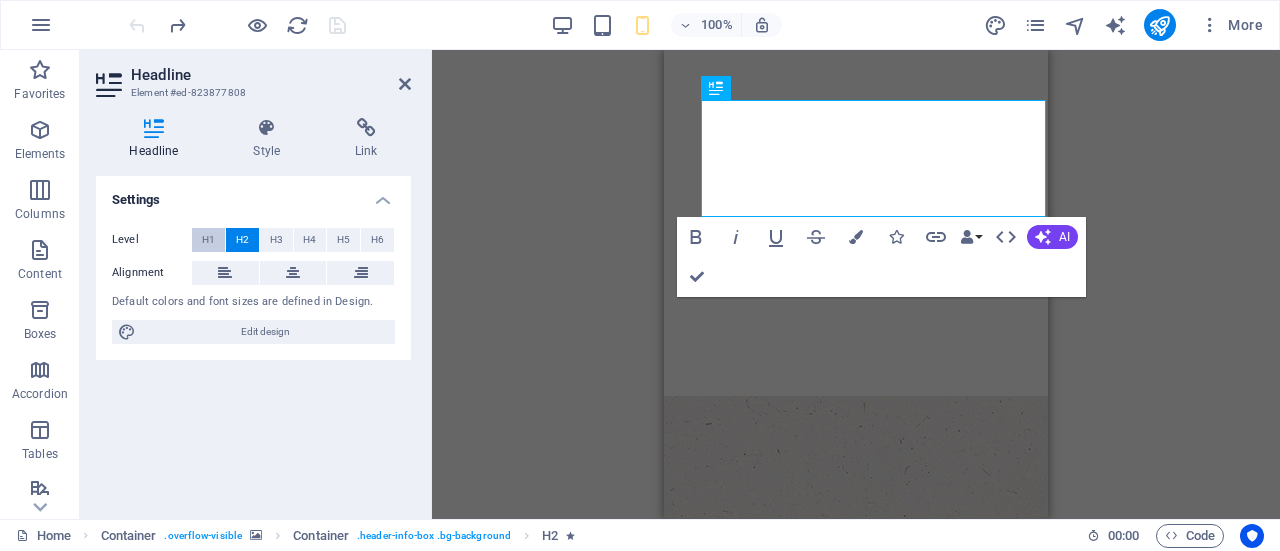 click on "H1" at bounding box center [208, 240] 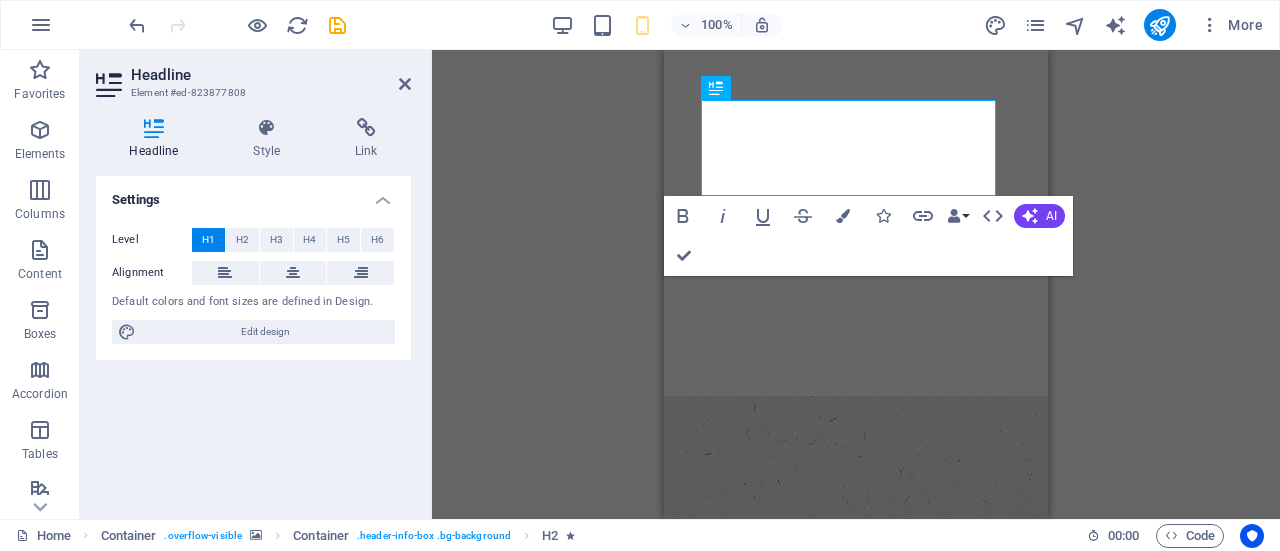 click on "H1   Container   Container   Menu   Menu Bar   Logo   Banner   Banner   Container   Icon   Info Bar   Container   Icon   HTML   Container   Spacer   Button   Preset   Container   Spacer   Text   Preset   Container   H3 Bold Italic Underline Strikethrough Colors Icons Link Data Bindings Company First name Last name Street ZIP code City Email Phone Mobile Fax Custom field 1 Custom field 2 Custom field 3 Custom field 4 Custom field 5 Custom field 6 HTML AI Improve Make shorter Make longer Fix spelling & grammar Translate to English Generate text Confirm (Ctrl+⏎)" at bounding box center (856, 284) 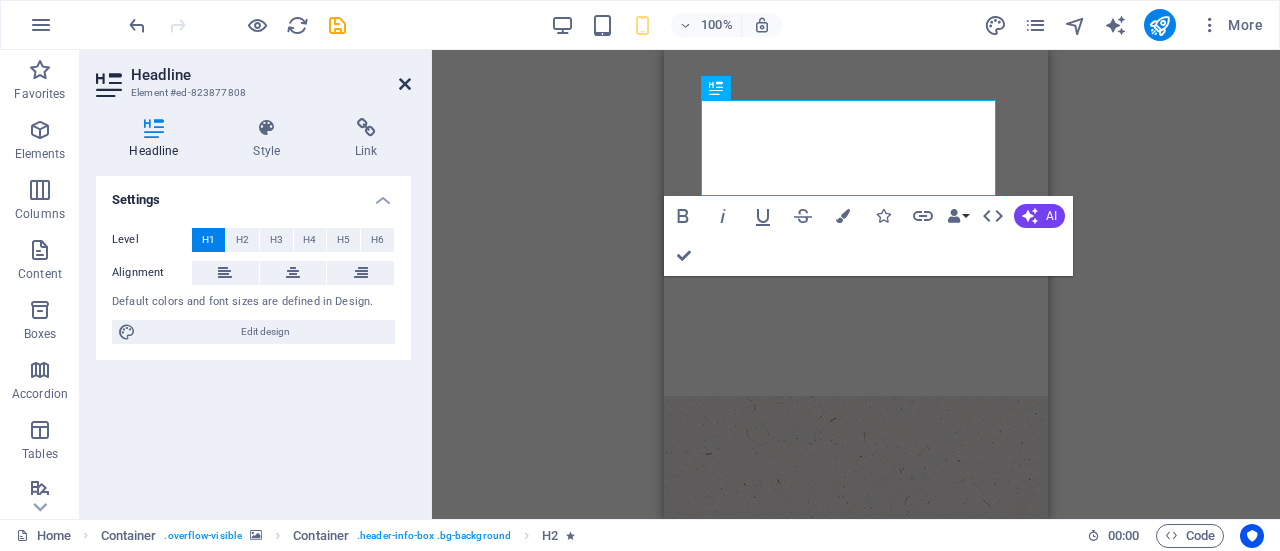 click at bounding box center [405, 84] 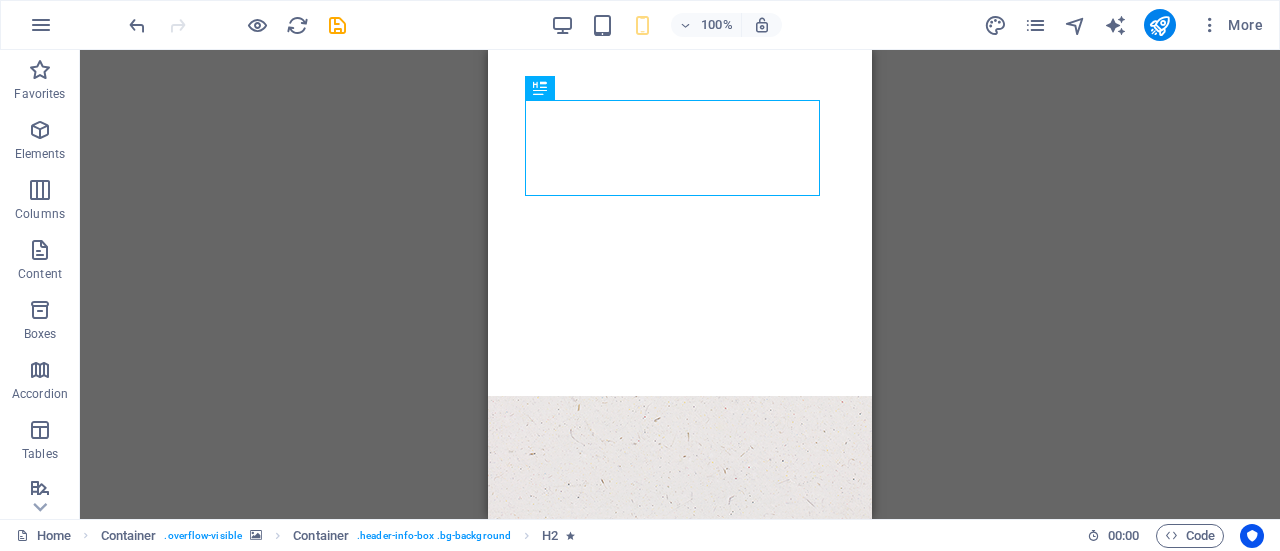 click on "H1   Container   Container   Menu   Menu Bar   Logo   Banner   Banner   Container   Icon   Info Bar   Container   Icon   HTML   Container   Spacer   Button   Preset   Container   Spacer   Text   Preset   Container   H3" at bounding box center [680, 284] 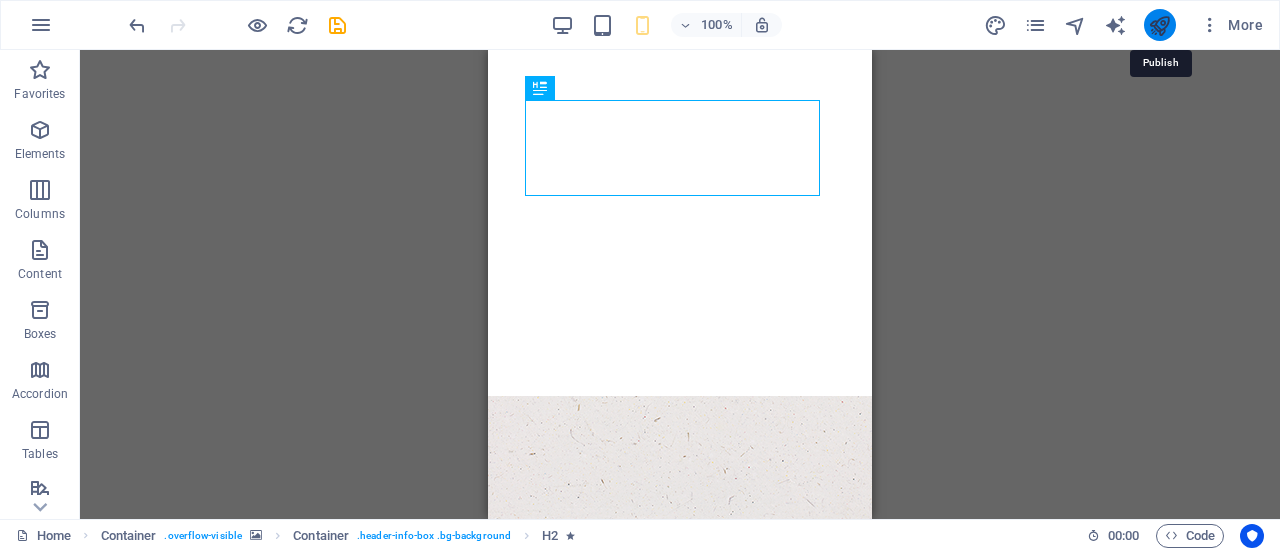 click at bounding box center (1159, 25) 